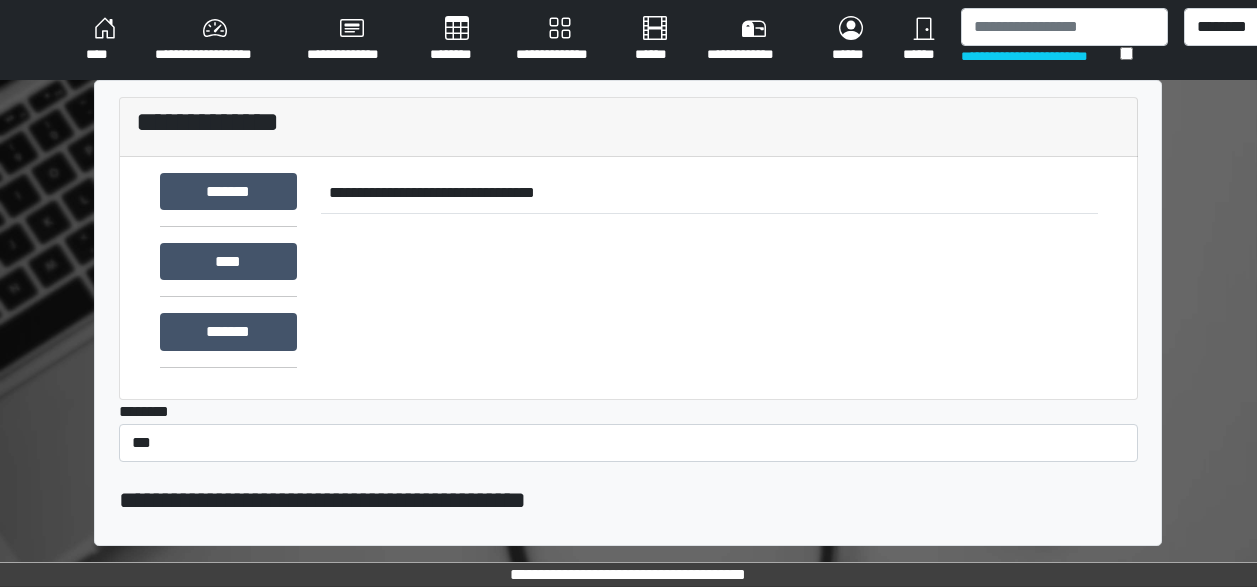 scroll, scrollTop: 0, scrollLeft: 0, axis: both 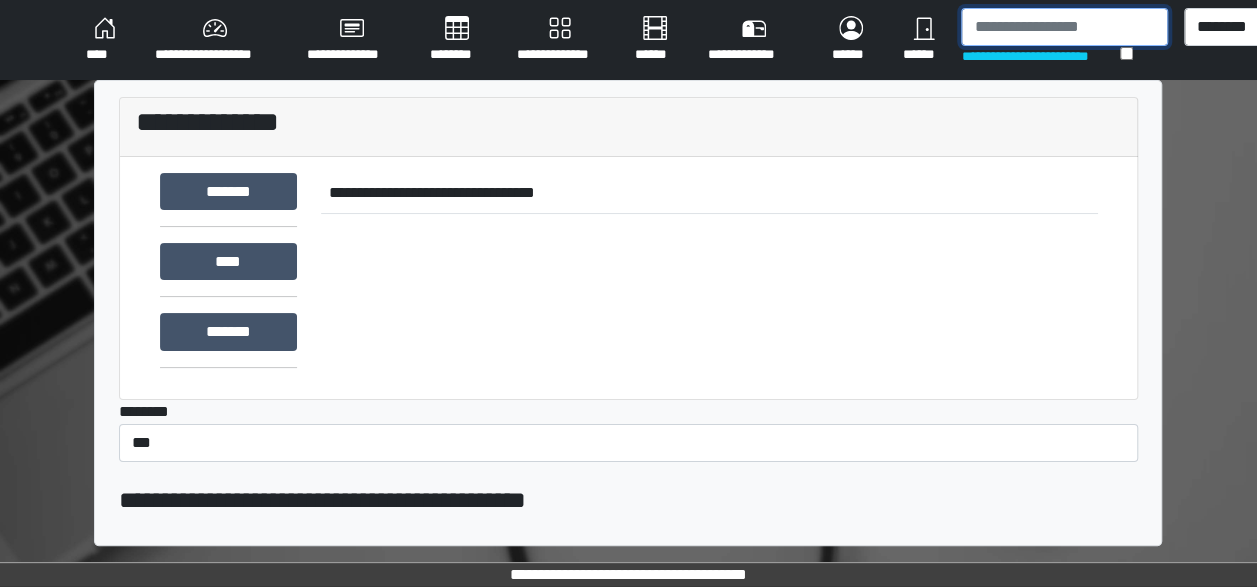 click at bounding box center [1064, 27] 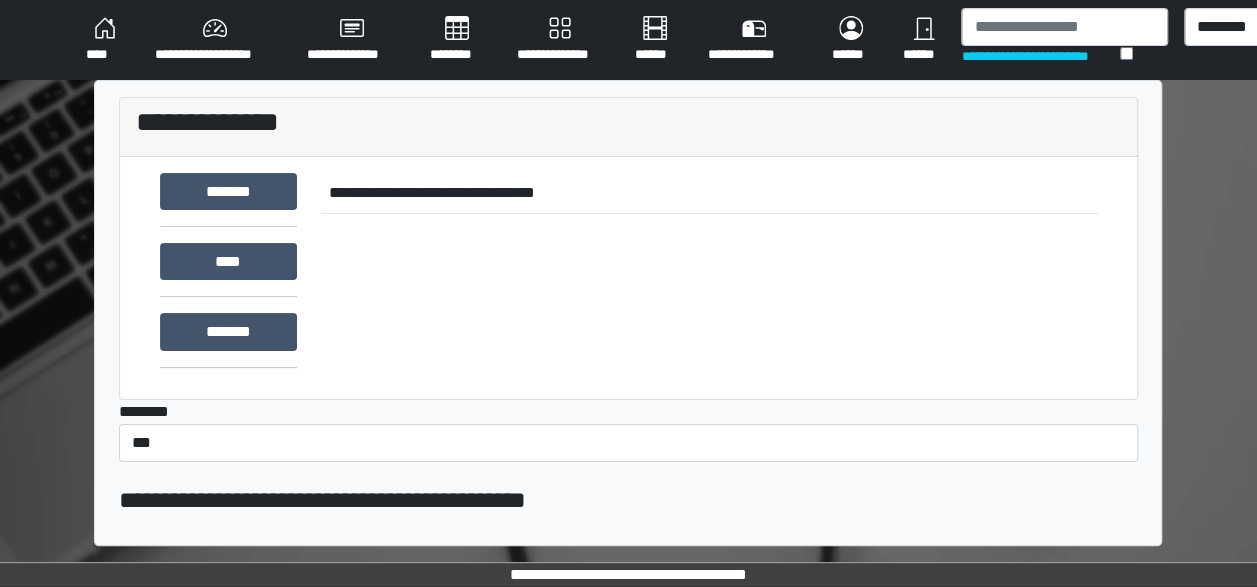 click on "**********" at bounding box center [1040, 56] 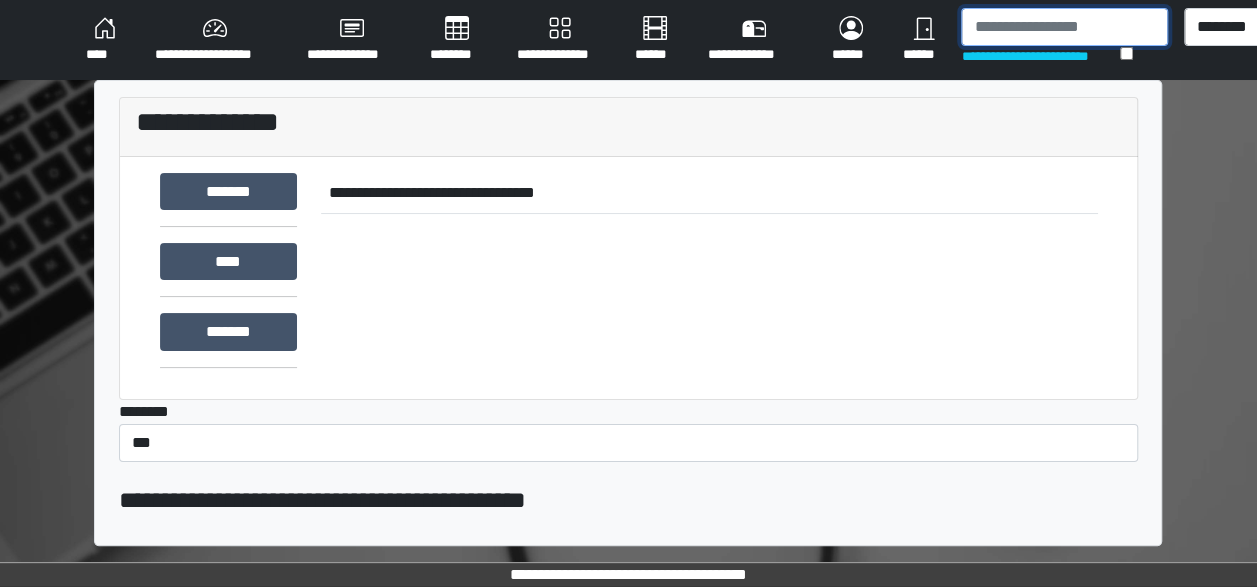 click at bounding box center (1064, 27) 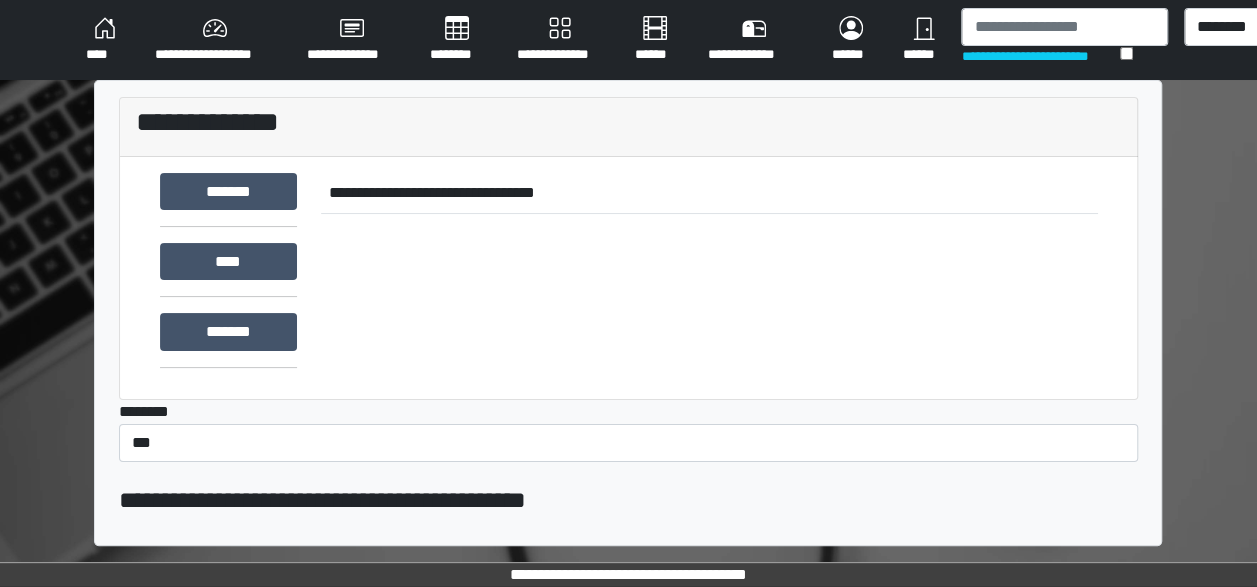 click on "****" at bounding box center (104, 40) 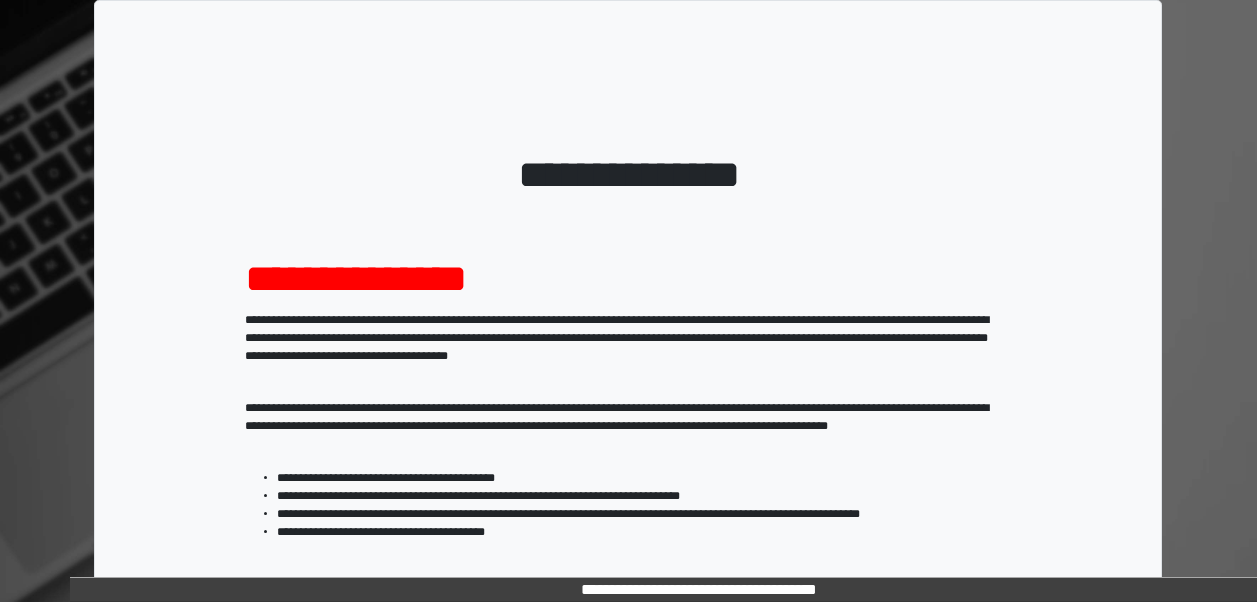scroll, scrollTop: 0, scrollLeft: 0, axis: both 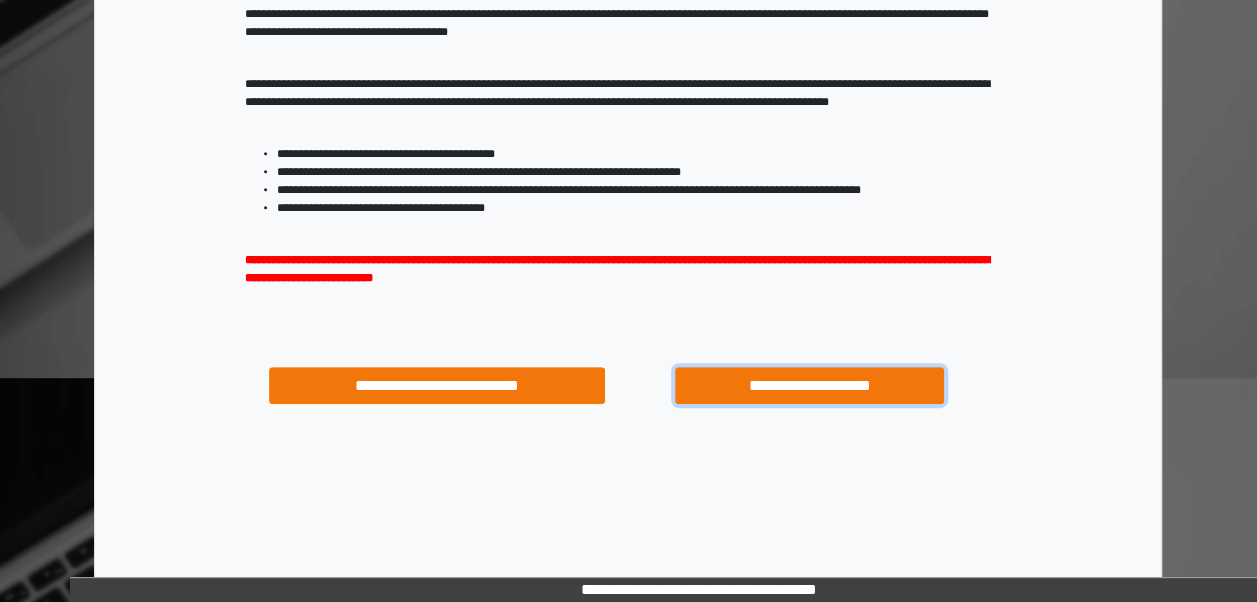 click on "**********" at bounding box center (809, 385) 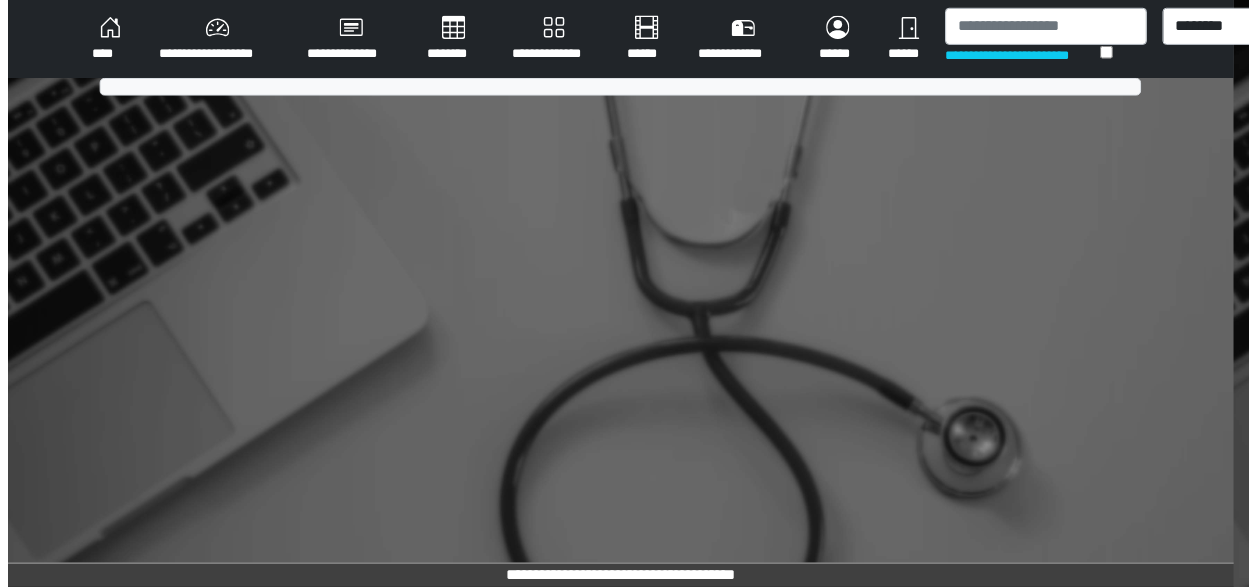 scroll, scrollTop: 0, scrollLeft: 0, axis: both 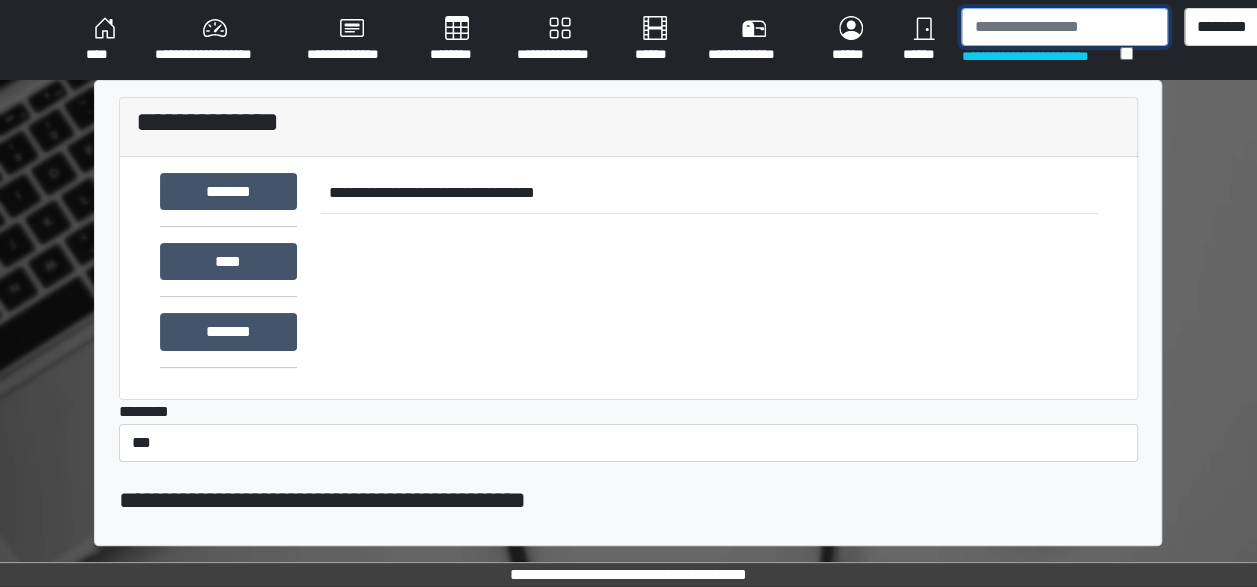 click at bounding box center (1064, 27) 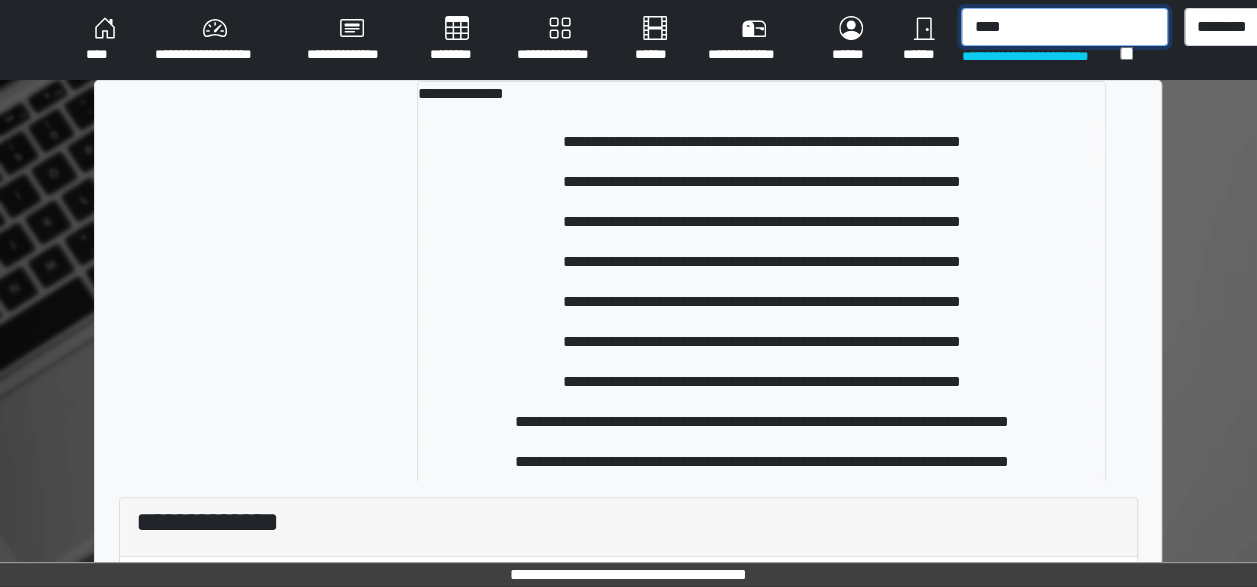 type on "****" 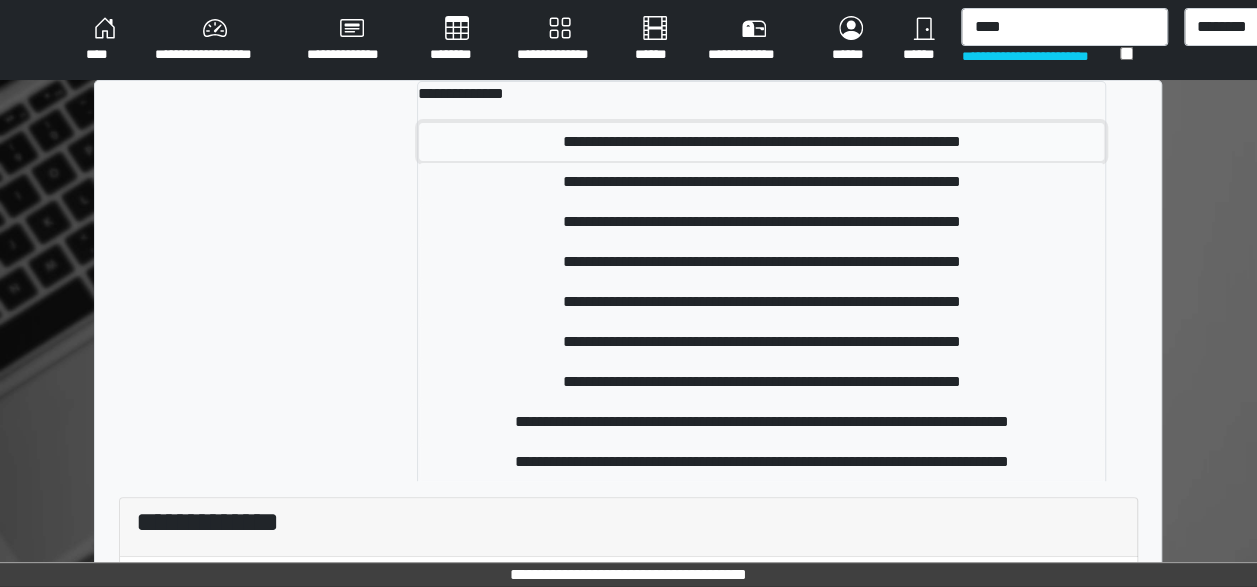click on "**********" at bounding box center (761, 142) 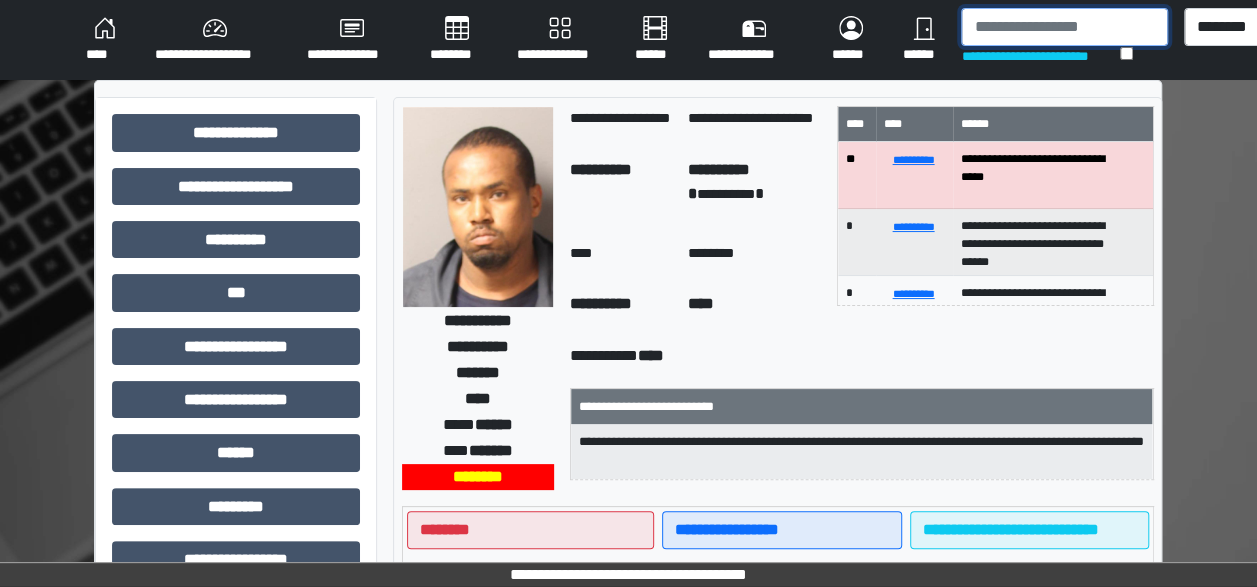click at bounding box center (1064, 27) 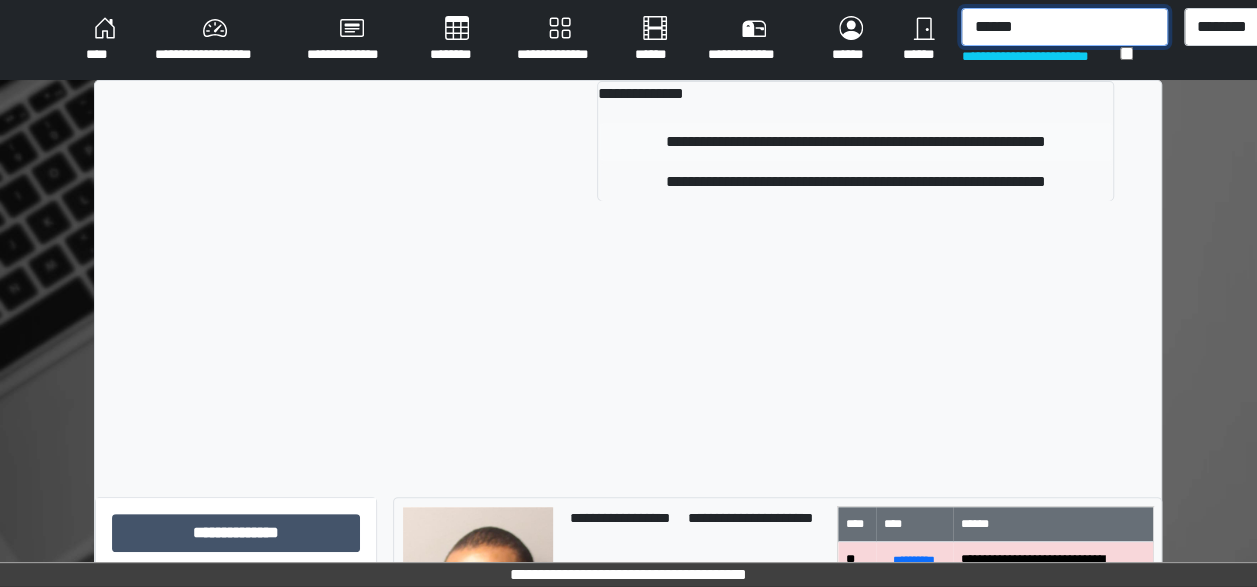 type on "******" 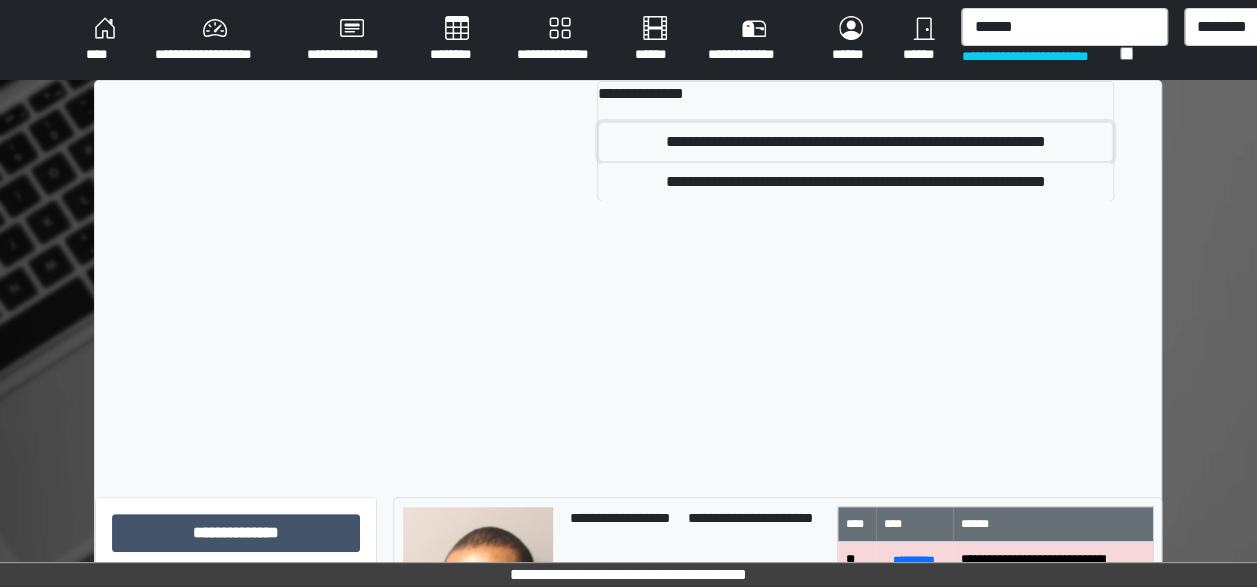 click on "**********" at bounding box center (855, 142) 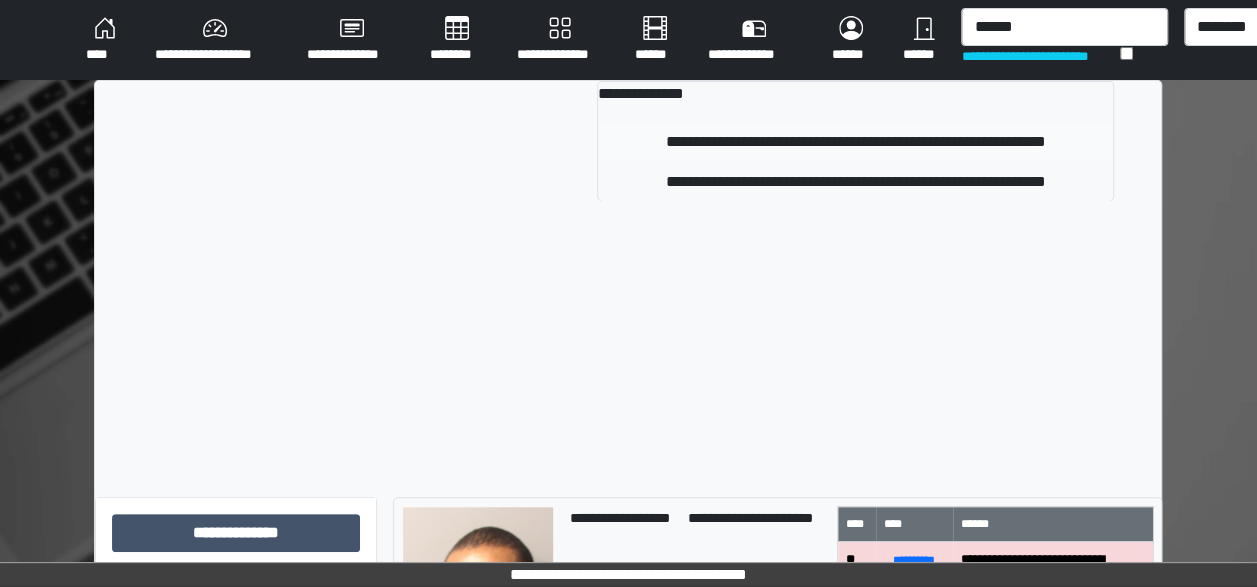 type 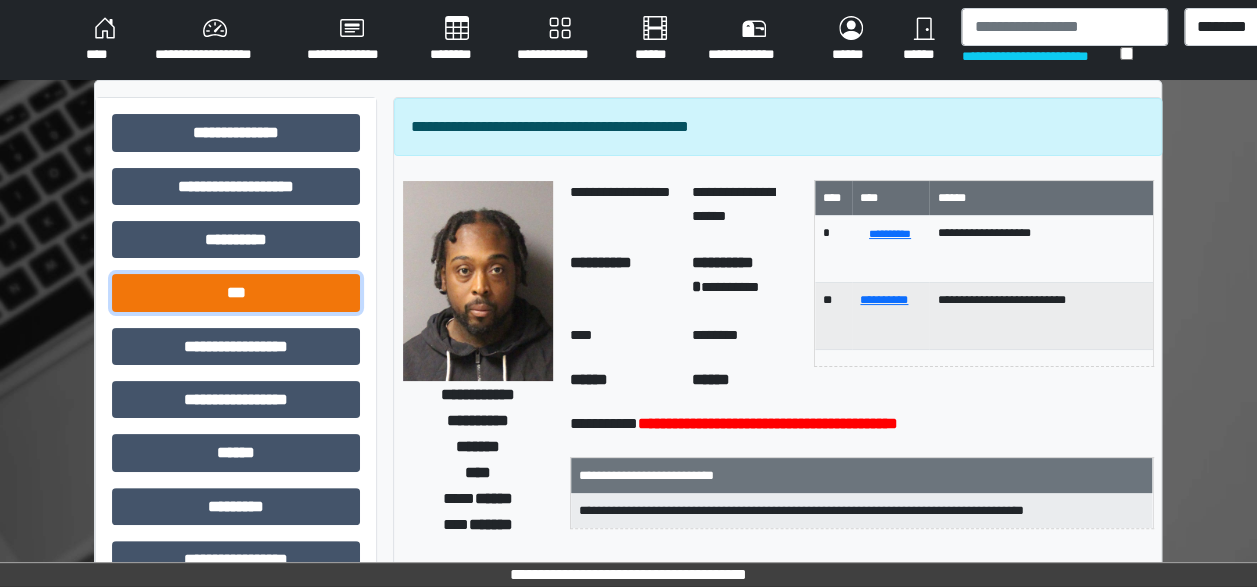 click on "***" at bounding box center [236, 292] 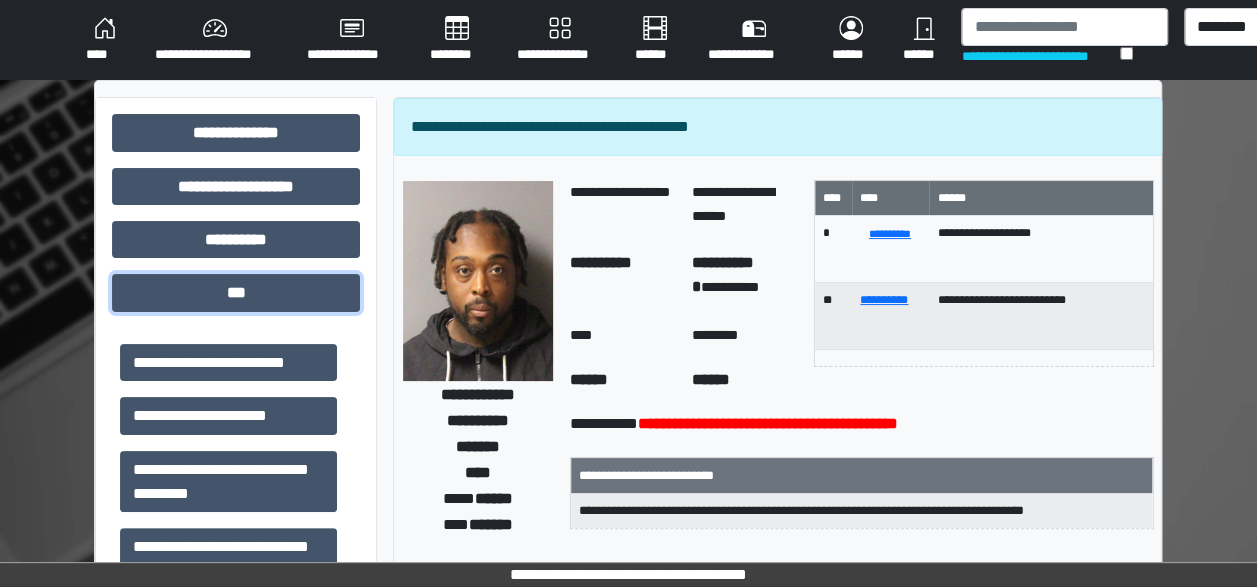 scroll, scrollTop: 381, scrollLeft: 0, axis: vertical 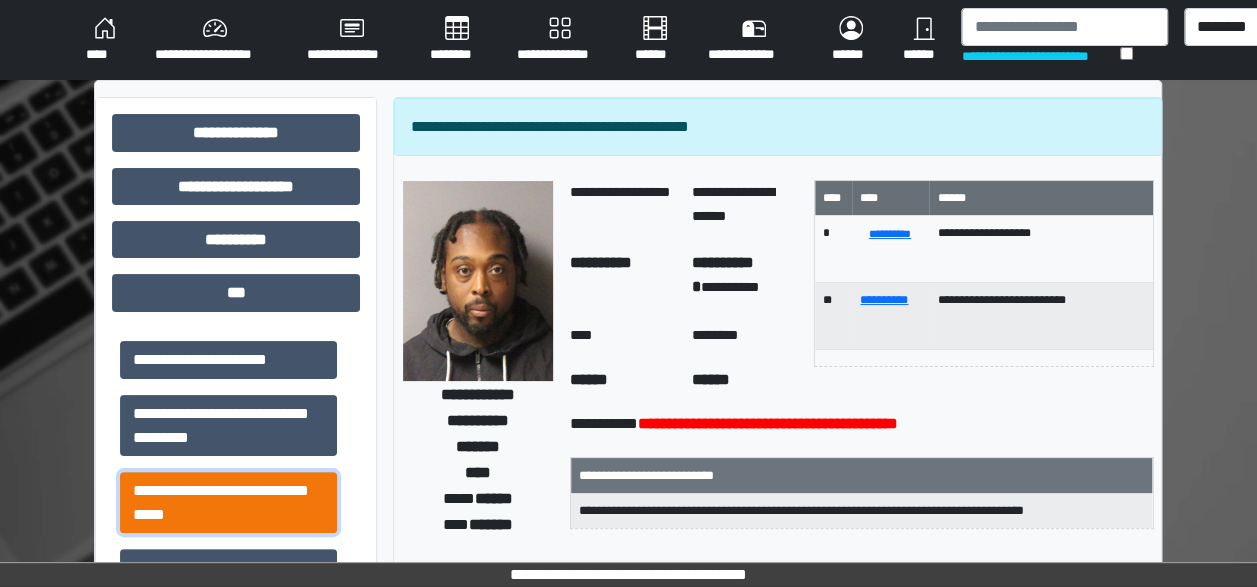 click on "**********" at bounding box center [228, 502] 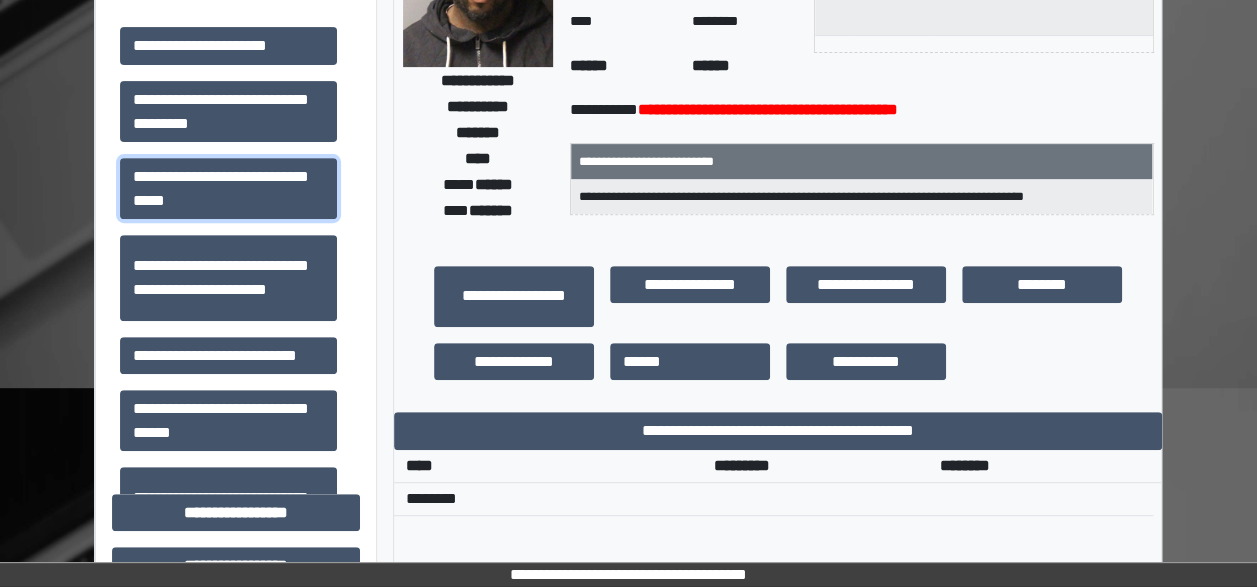 scroll, scrollTop: 324, scrollLeft: 0, axis: vertical 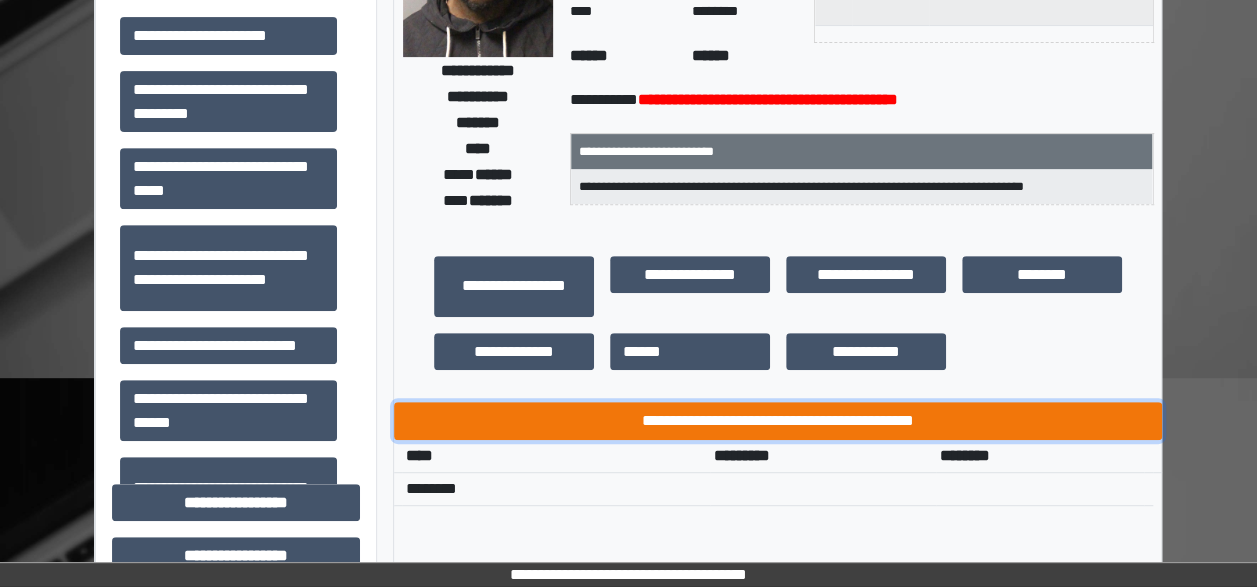 click on "**********" at bounding box center (778, 420) 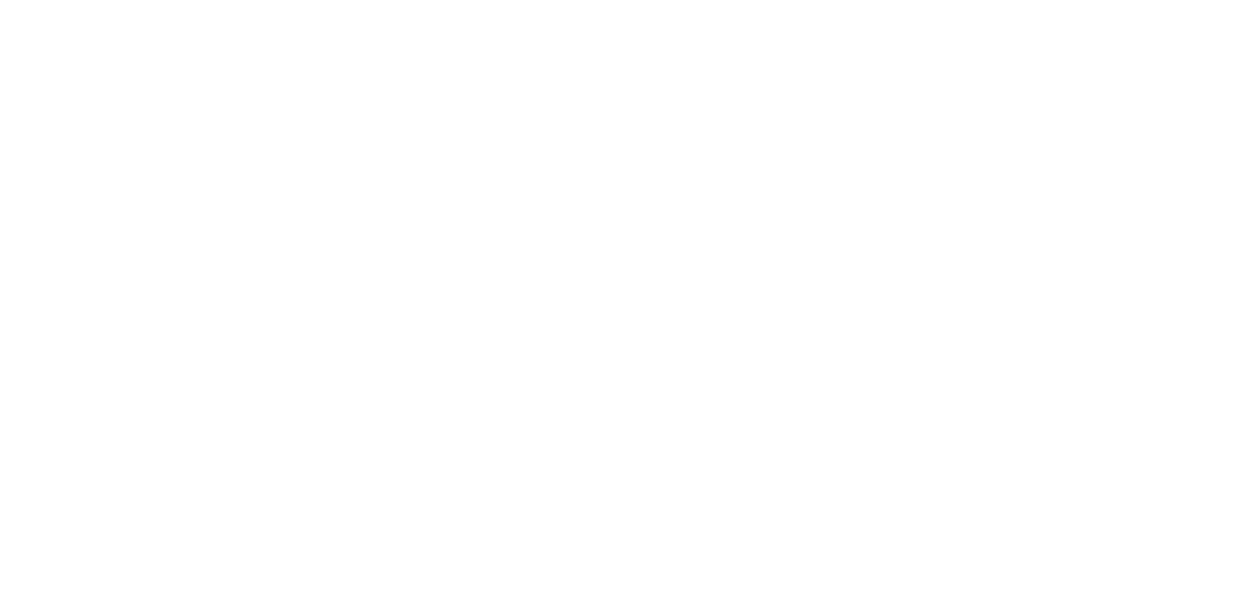 scroll, scrollTop: 0, scrollLeft: 0, axis: both 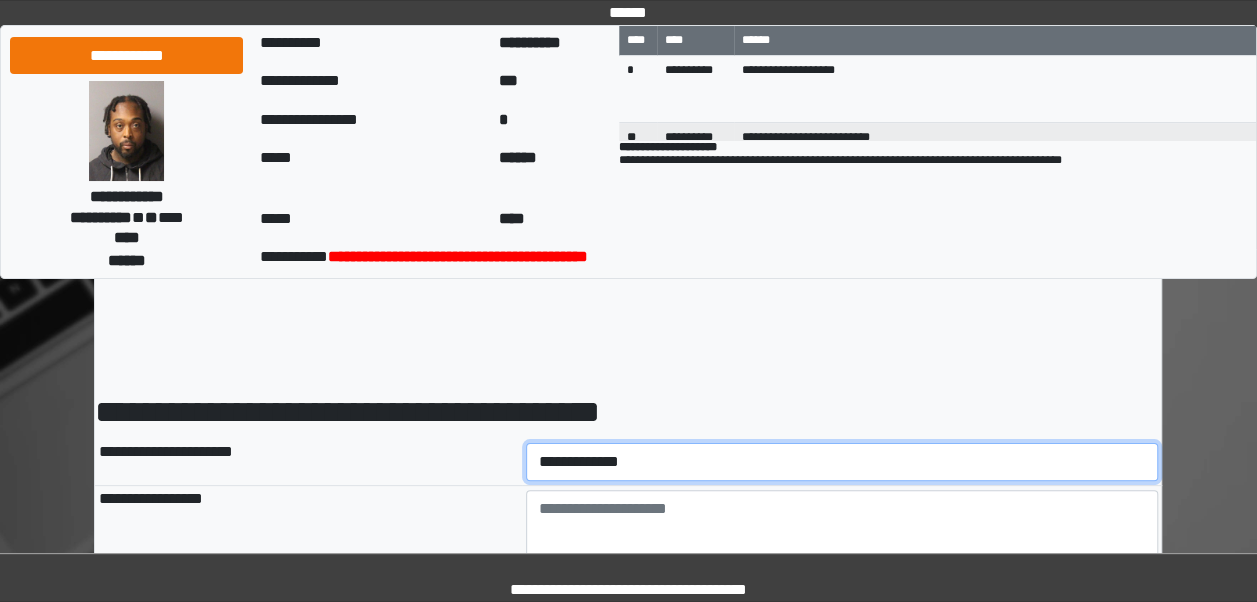 click on "**********" at bounding box center [842, 462] 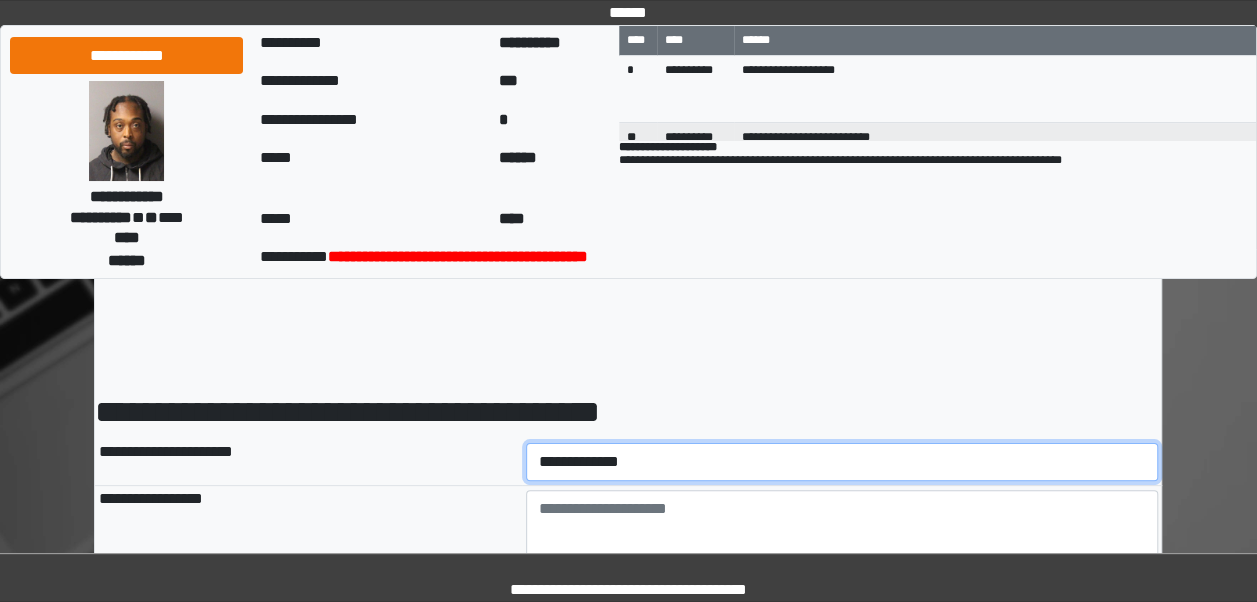 select on "*" 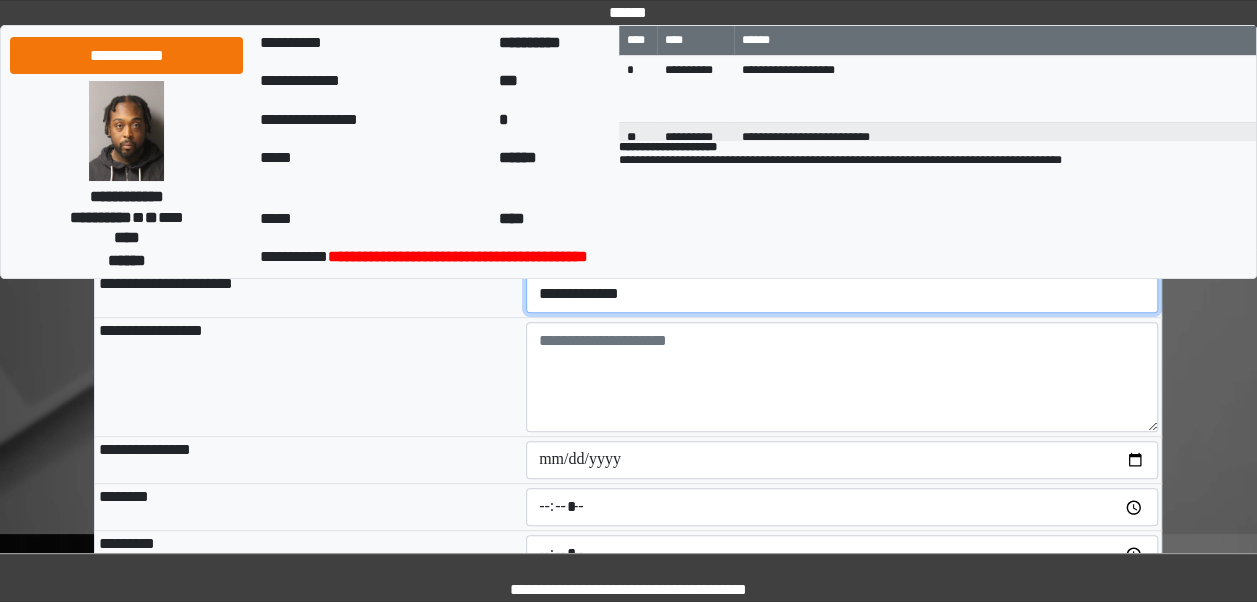 scroll, scrollTop: 100, scrollLeft: 0, axis: vertical 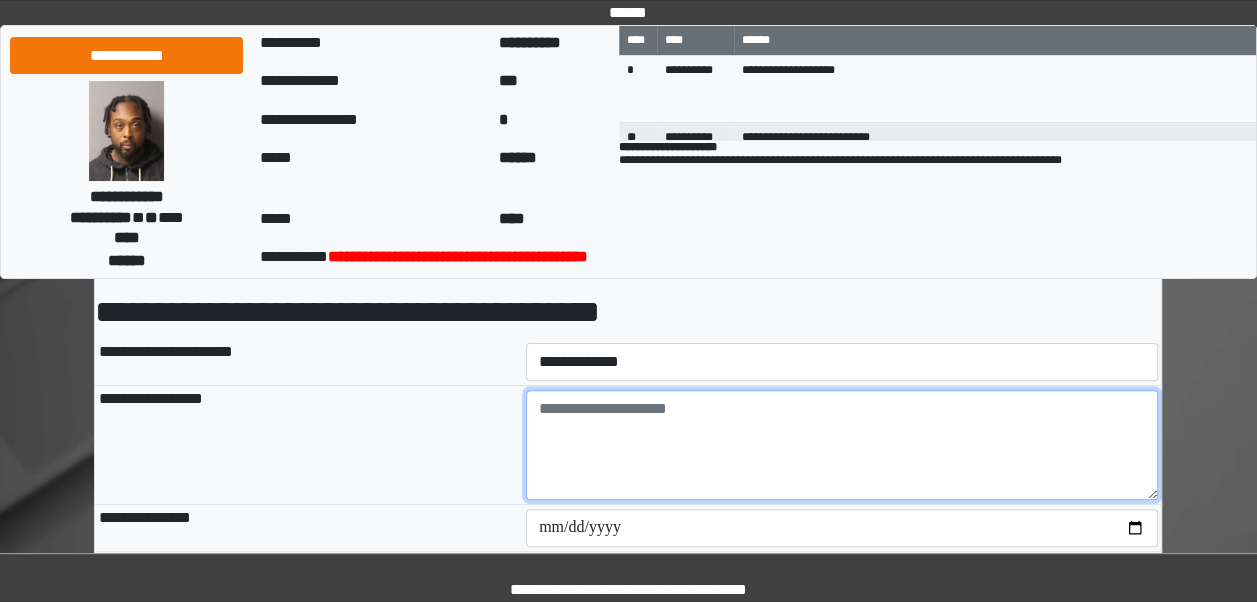 click at bounding box center (842, 445) 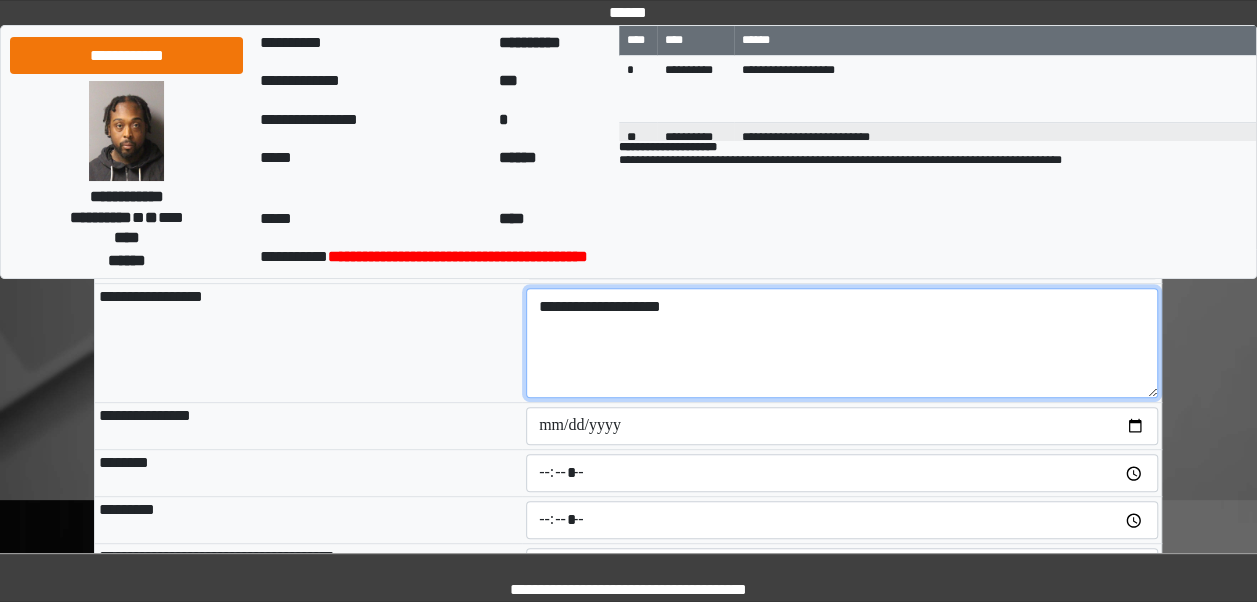 scroll, scrollTop: 218, scrollLeft: 0, axis: vertical 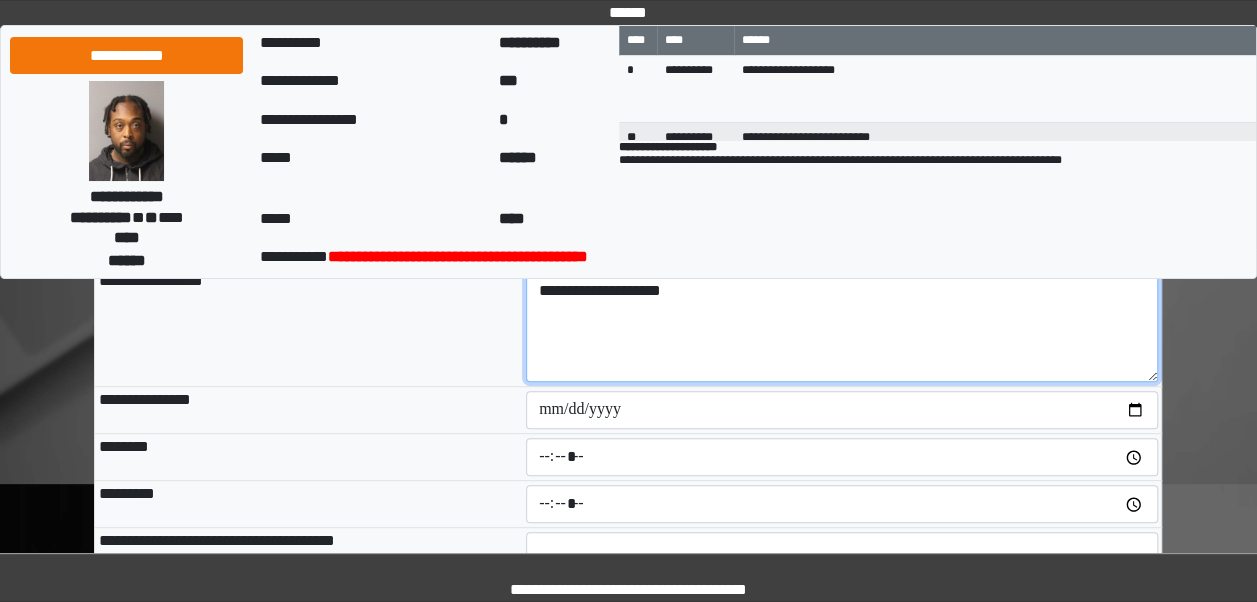type on "**********" 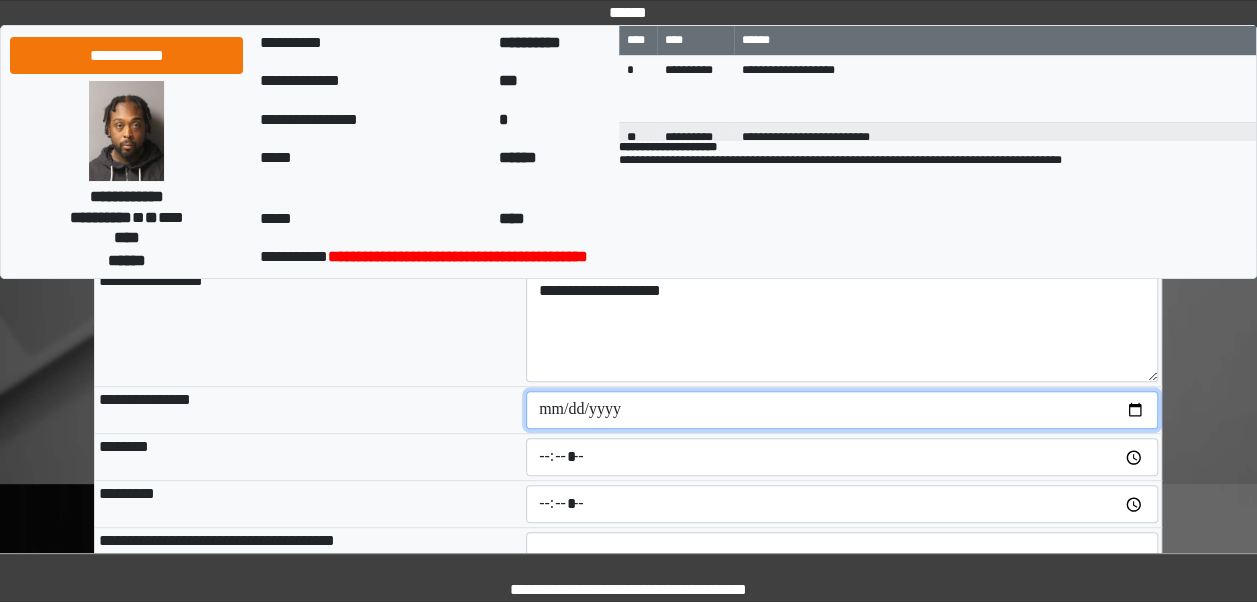 click at bounding box center [842, 410] 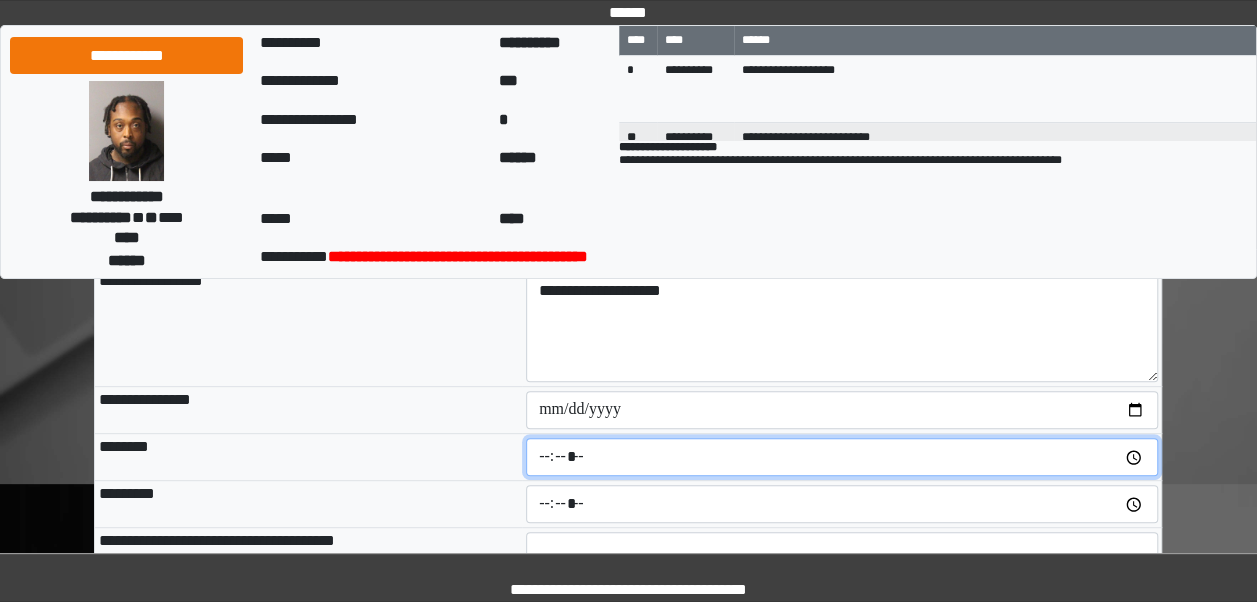 click at bounding box center (842, 457) 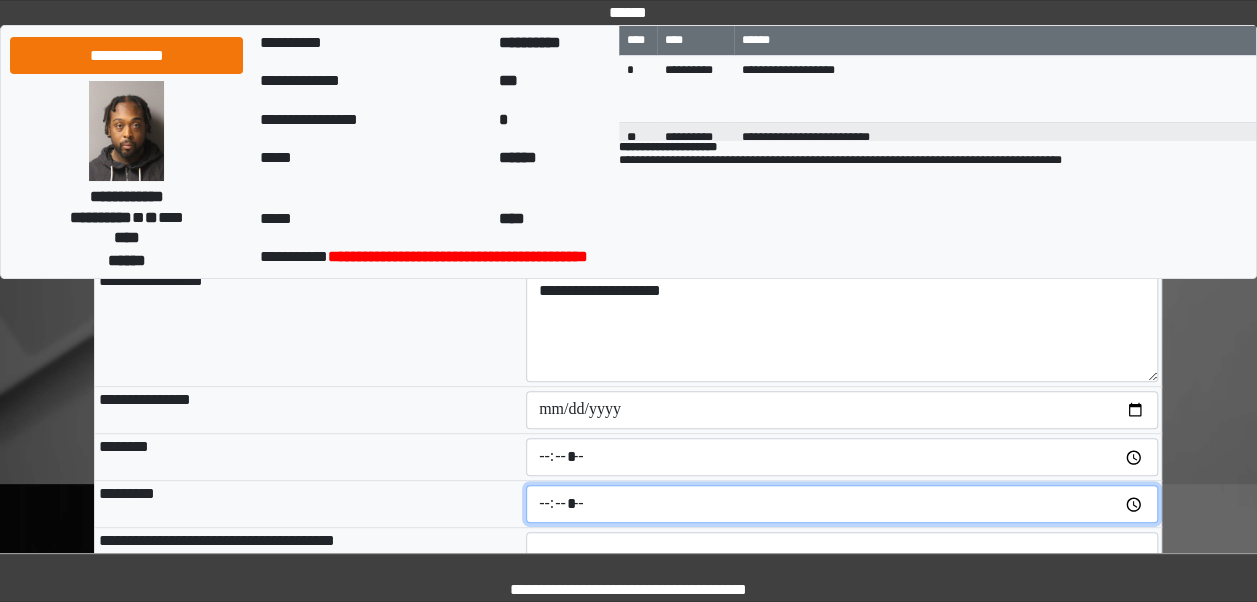 click at bounding box center (842, 504) 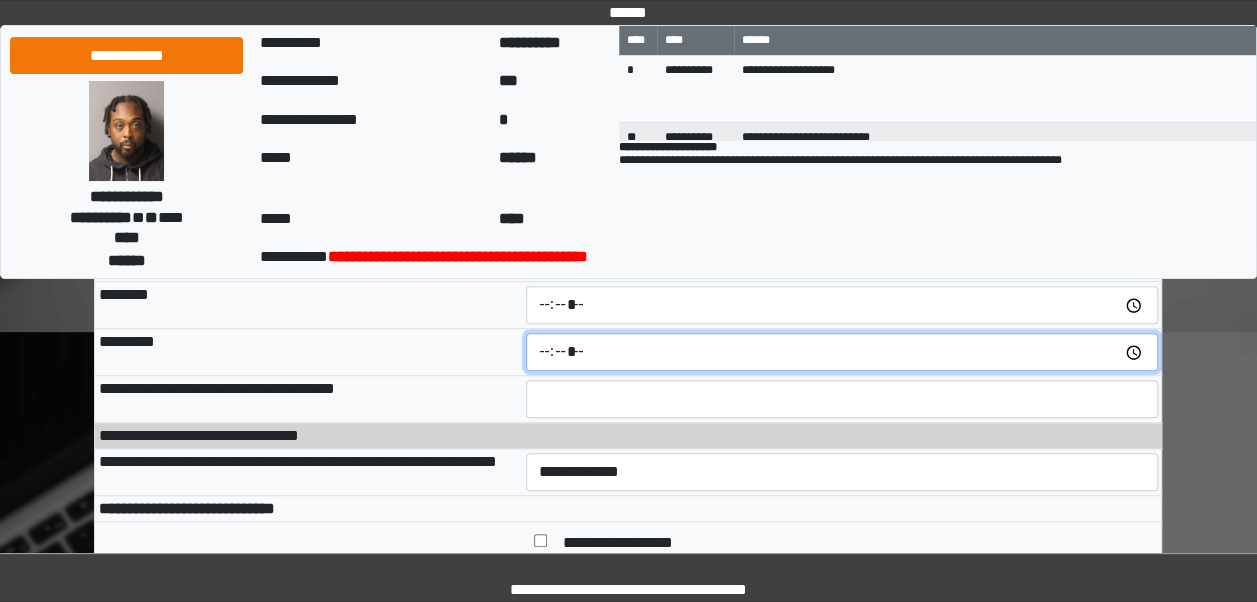 scroll, scrollTop: 420, scrollLeft: 0, axis: vertical 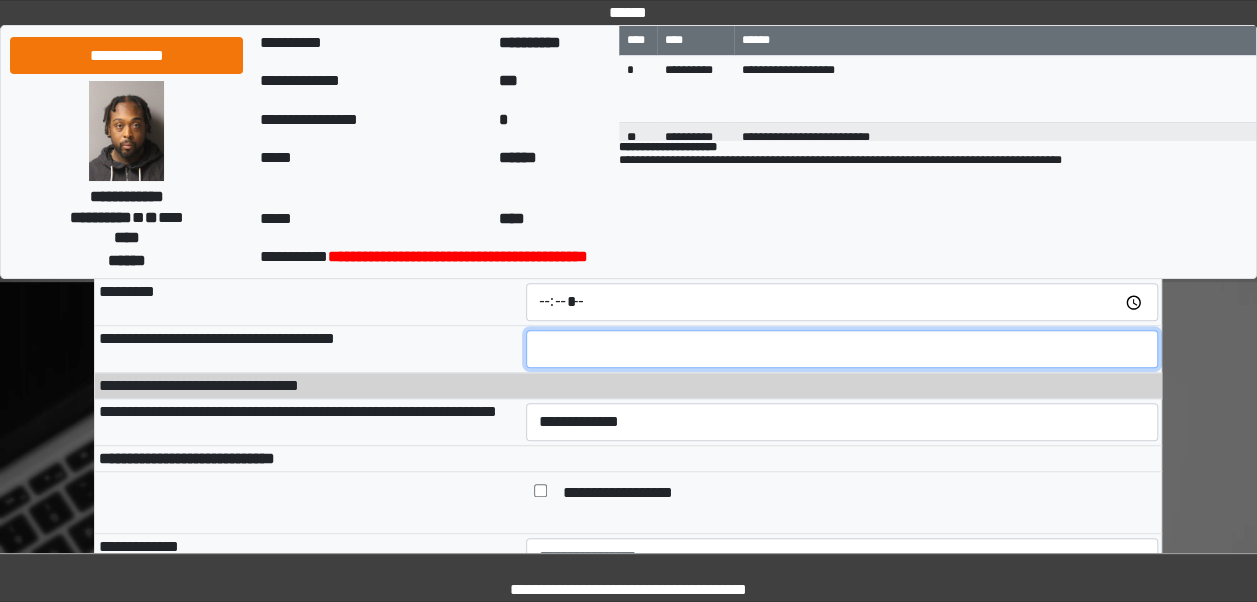 click at bounding box center [842, 349] 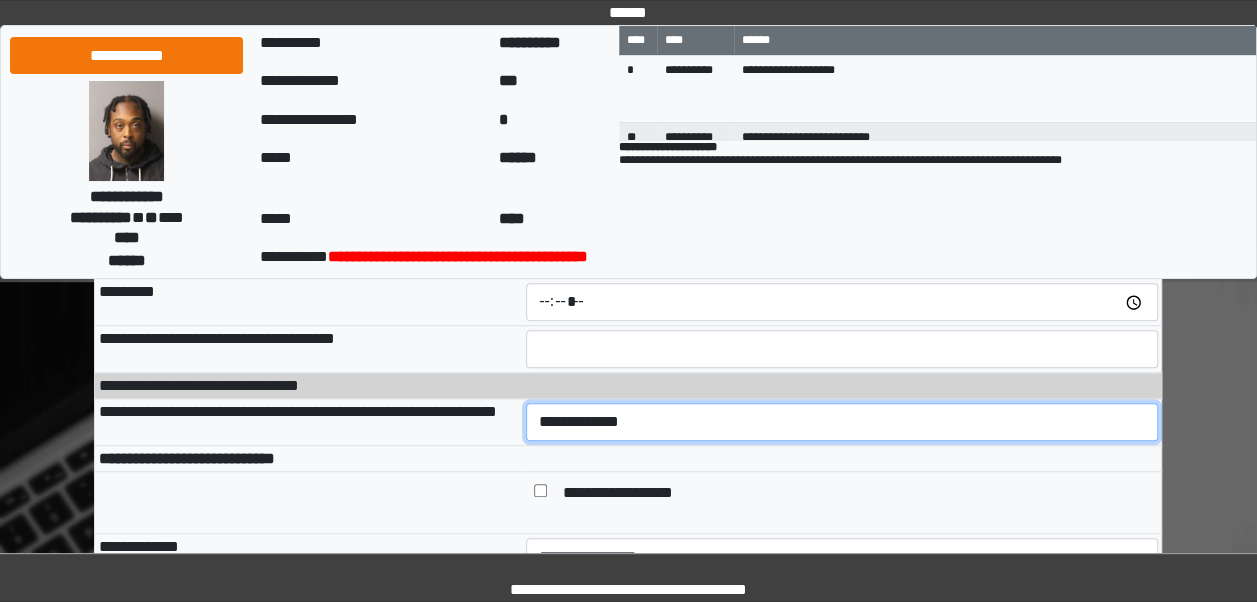 click on "**********" at bounding box center (842, 421) 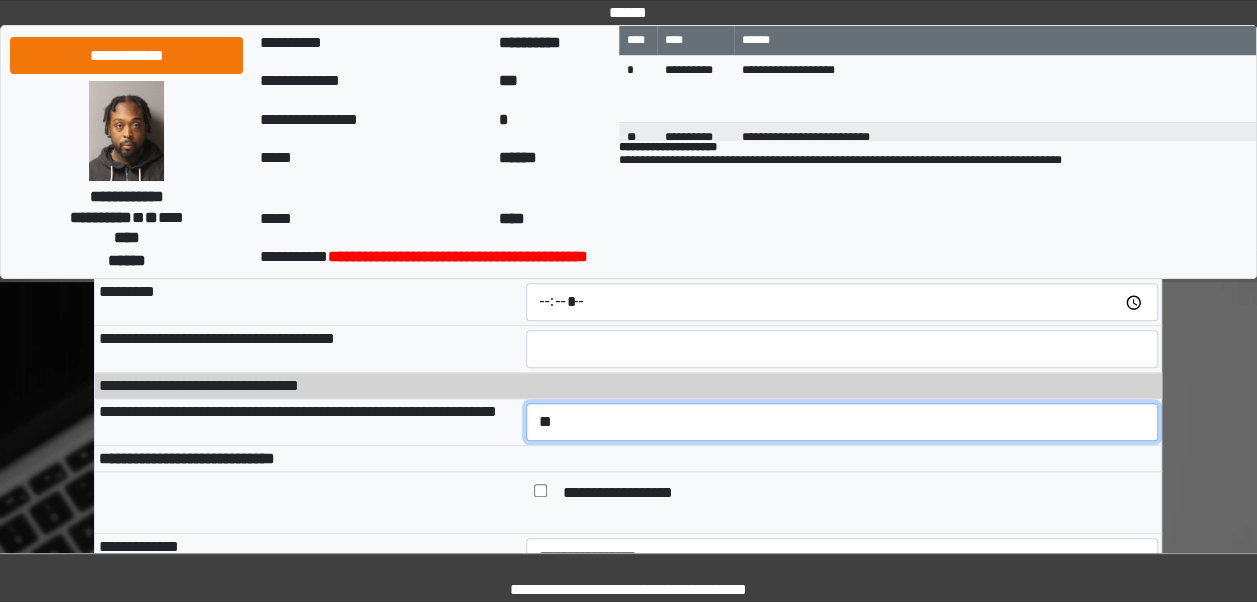 click on "**********" at bounding box center [842, 421] 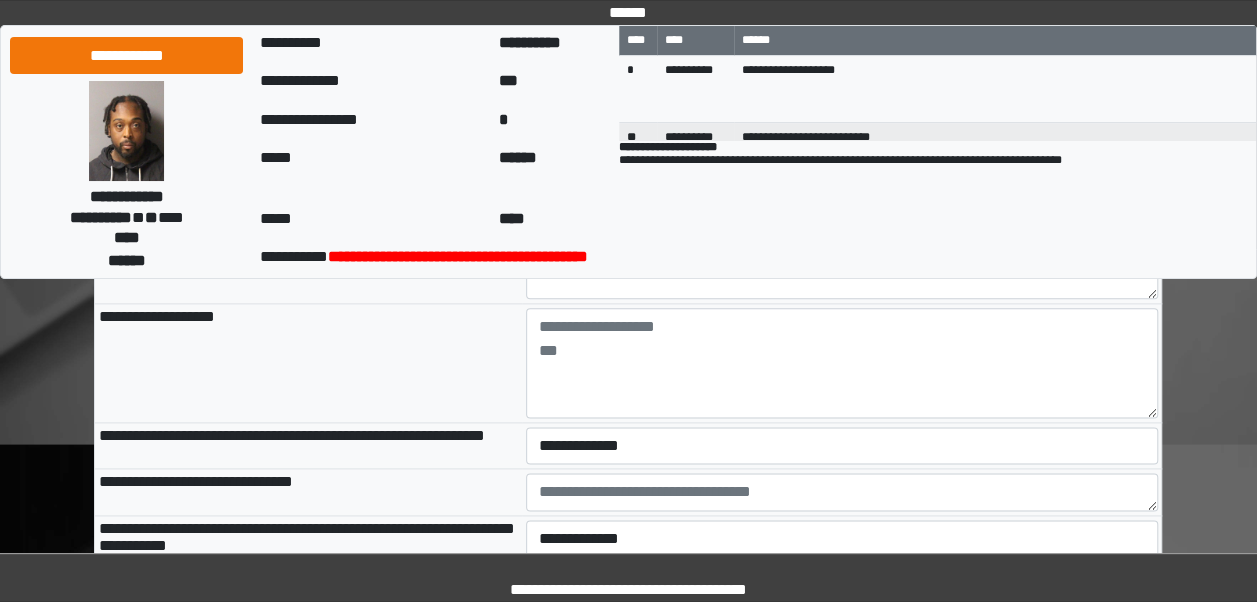 scroll, scrollTop: 1093, scrollLeft: 0, axis: vertical 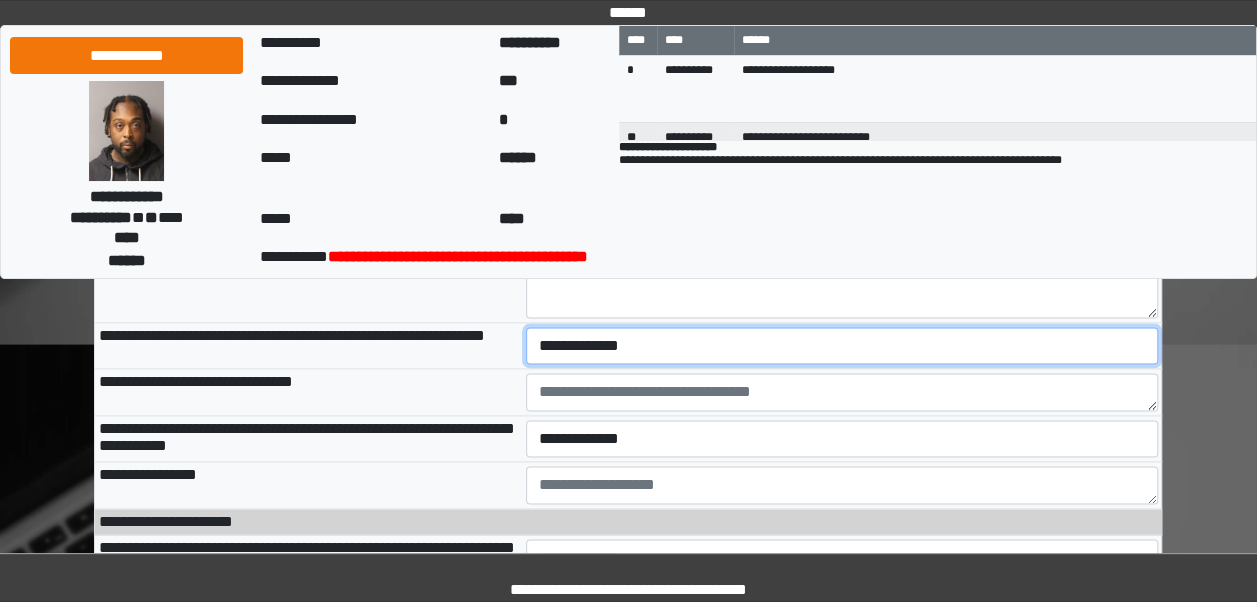 click on "**********" at bounding box center [842, 345] 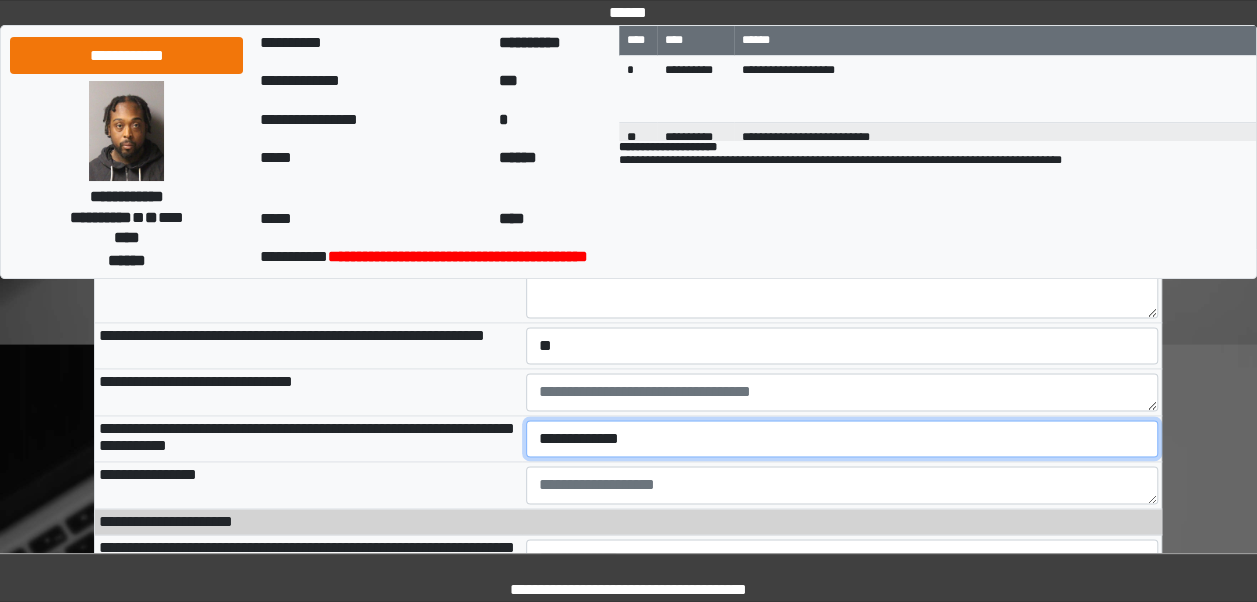 click on "**********" at bounding box center [842, 438] 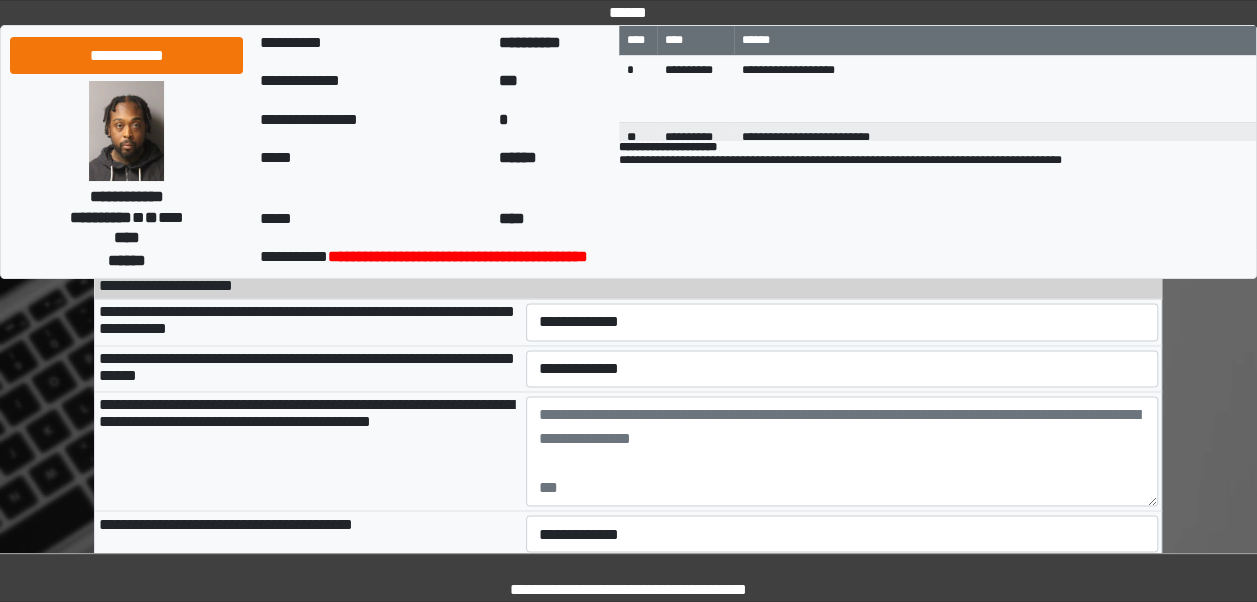 scroll, scrollTop: 1413, scrollLeft: 0, axis: vertical 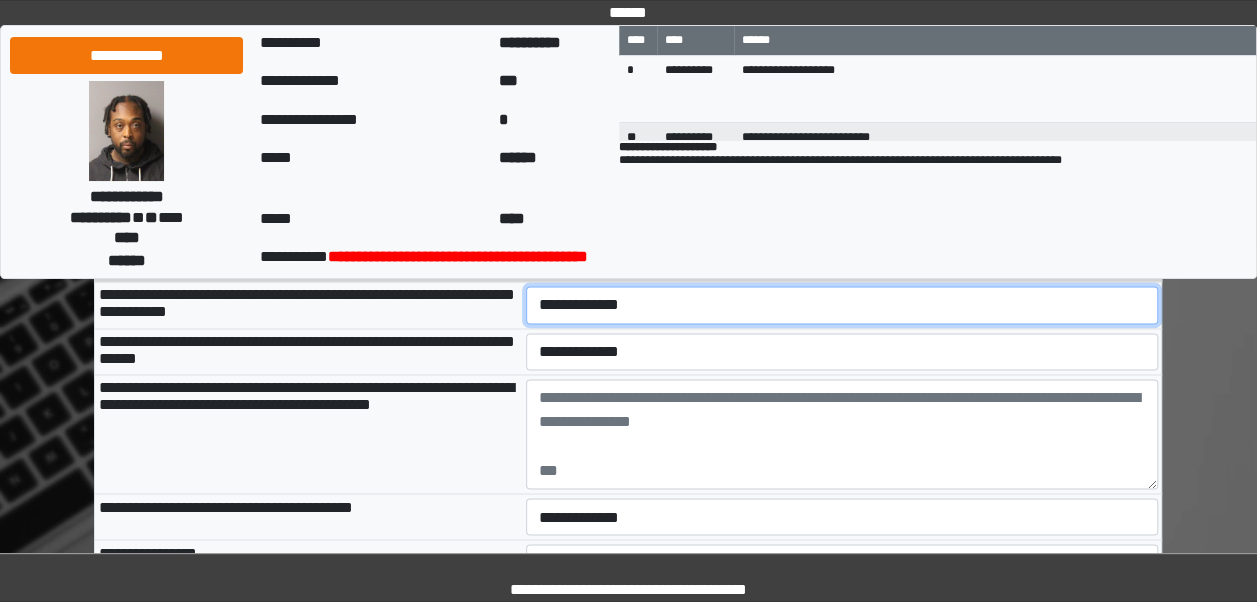 click on "**********" at bounding box center [842, 304] 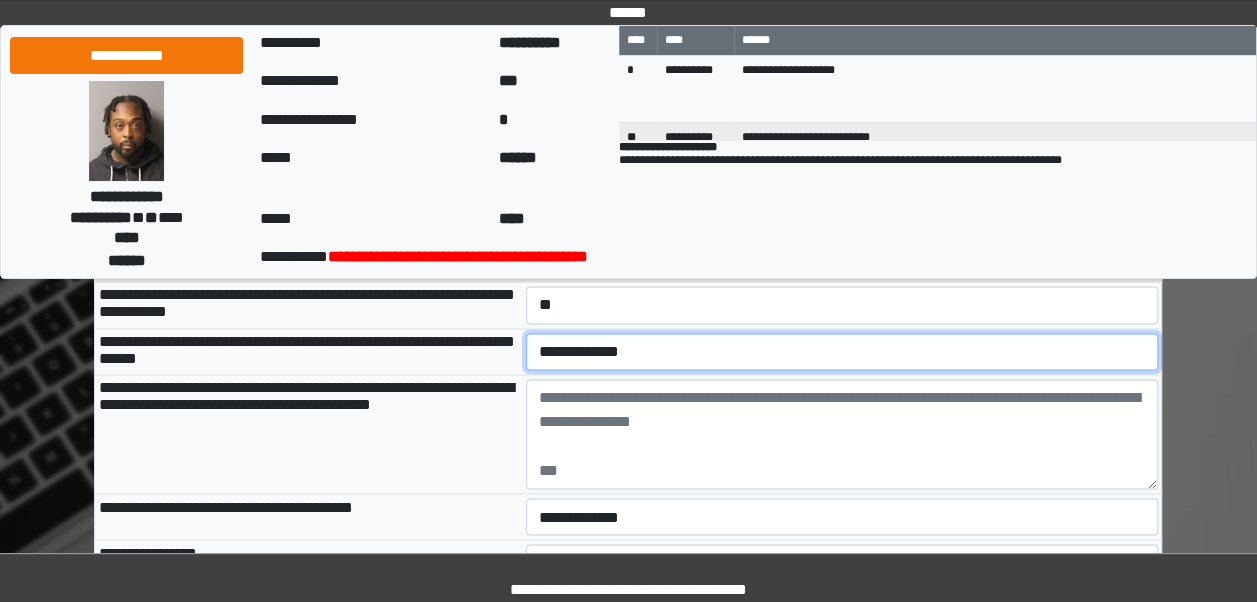 click on "**********" at bounding box center (842, 351) 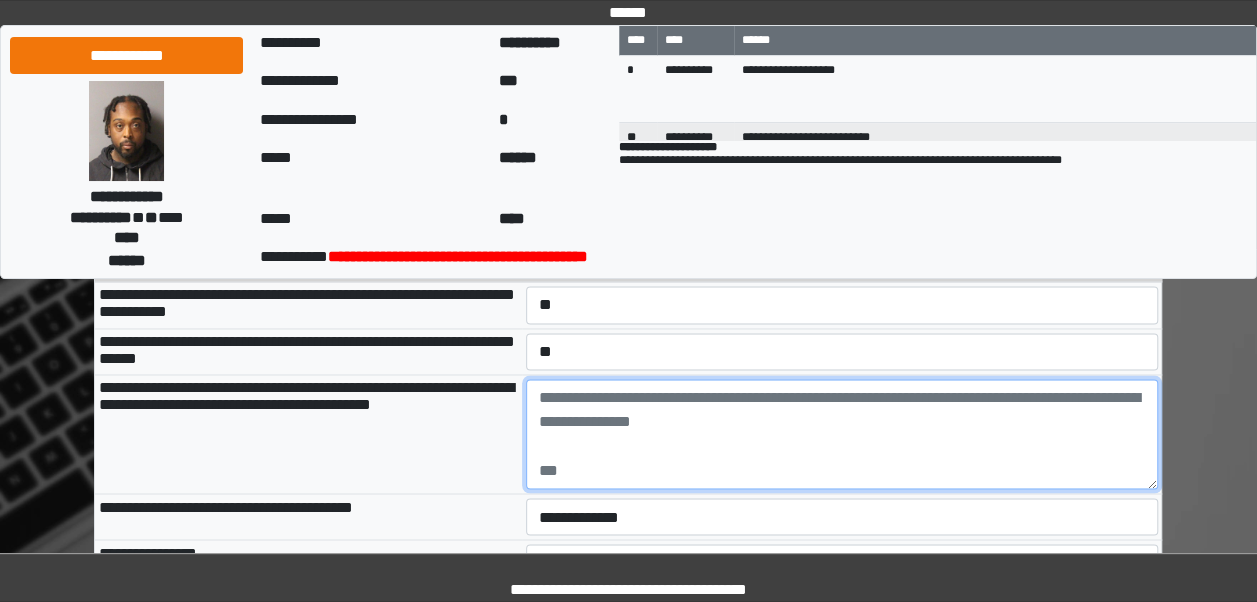 click at bounding box center (842, 434) 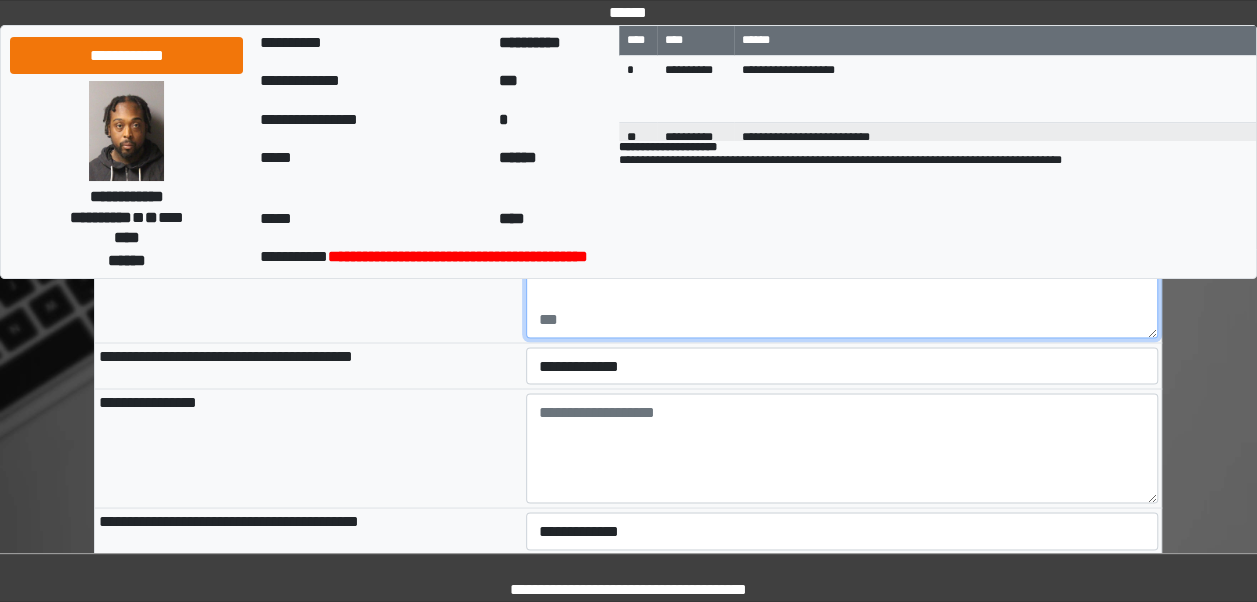 scroll, scrollTop: 1581, scrollLeft: 0, axis: vertical 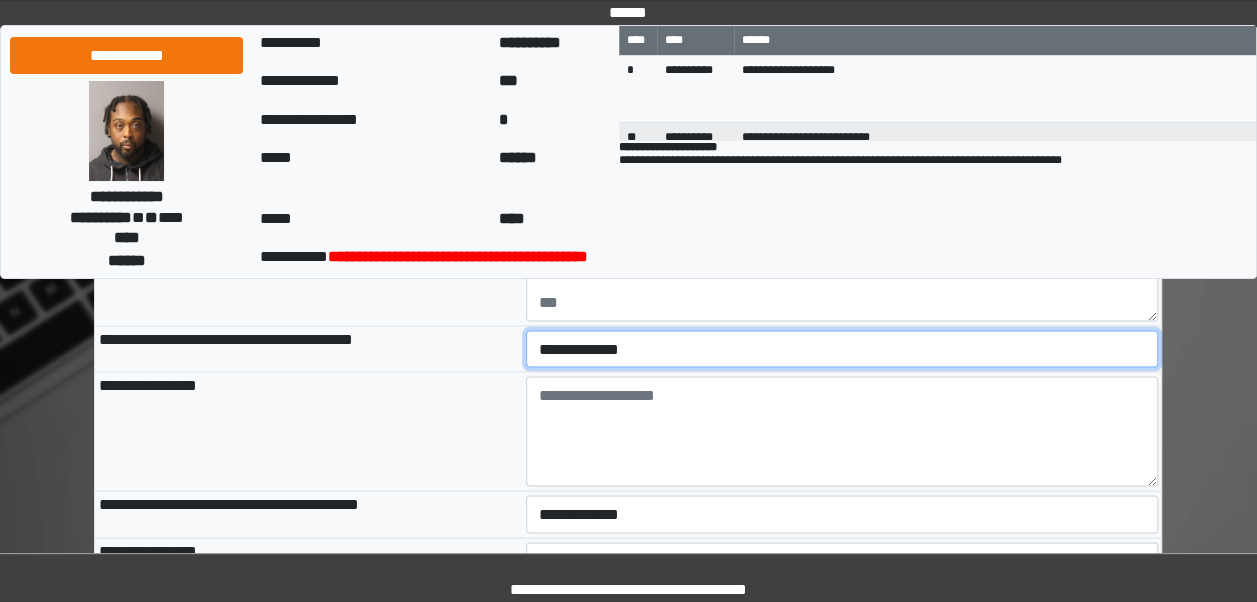 click on "**********" at bounding box center (842, 348) 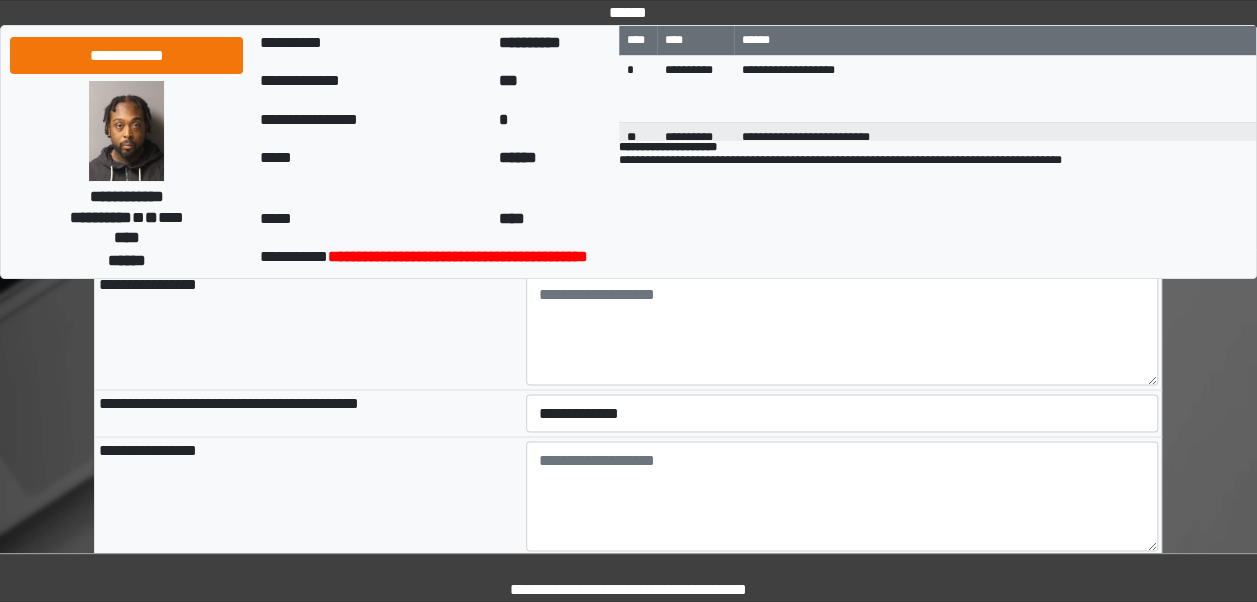 scroll, scrollTop: 1716, scrollLeft: 0, axis: vertical 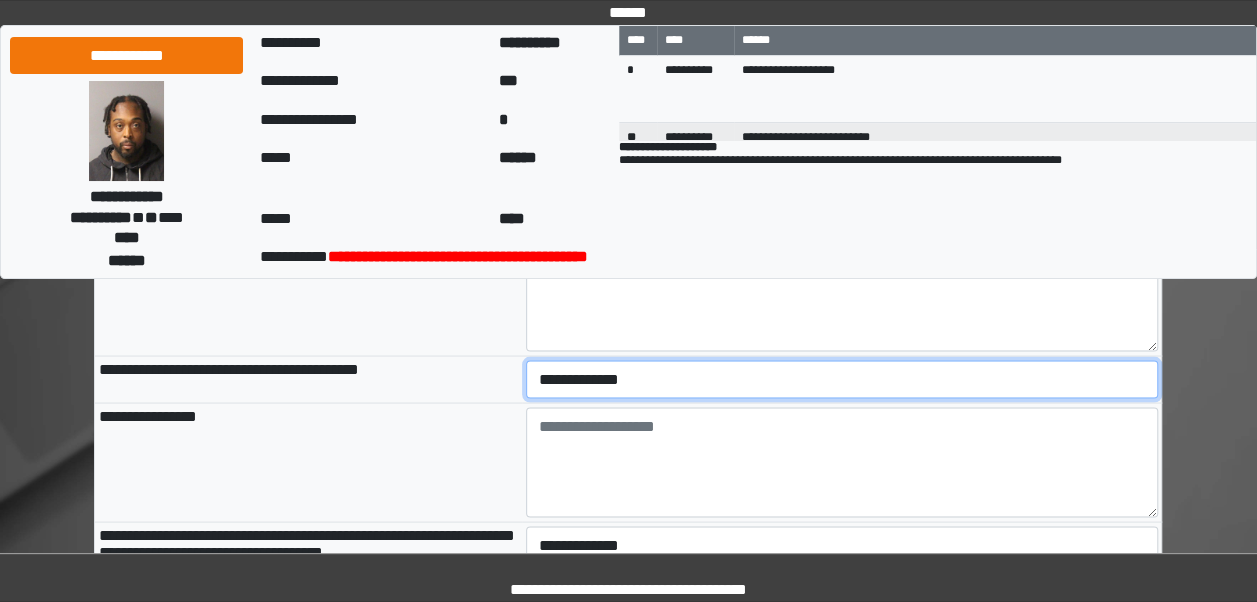 click on "**********" at bounding box center [842, 378] 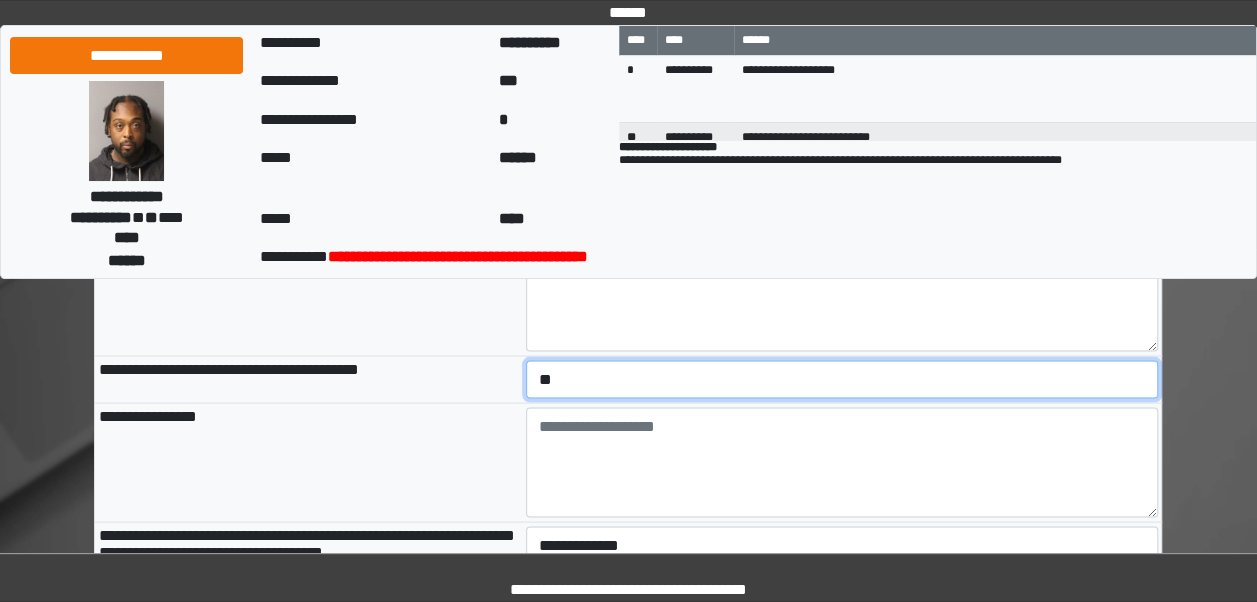 click on "**********" at bounding box center (842, 378) 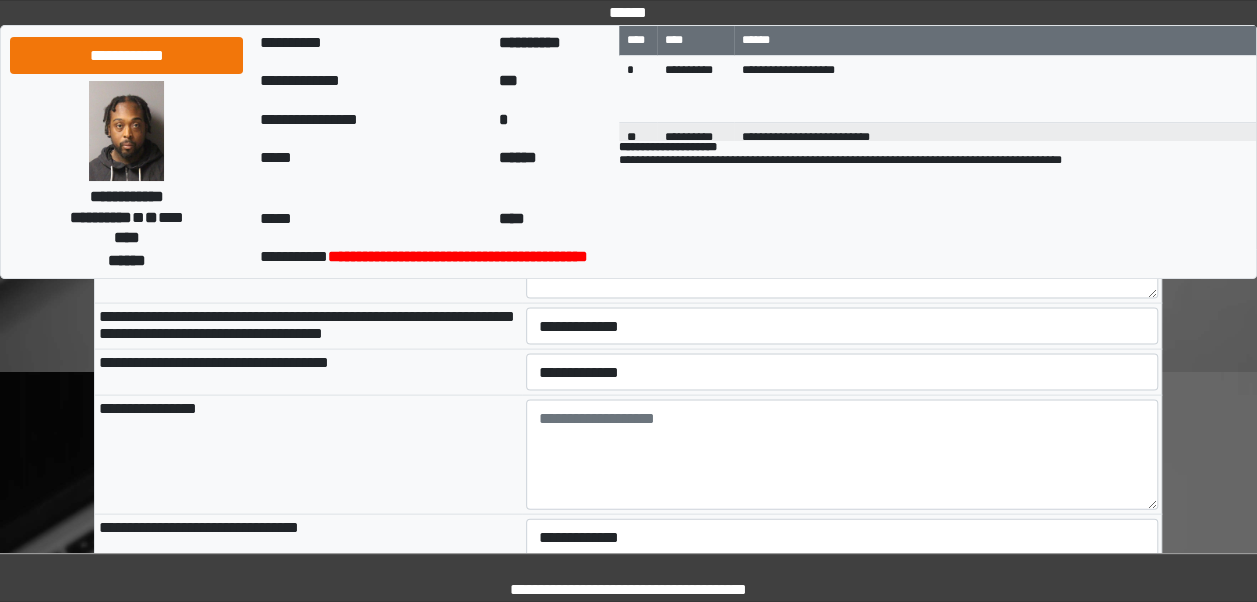 scroll, scrollTop: 1951, scrollLeft: 0, axis: vertical 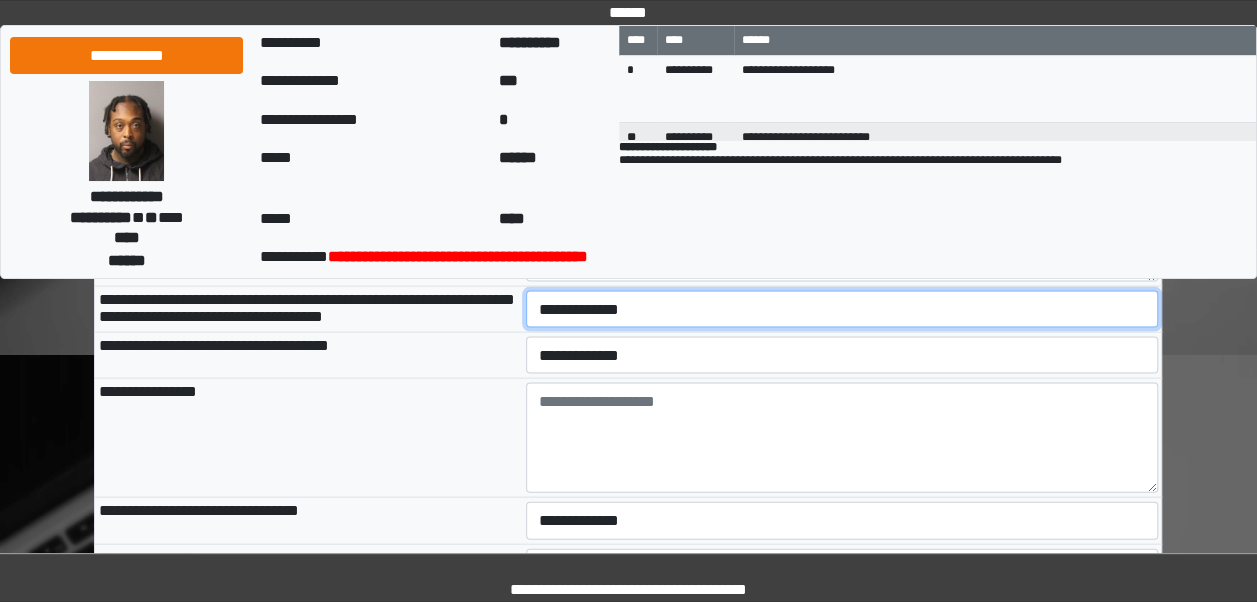 click on "**********" at bounding box center [842, 309] 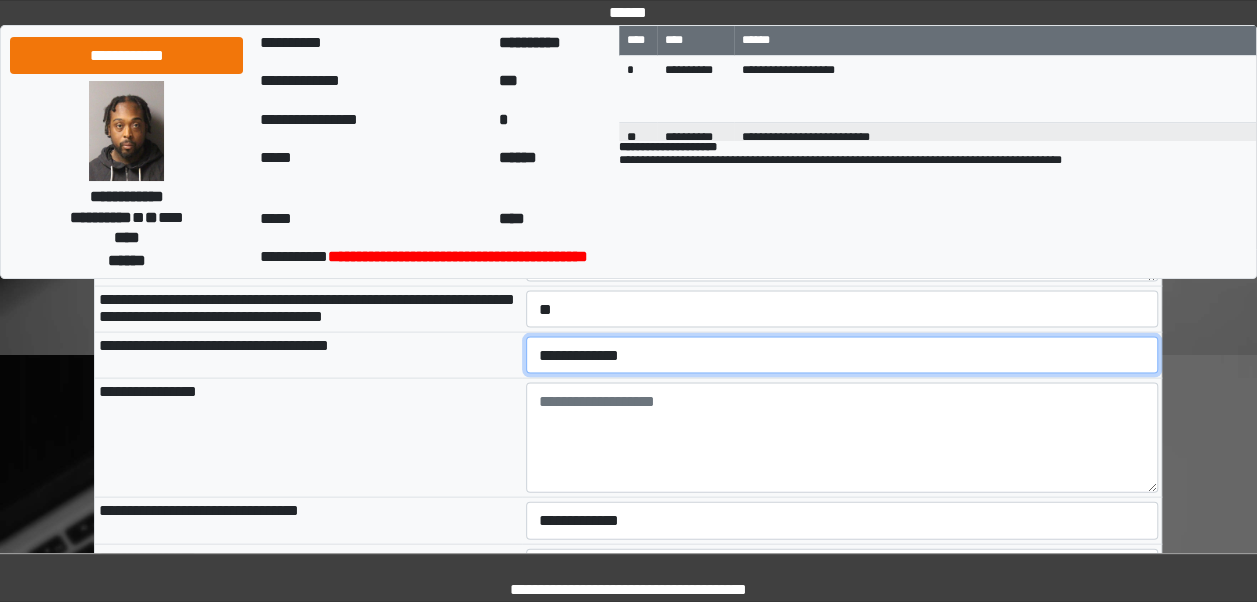 click on "**********" at bounding box center [842, 355] 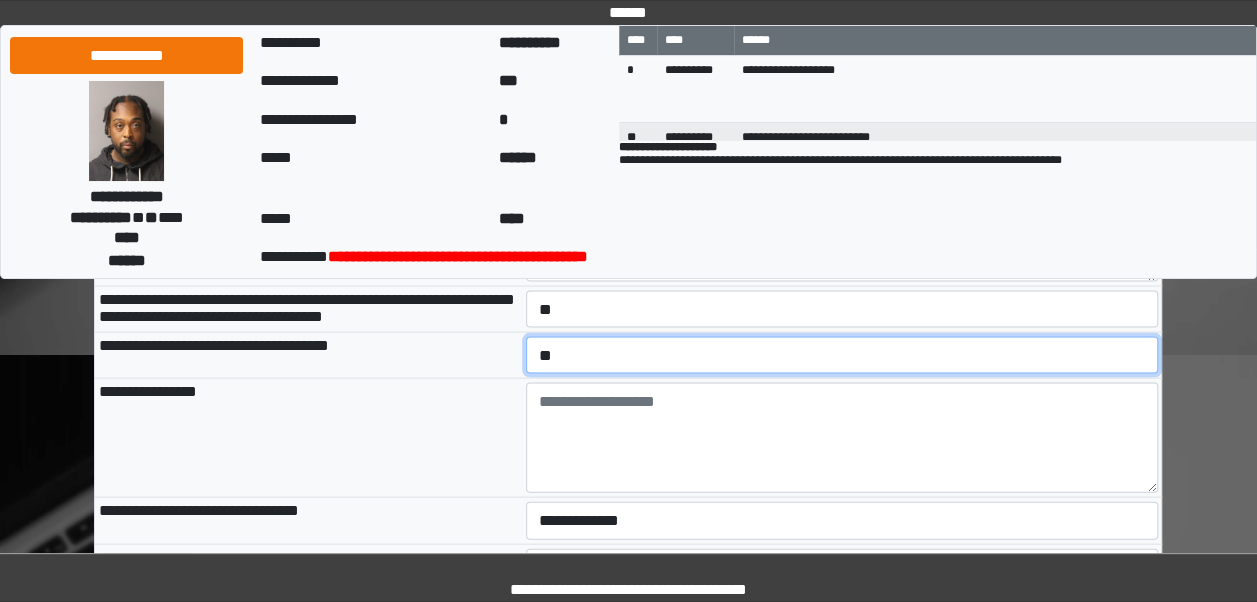 click on "**********" at bounding box center [842, 355] 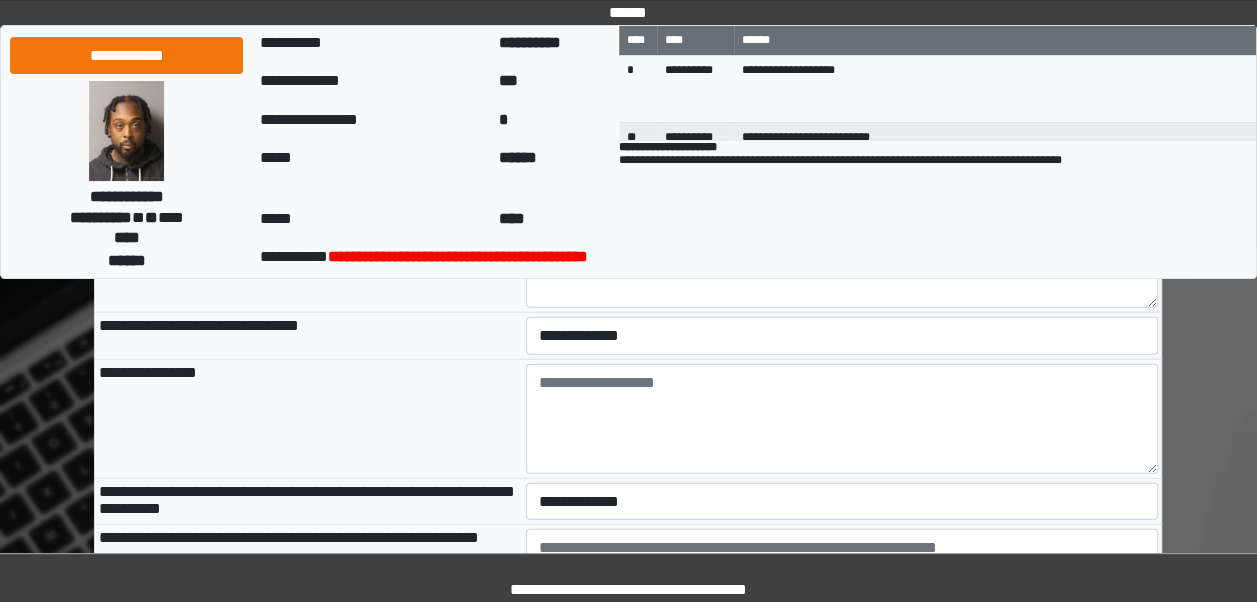 scroll, scrollTop: 2170, scrollLeft: 0, axis: vertical 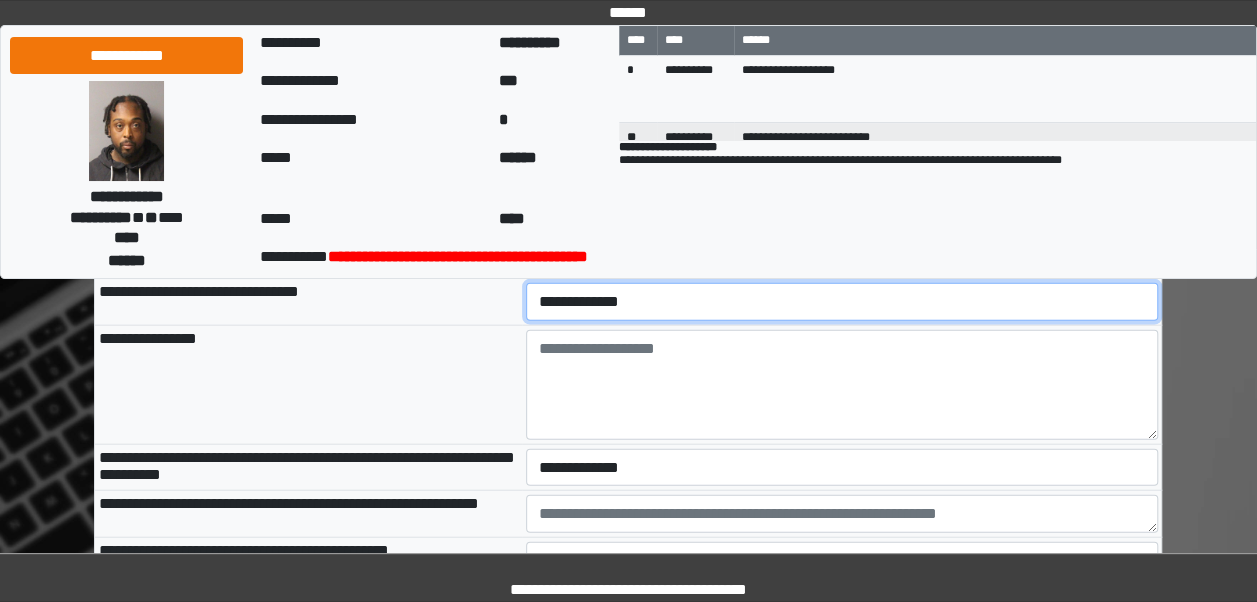 click on "**********" at bounding box center (842, 301) 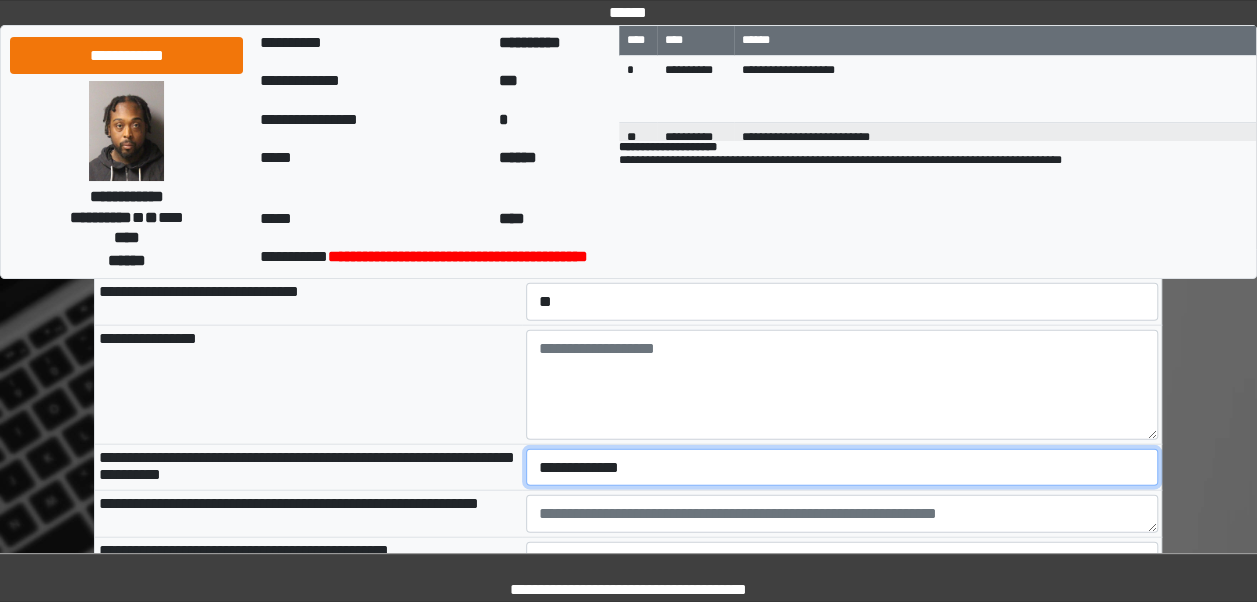 click on "**********" at bounding box center (842, 467) 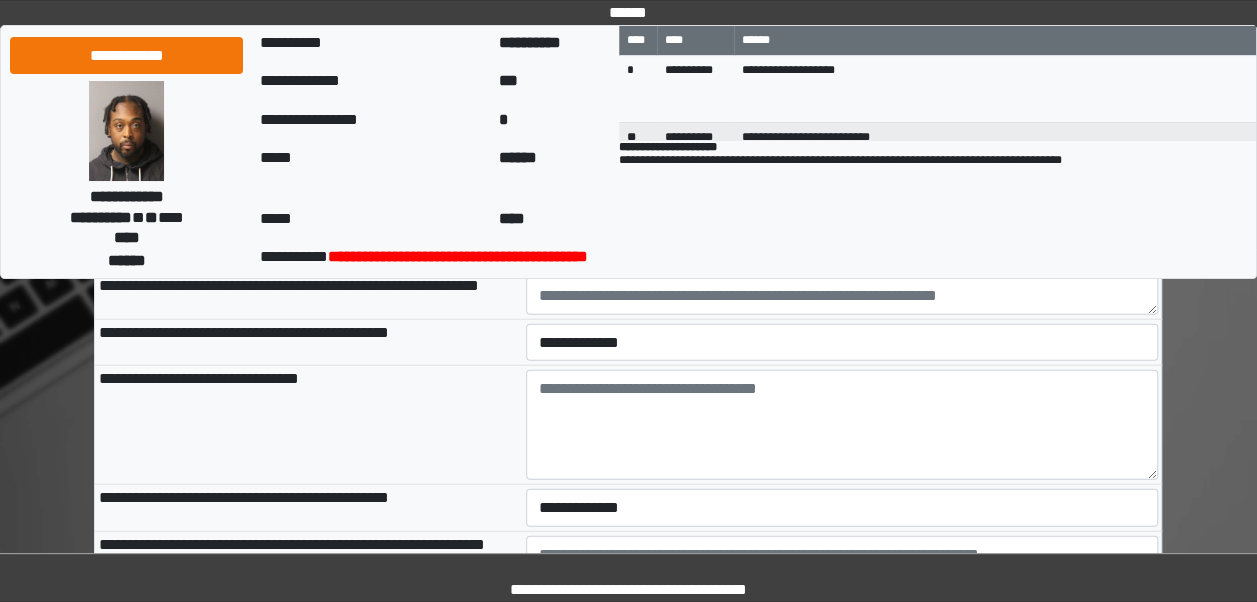 scroll, scrollTop: 2439, scrollLeft: 0, axis: vertical 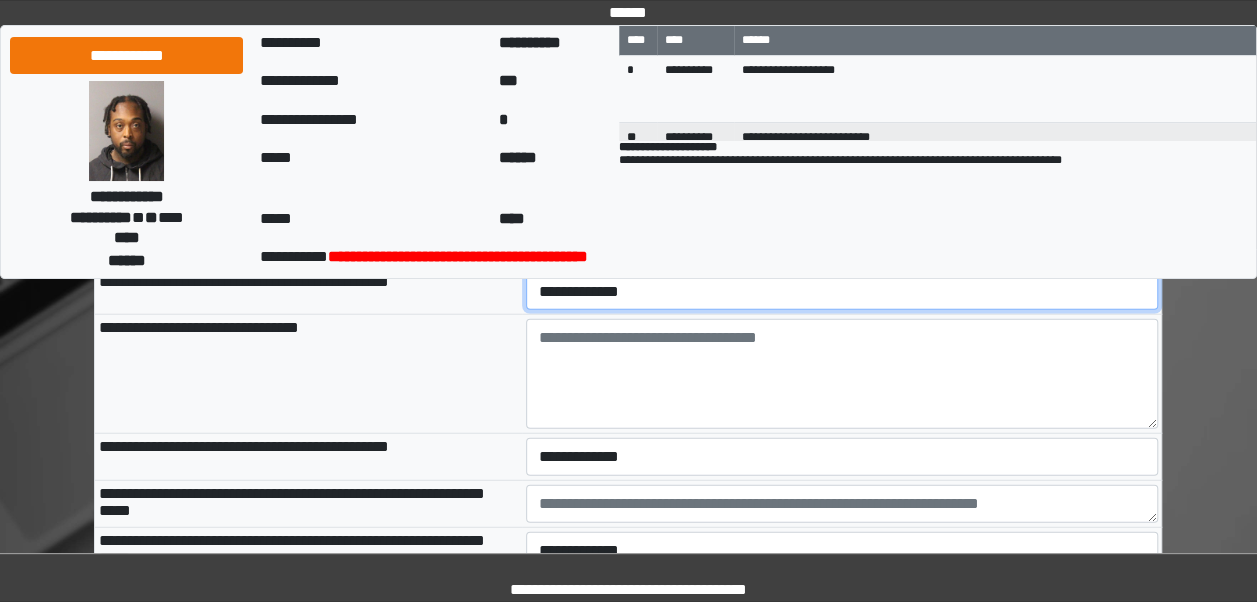click on "**********" at bounding box center [842, 291] 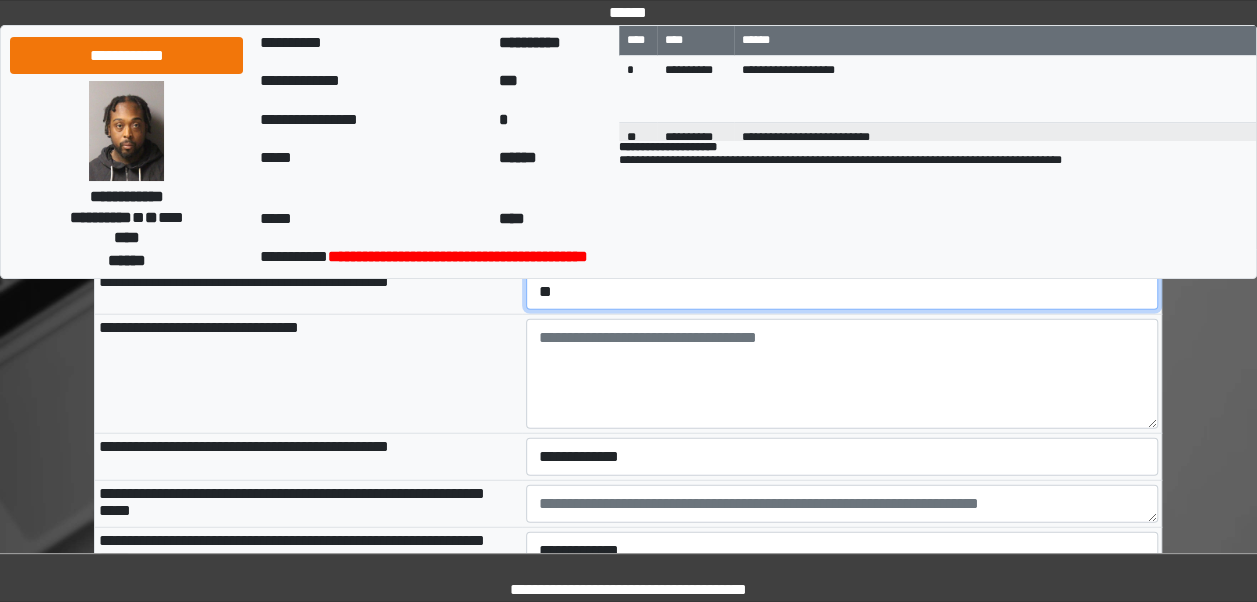 click on "**********" at bounding box center [842, 291] 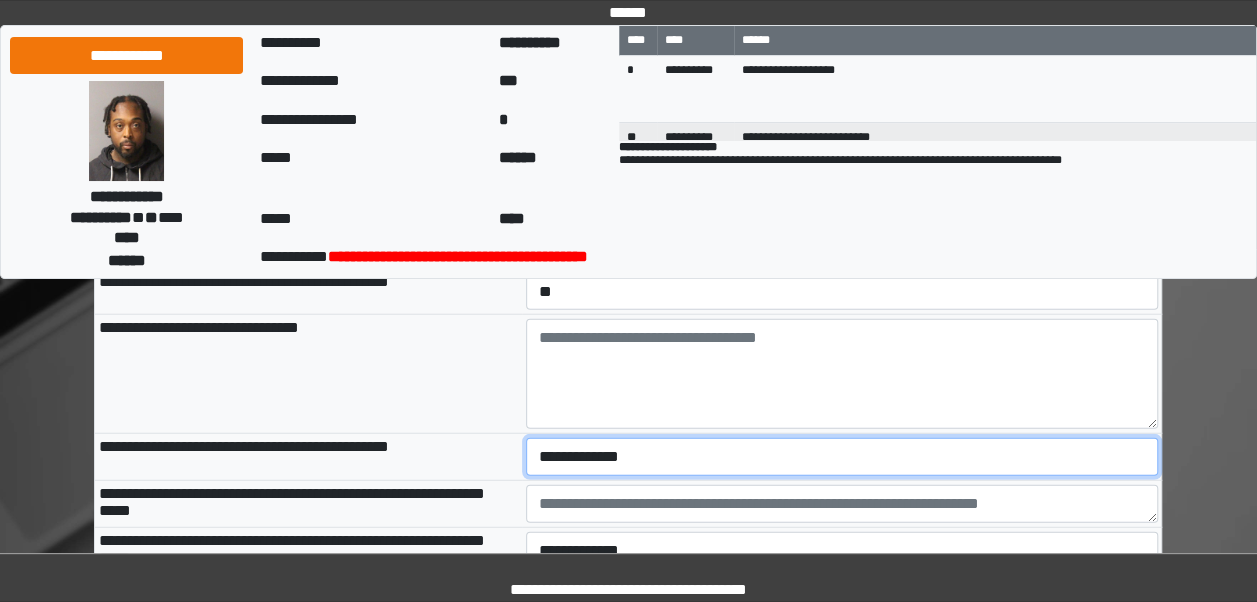 click on "**********" at bounding box center [842, 456] 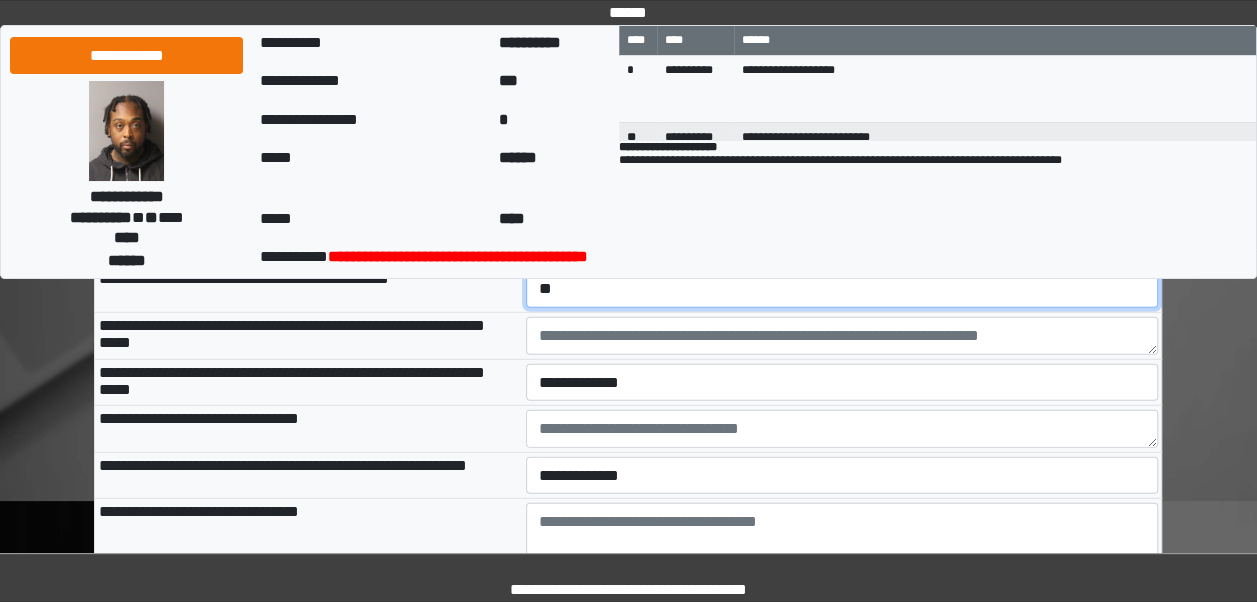 scroll, scrollTop: 2641, scrollLeft: 0, axis: vertical 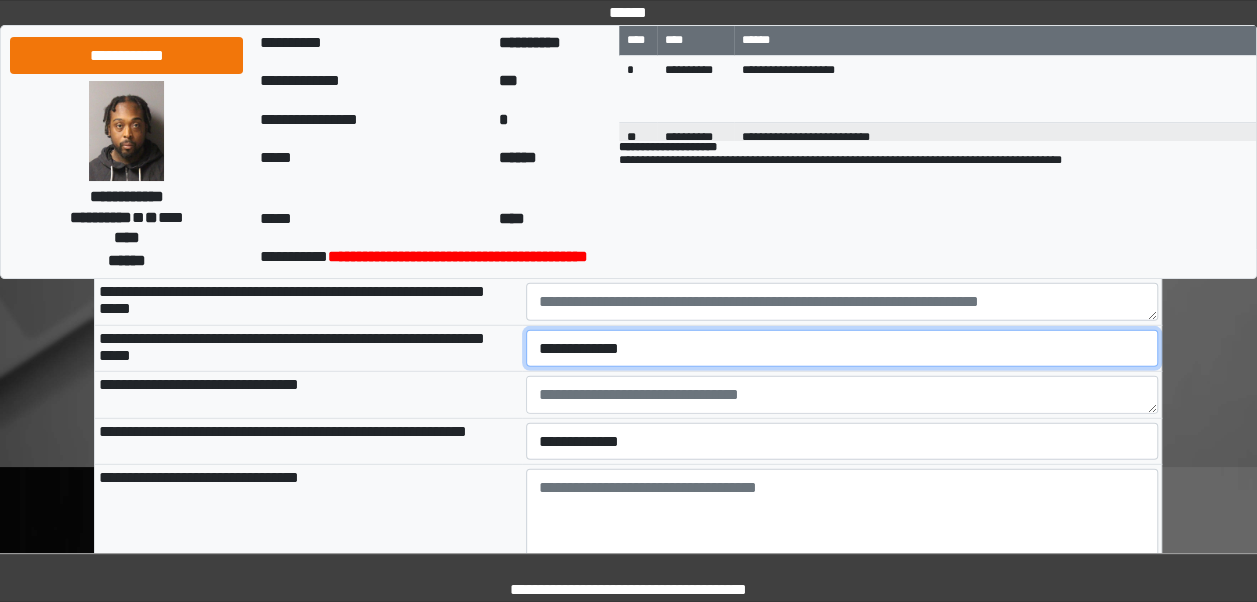 click on "**********" at bounding box center (842, 348) 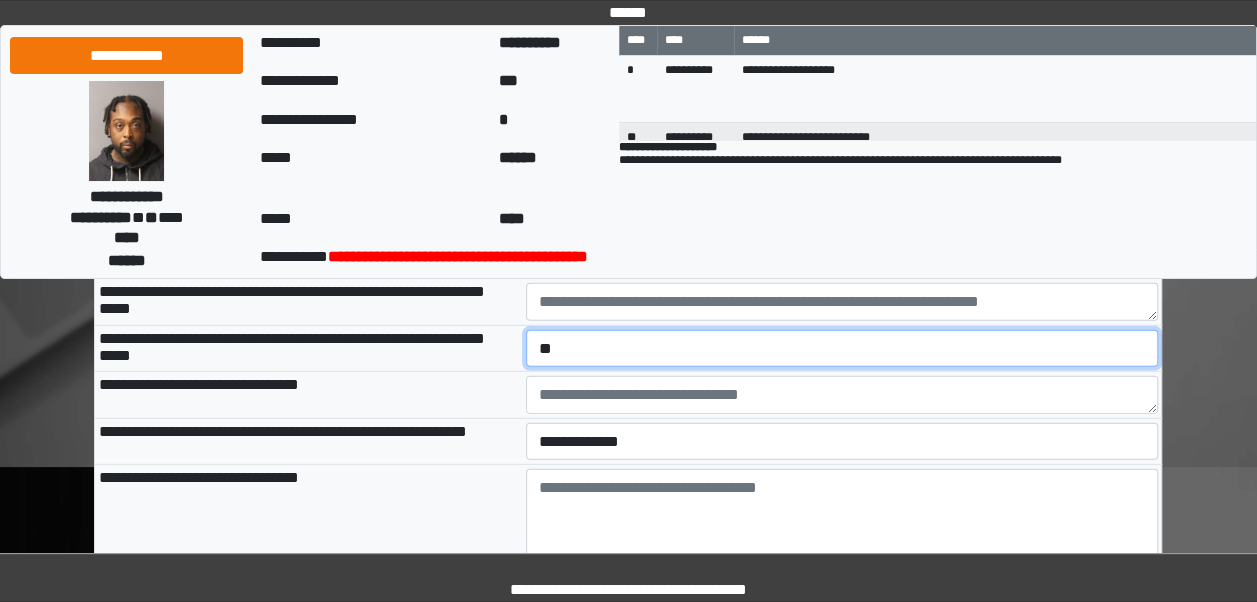 click on "**********" at bounding box center [842, 348] 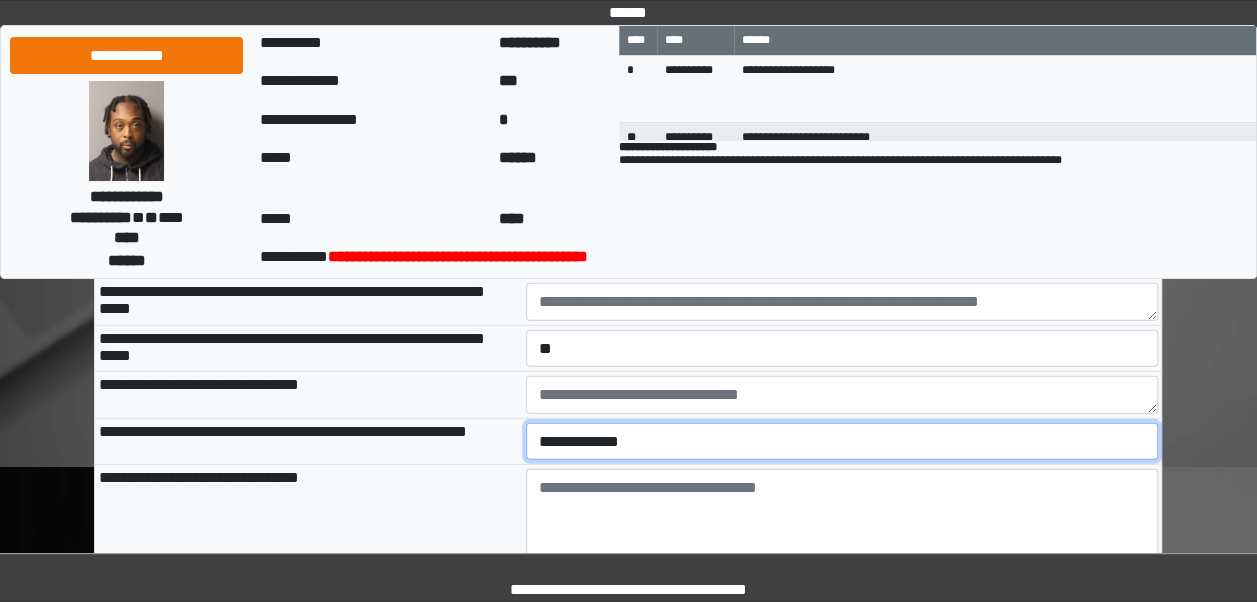 click on "**********" at bounding box center (842, 441) 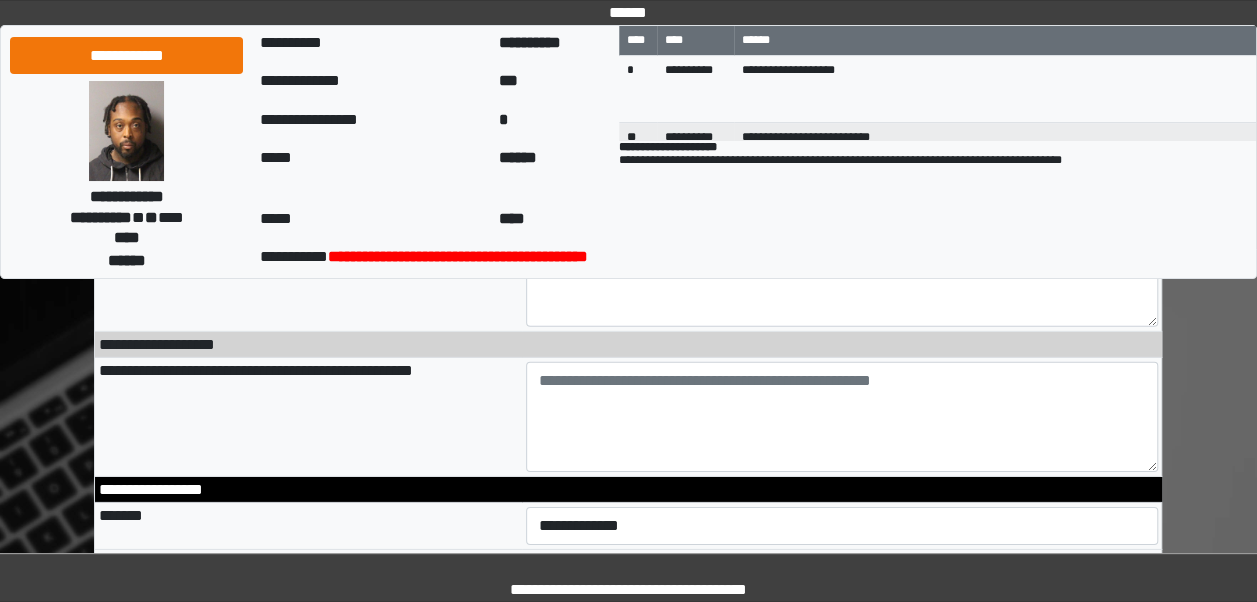 scroll, scrollTop: 2927, scrollLeft: 0, axis: vertical 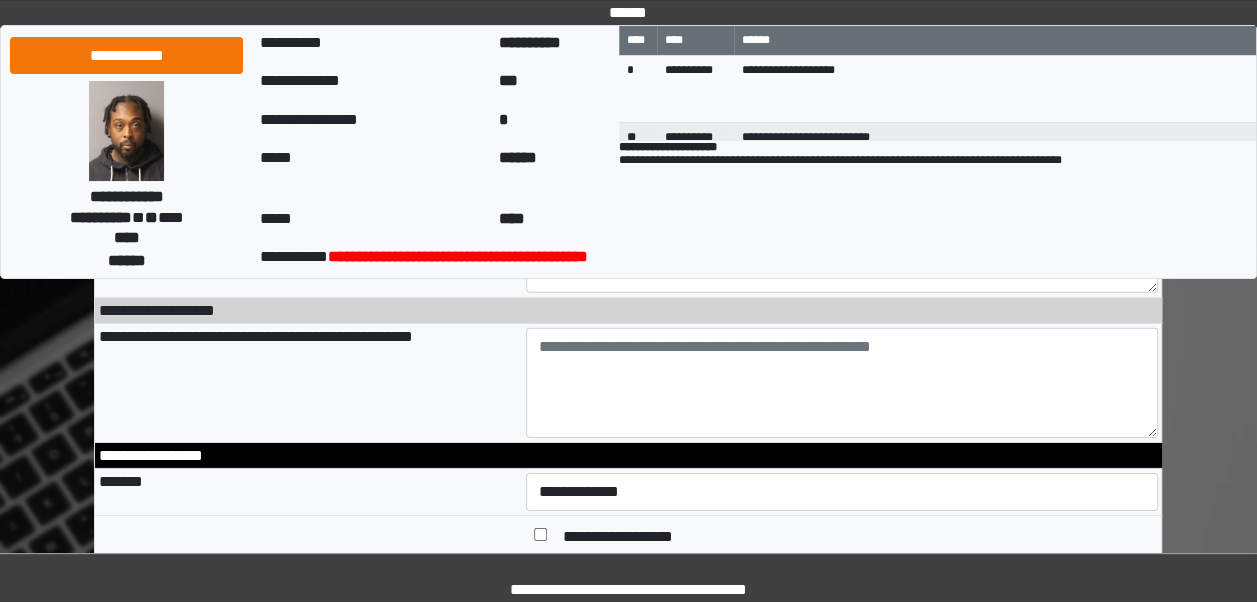 click on "**********" at bounding box center [628, 311] 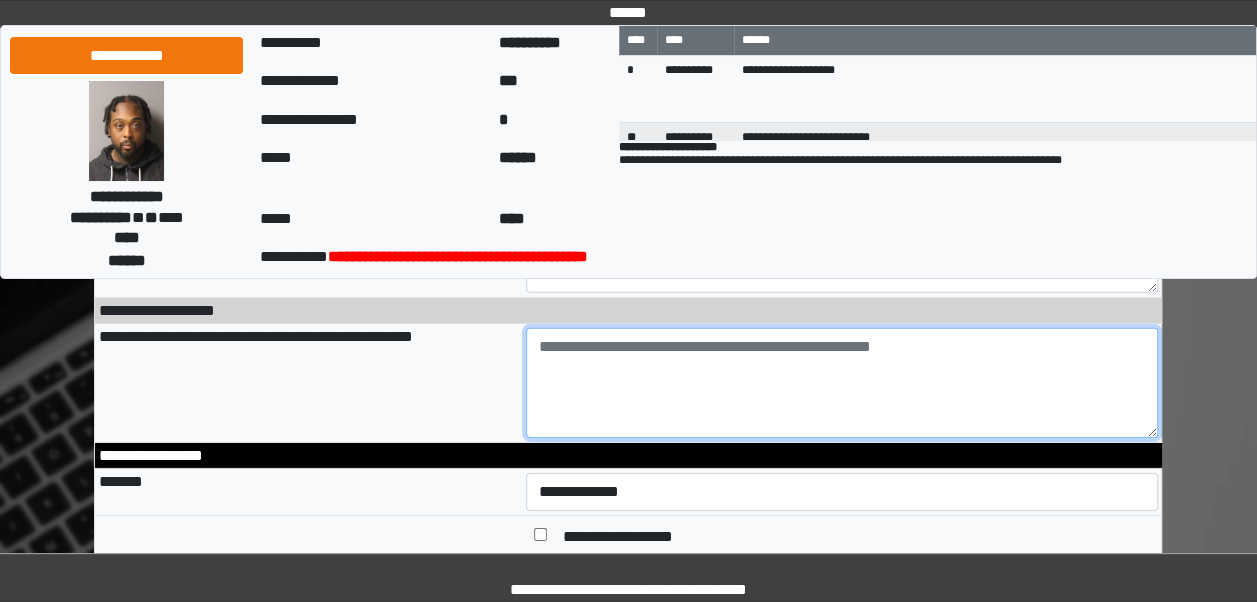 click at bounding box center (842, 383) 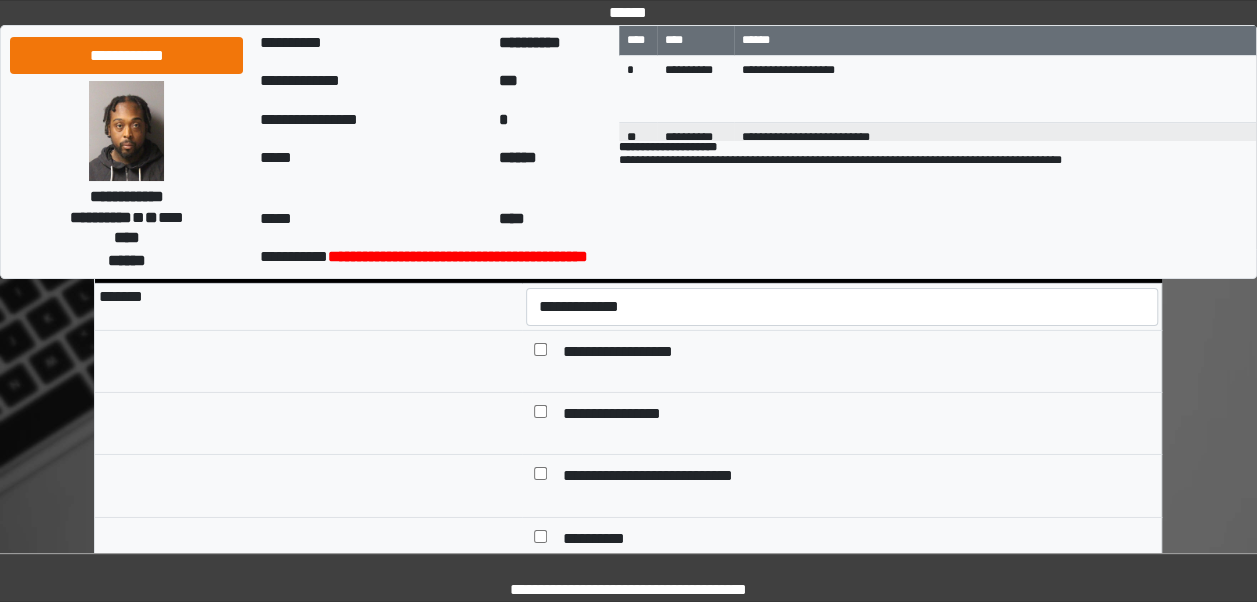 scroll, scrollTop: 3162, scrollLeft: 0, axis: vertical 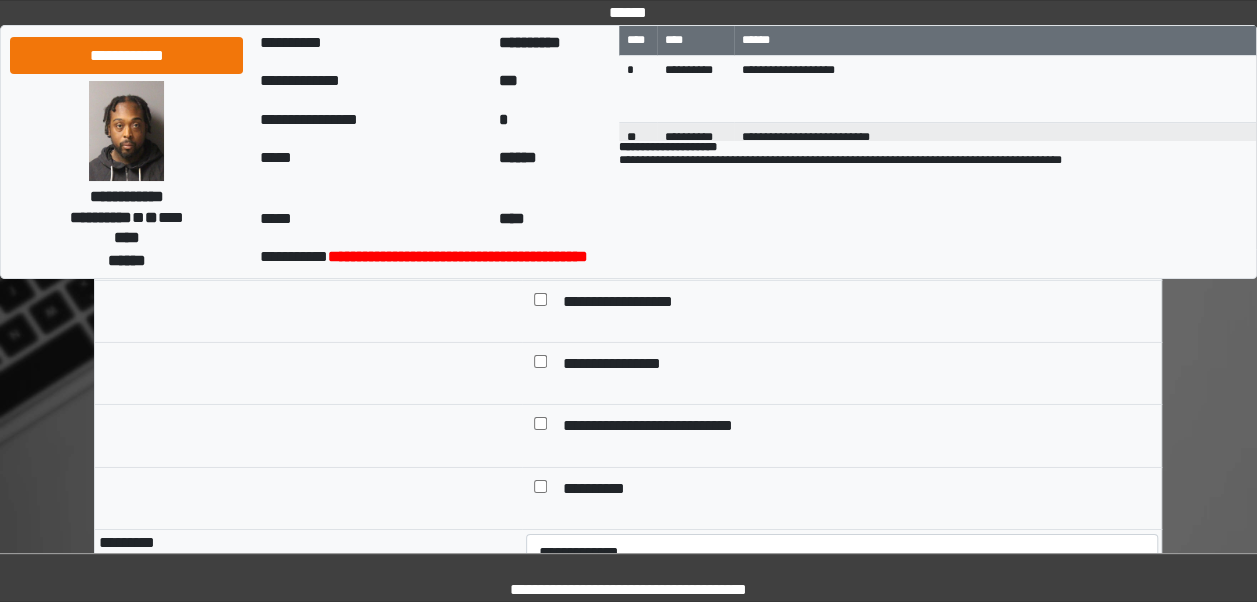 type on "**********" 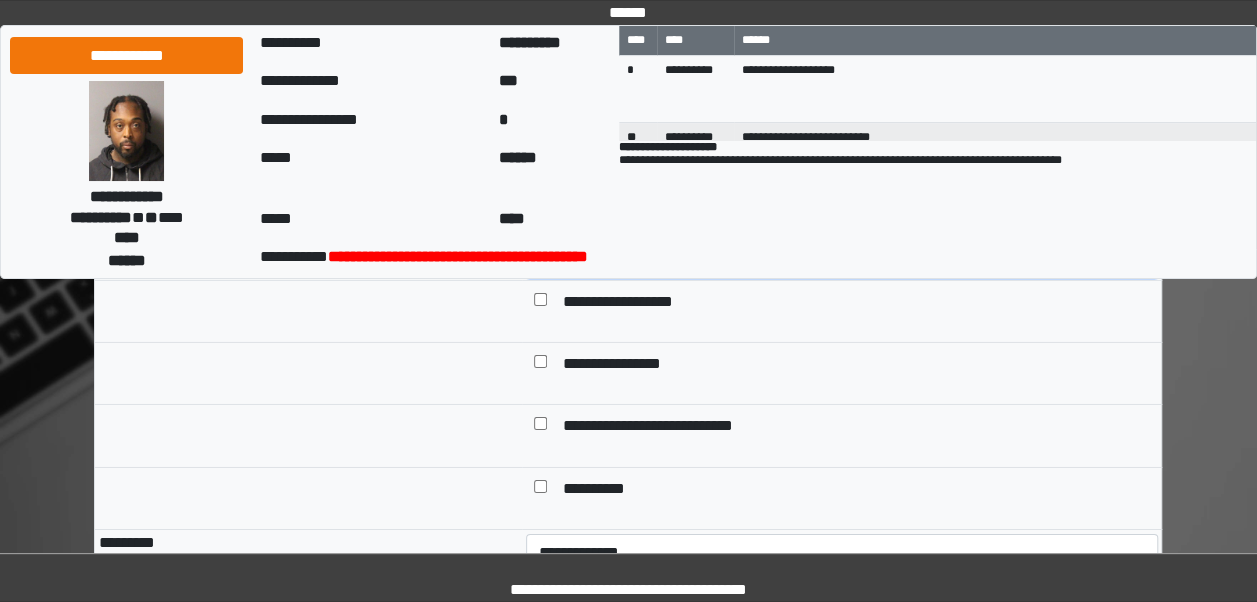 click on "**********" at bounding box center (842, 256) 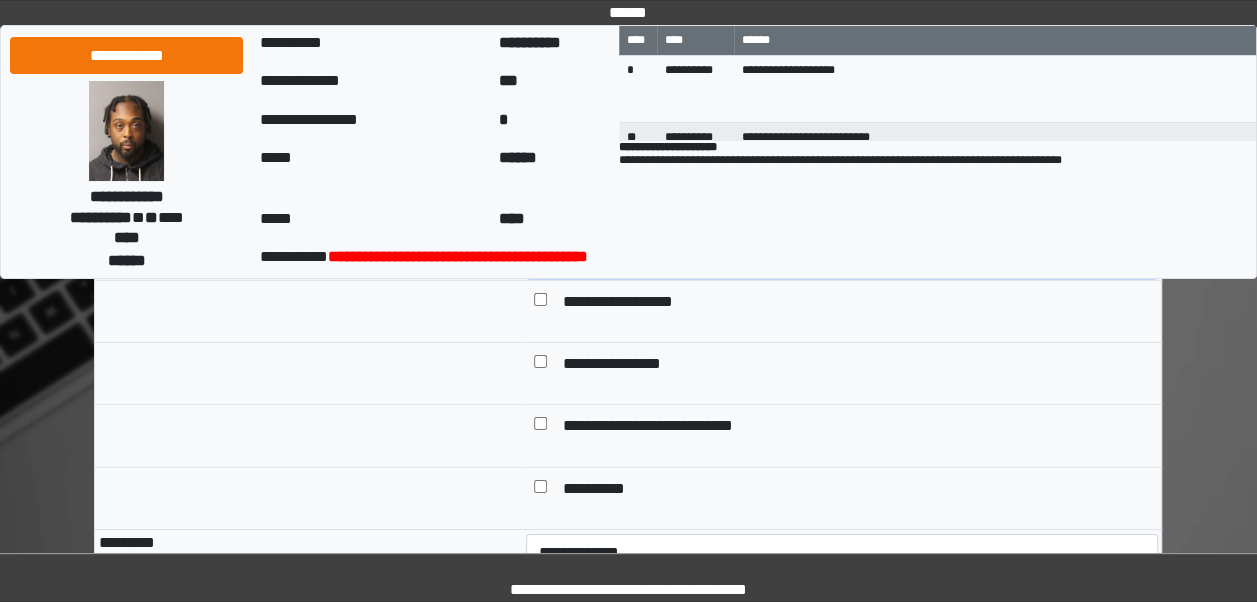 select on "*" 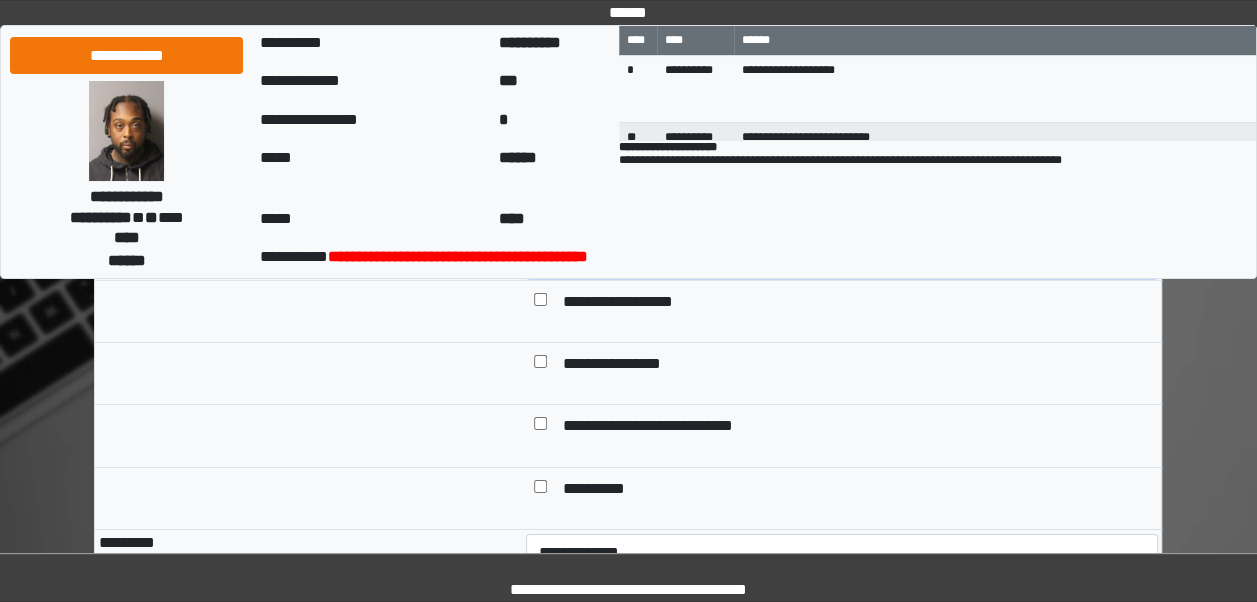 click on "**********" at bounding box center (842, 256) 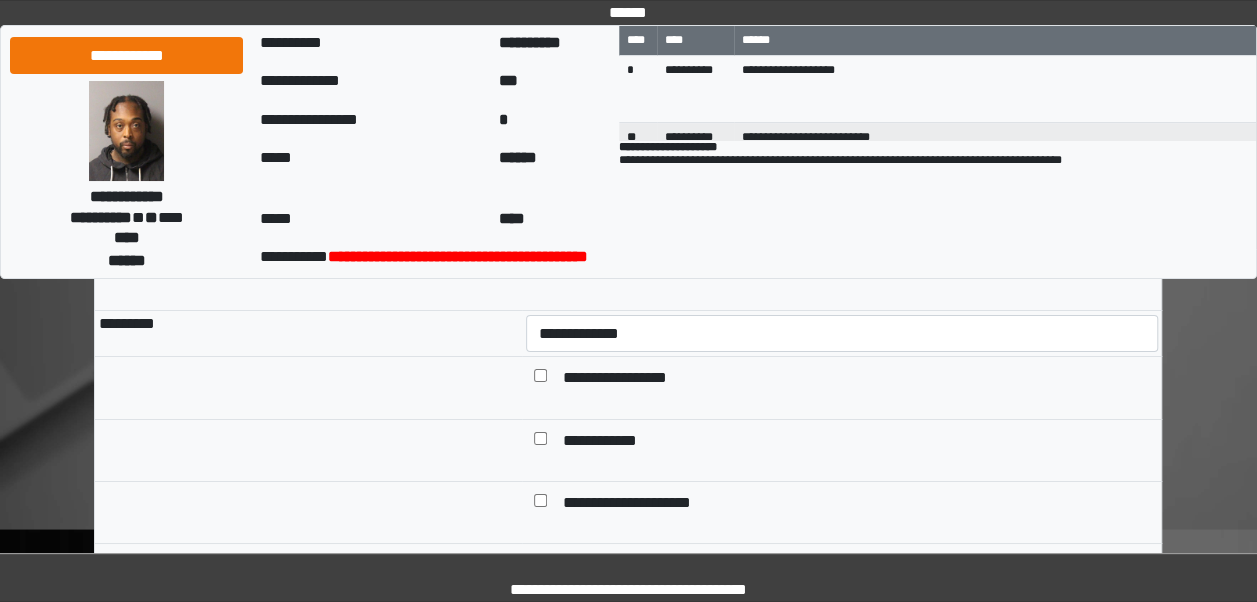 scroll, scrollTop: 3432, scrollLeft: 0, axis: vertical 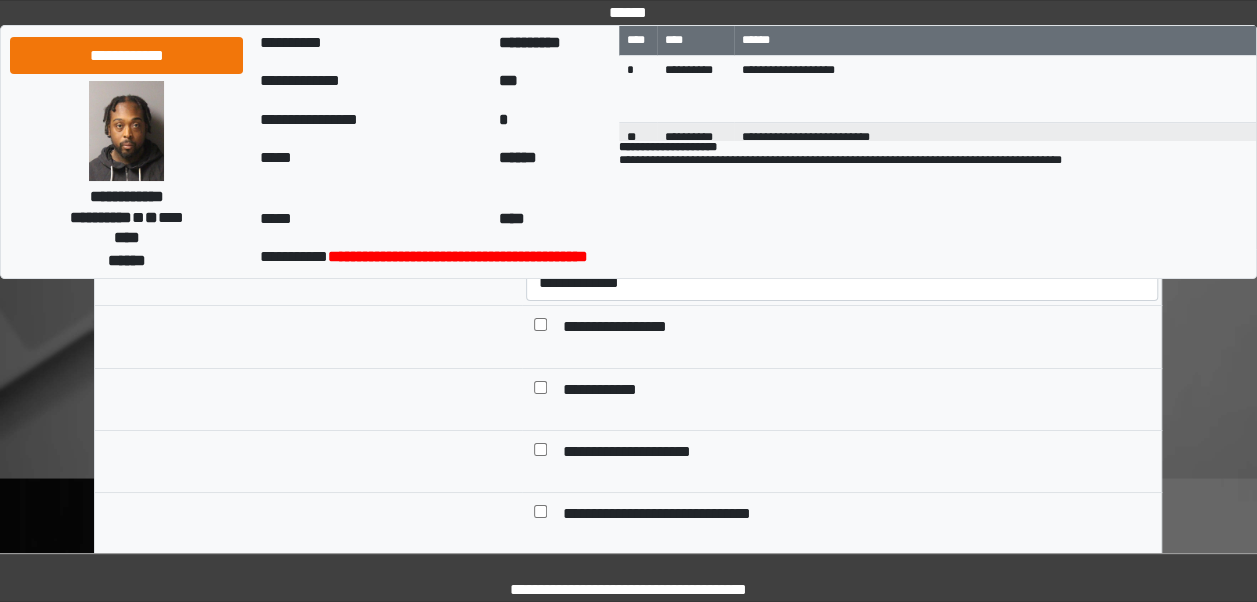 click on "**********" at bounding box center (631, 453) 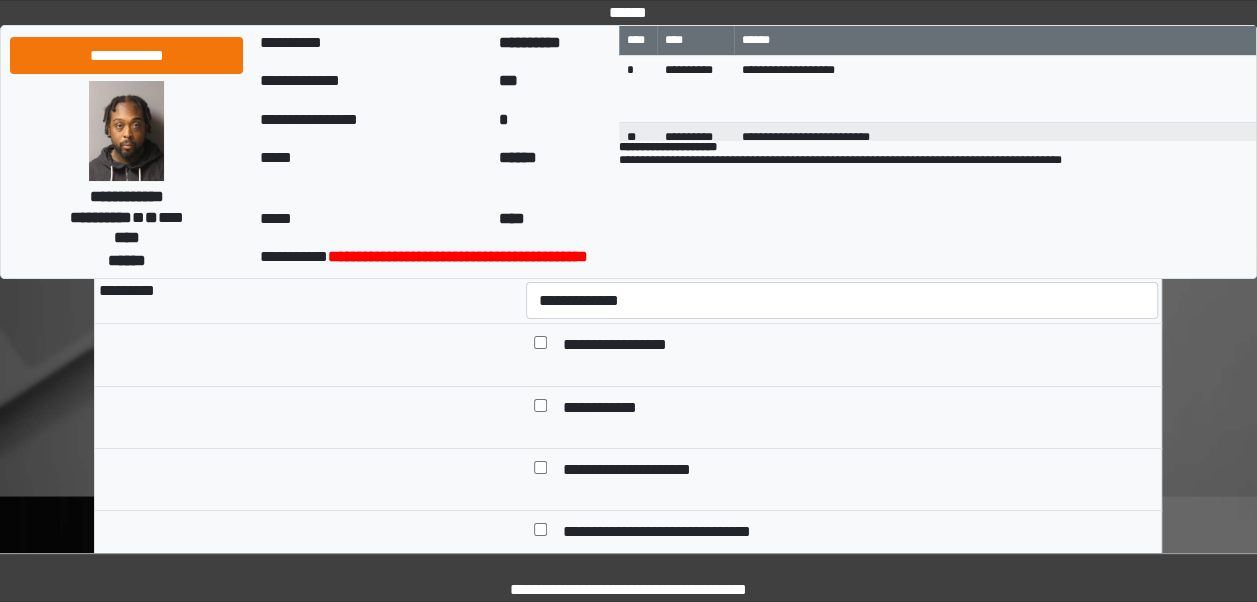 scroll, scrollTop: 3398, scrollLeft: 0, axis: vertical 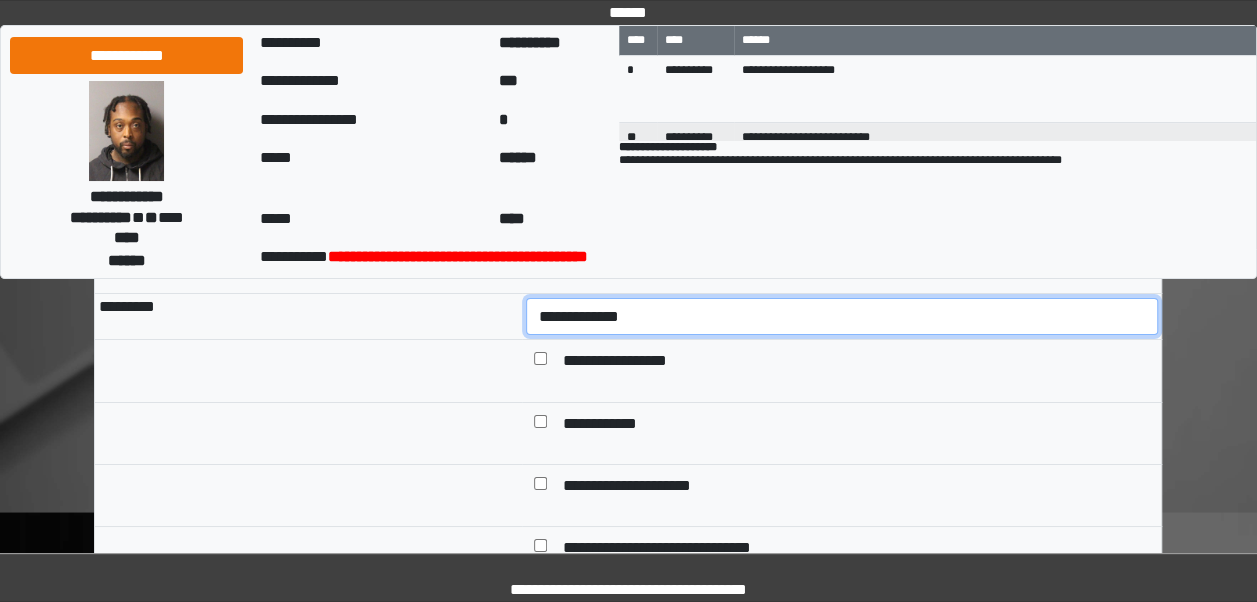 click on "**********" at bounding box center (842, 316) 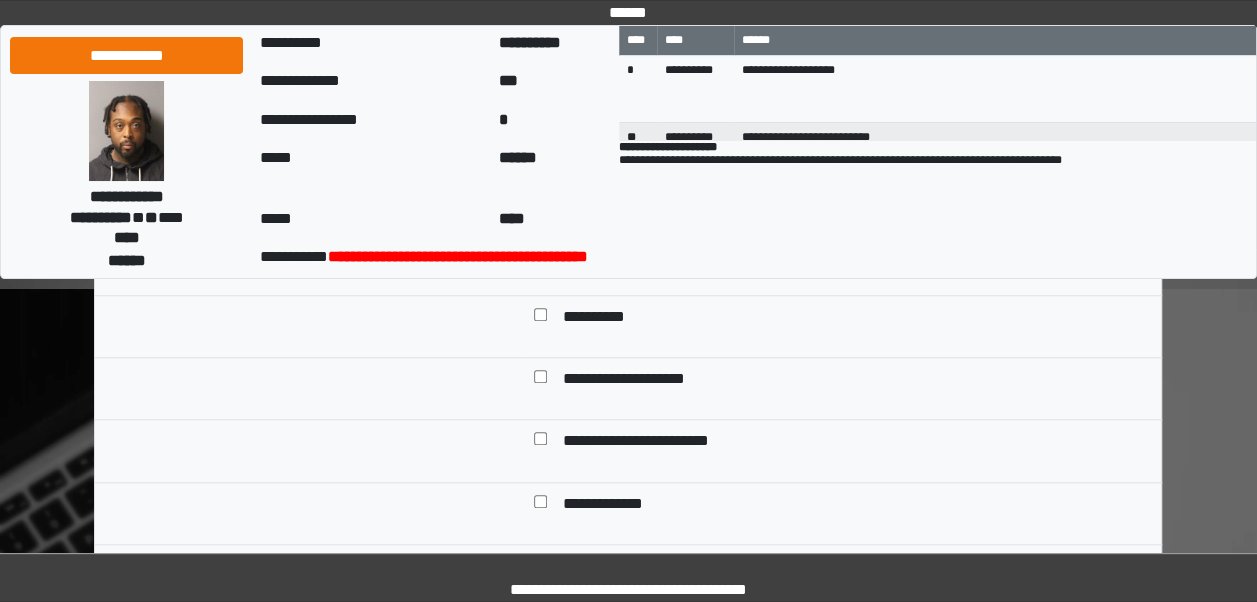 scroll, scrollTop: 4525, scrollLeft: 0, axis: vertical 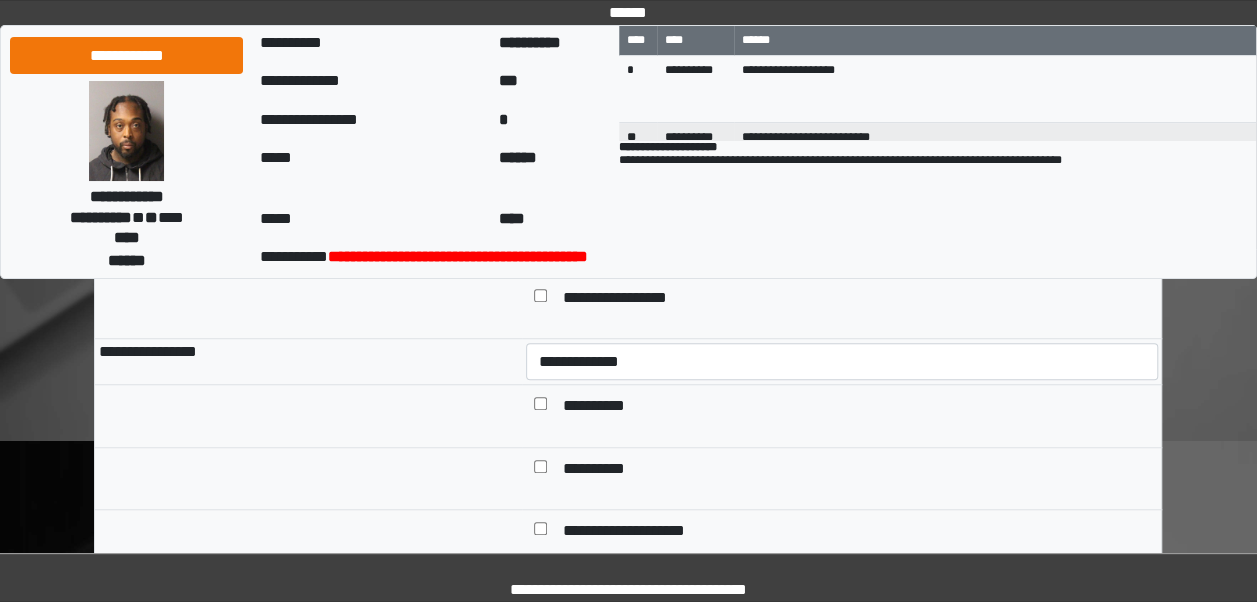 click on "**********" at bounding box center [856, 407] 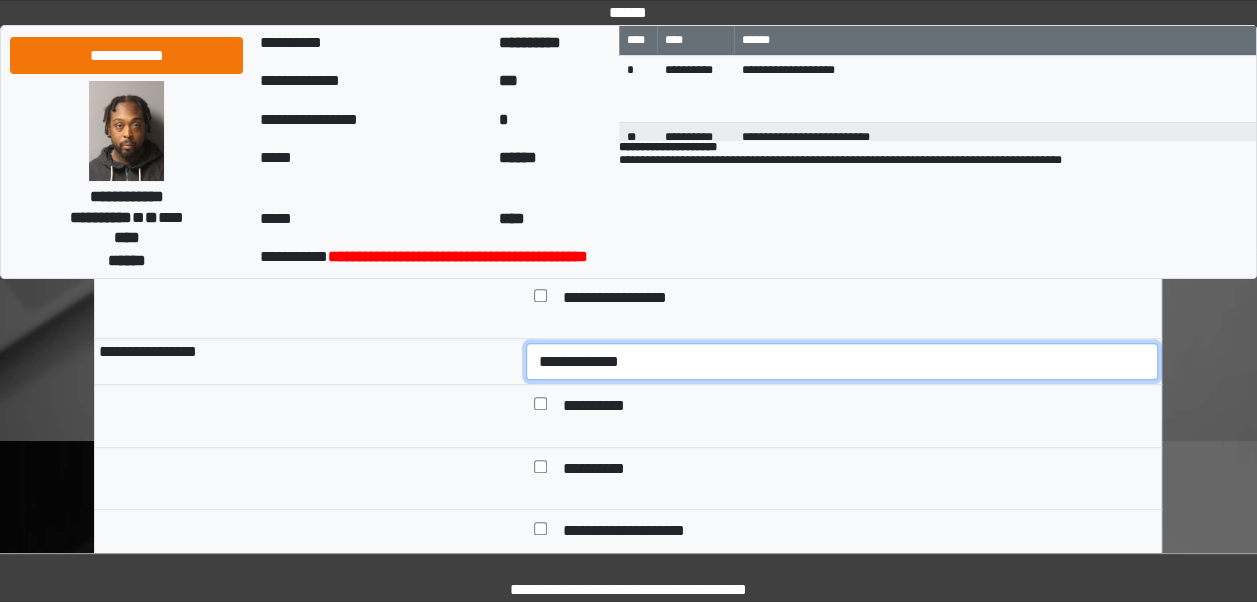 click on "**********" at bounding box center (842, 361) 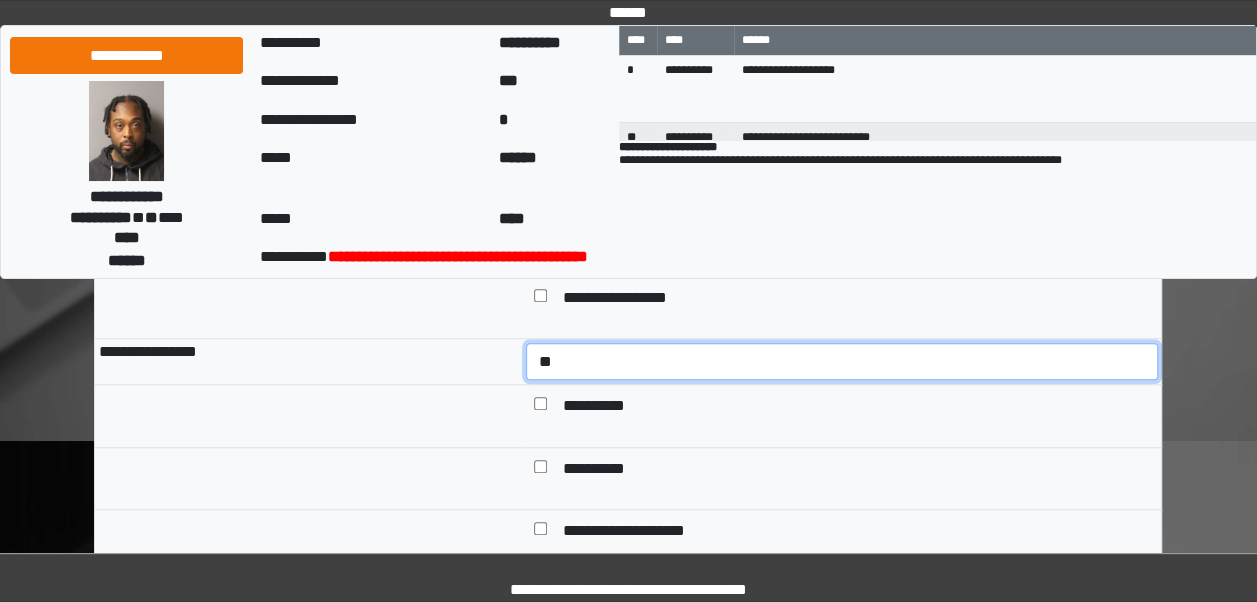 click on "**********" at bounding box center (842, 361) 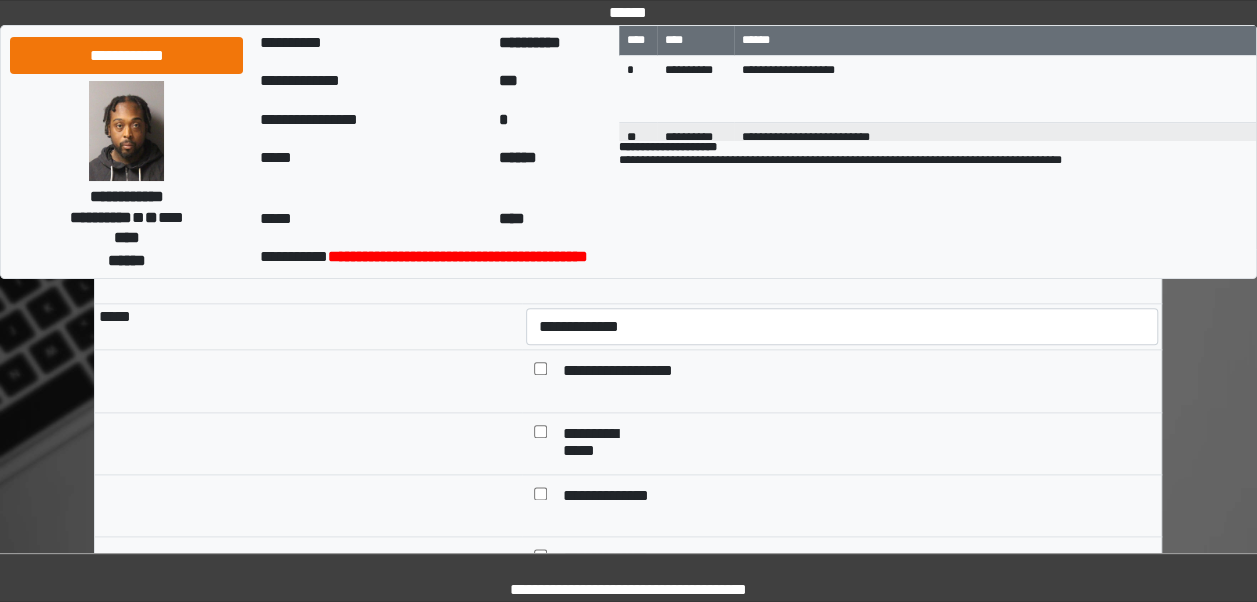 scroll, scrollTop: 4777, scrollLeft: 0, axis: vertical 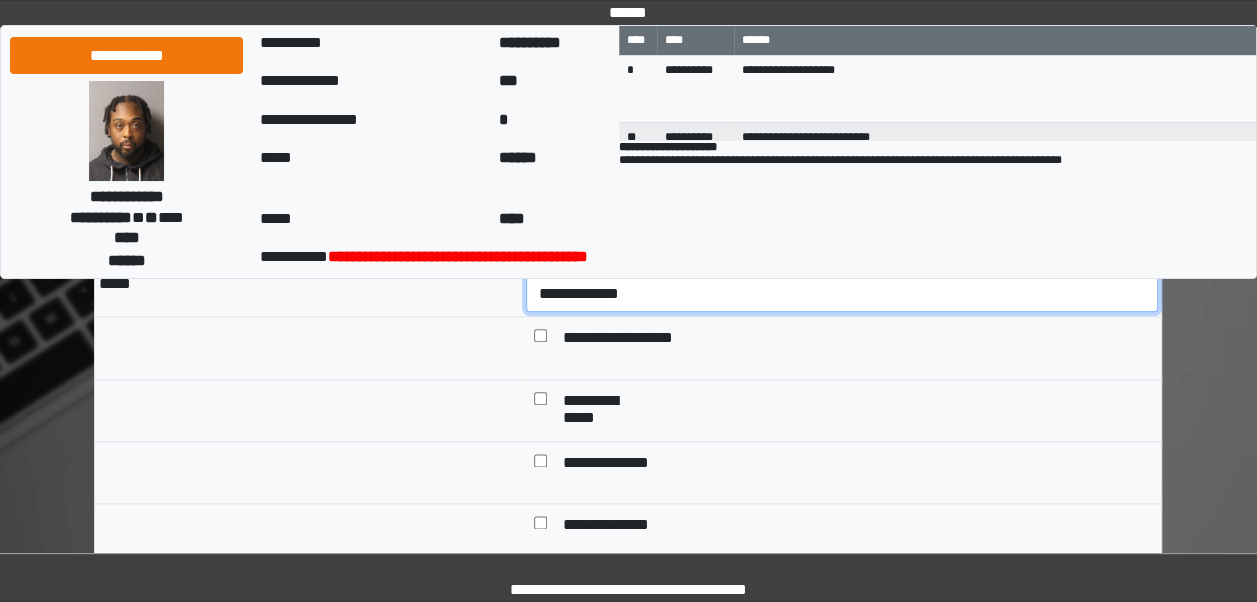click on "**********" at bounding box center [842, 293] 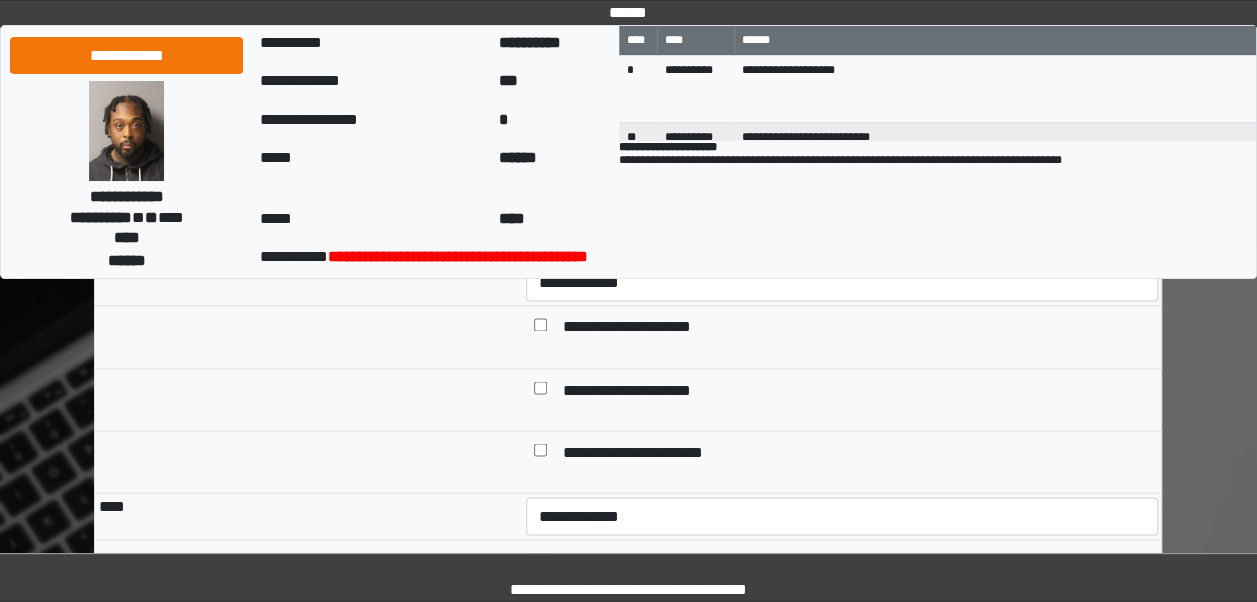 scroll, scrollTop: 5299, scrollLeft: 0, axis: vertical 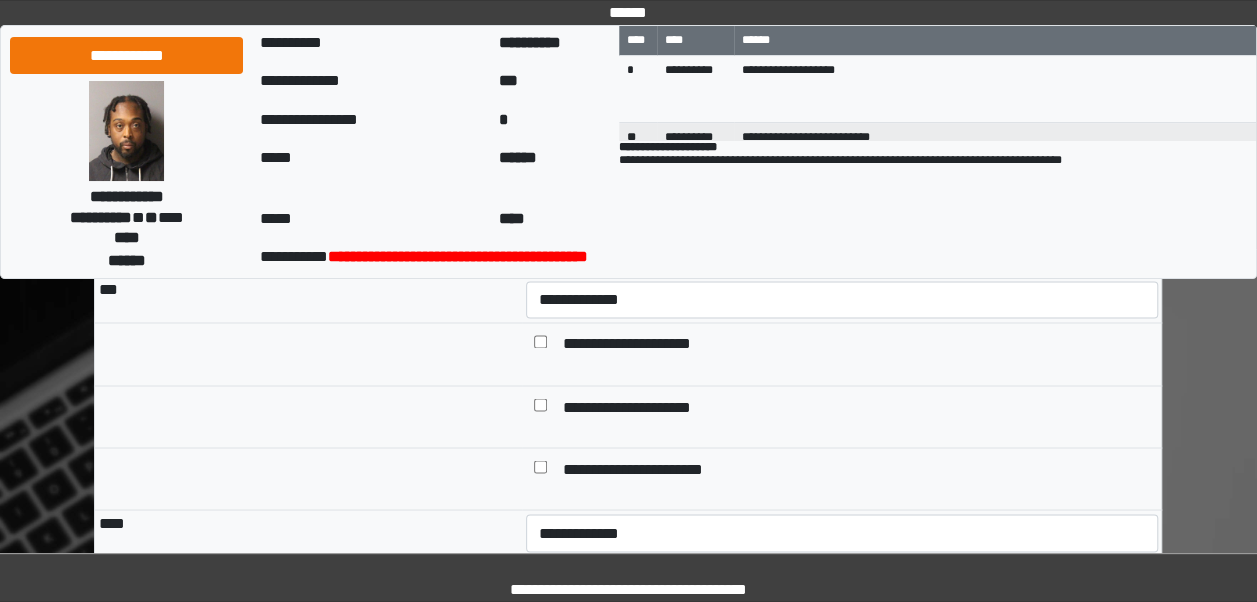 click on "**********" at bounding box center (642, 345) 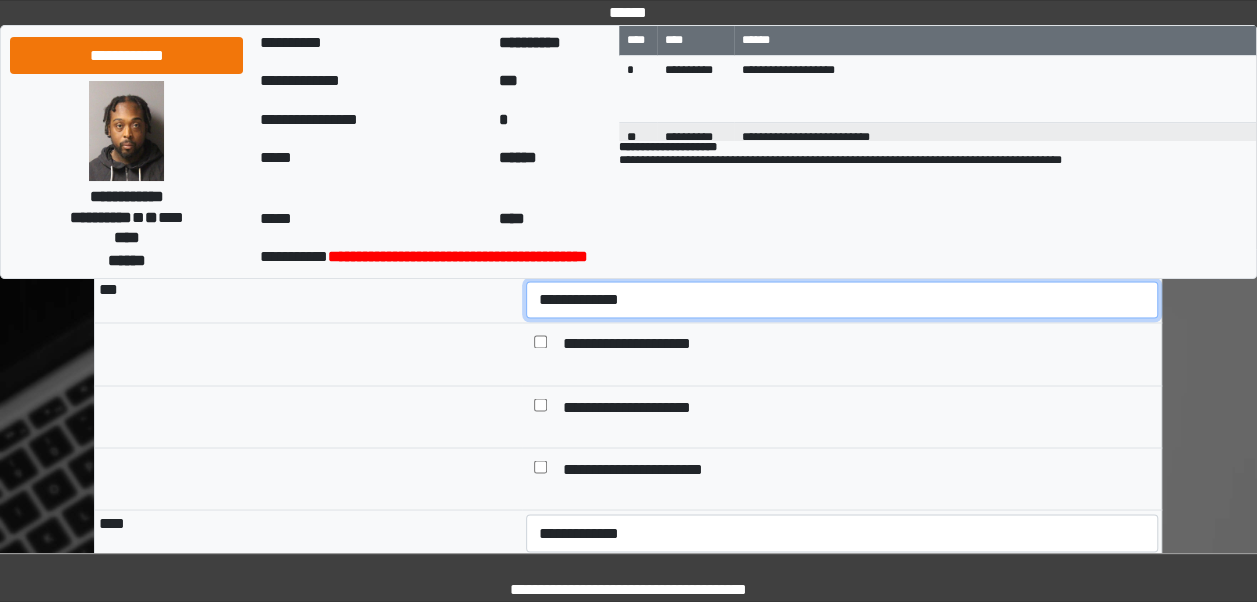 click on "**********" at bounding box center [842, 299] 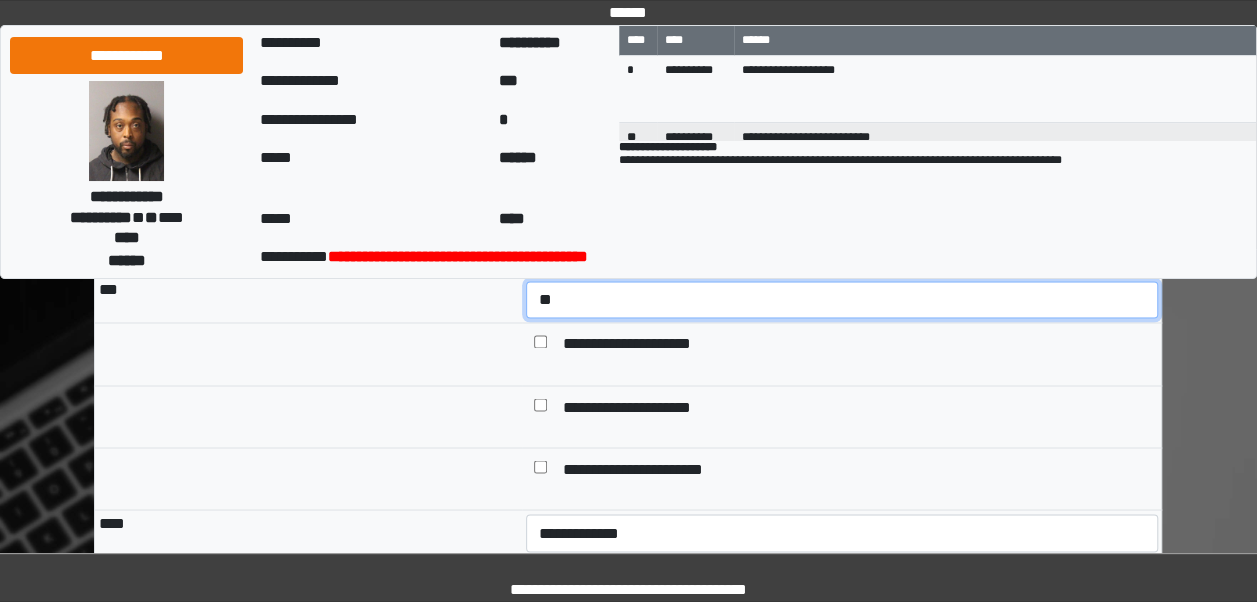 click on "**********" at bounding box center (842, 299) 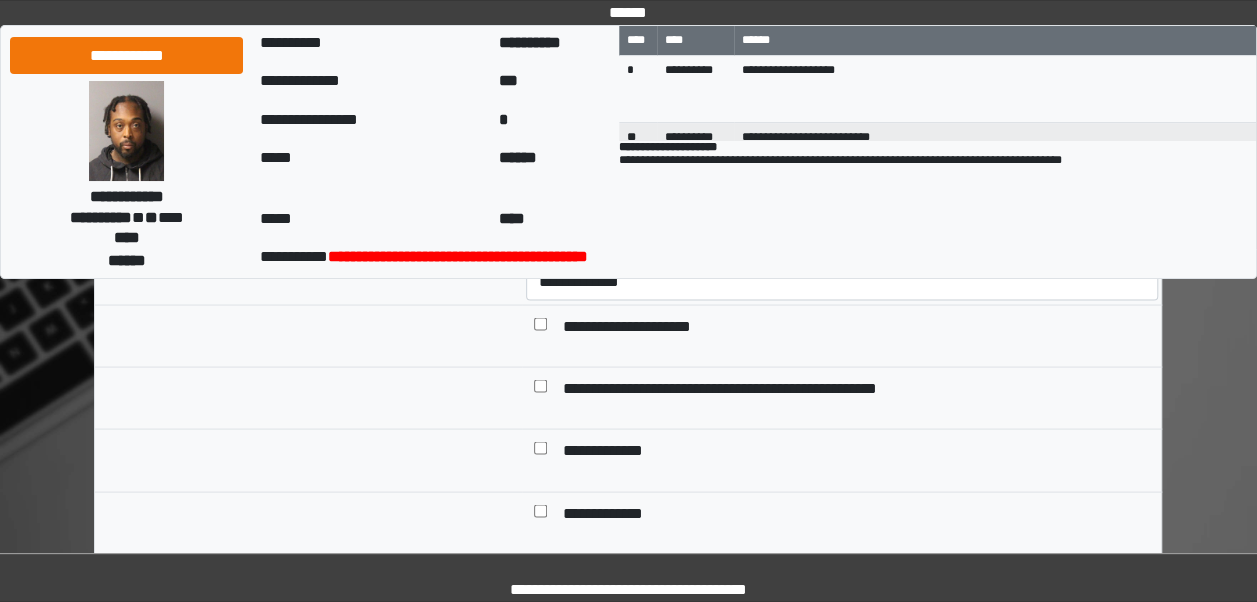 scroll, scrollTop: 5500, scrollLeft: 0, axis: vertical 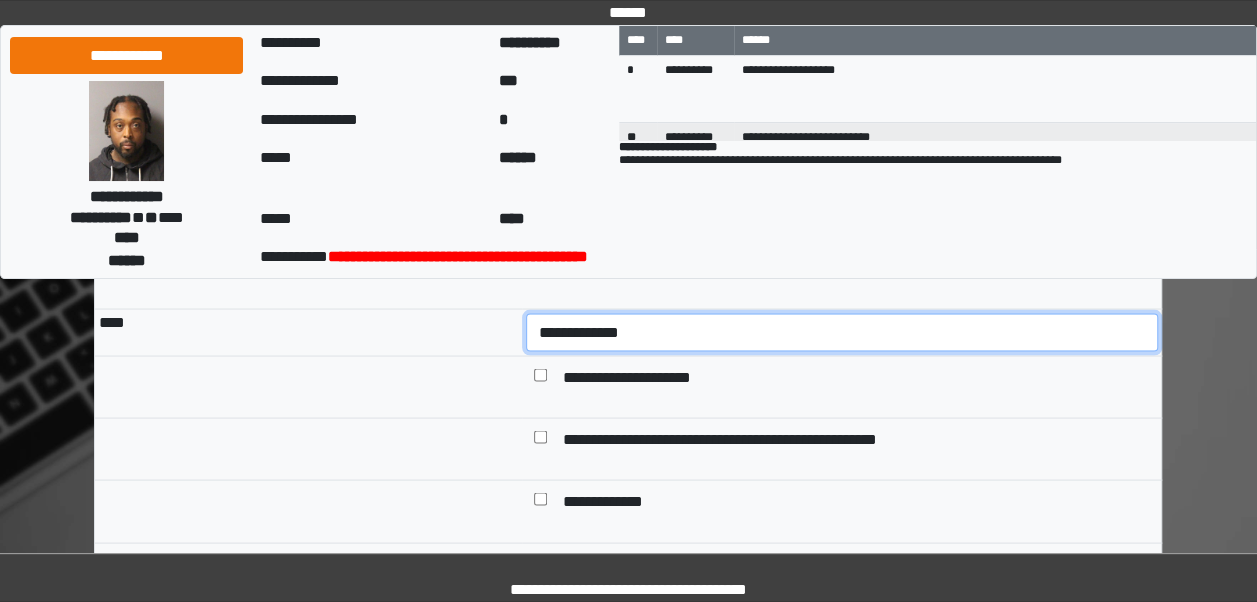 click on "**********" at bounding box center (842, 331) 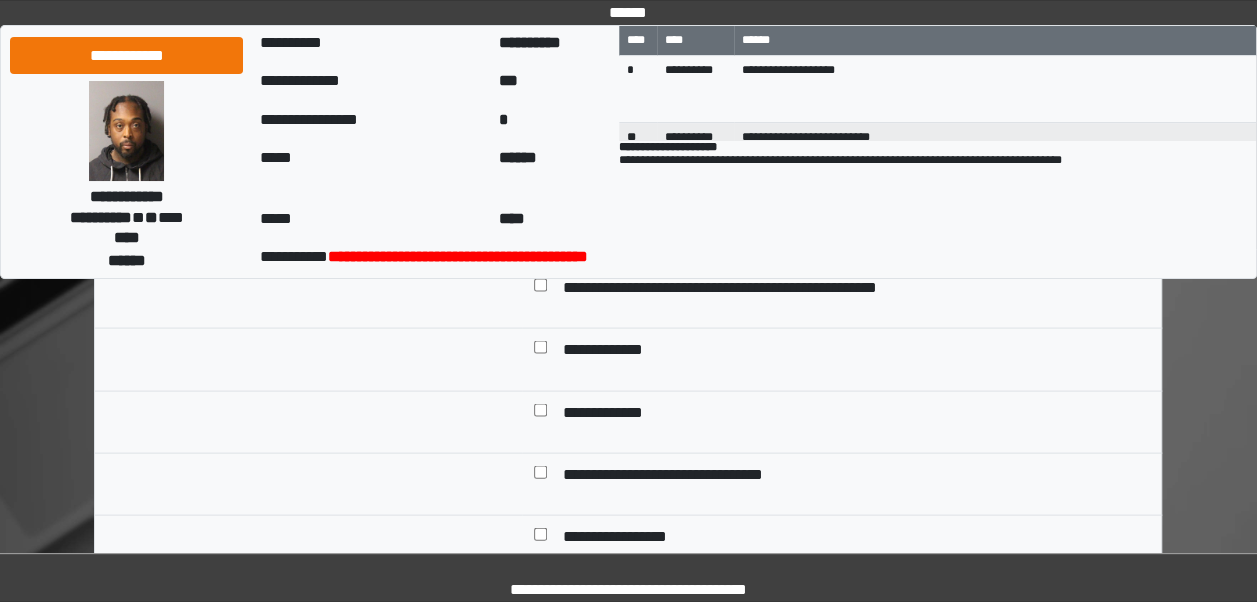 scroll, scrollTop: 5669, scrollLeft: 0, axis: vertical 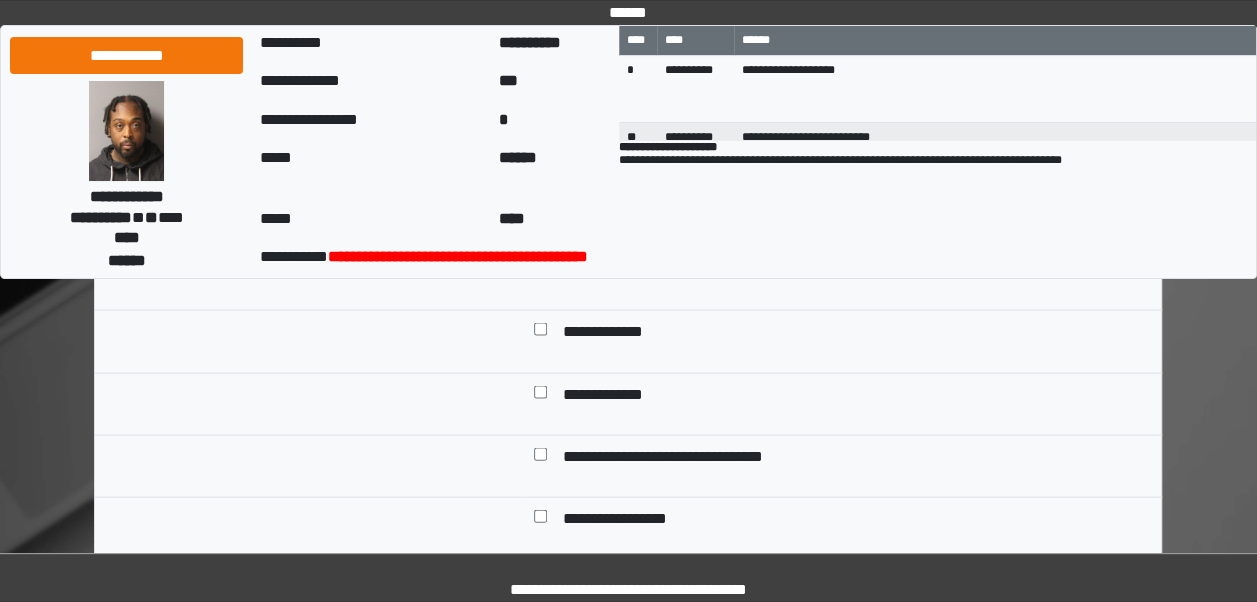 click on "**********" at bounding box center (611, 333) 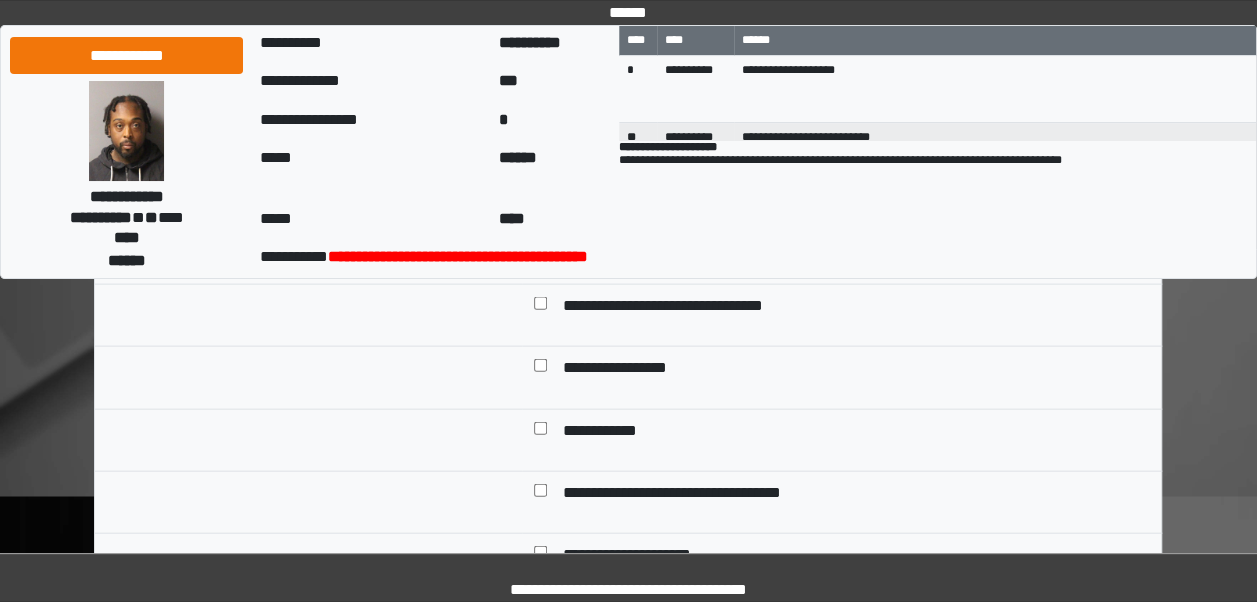 scroll, scrollTop: 5870, scrollLeft: 0, axis: vertical 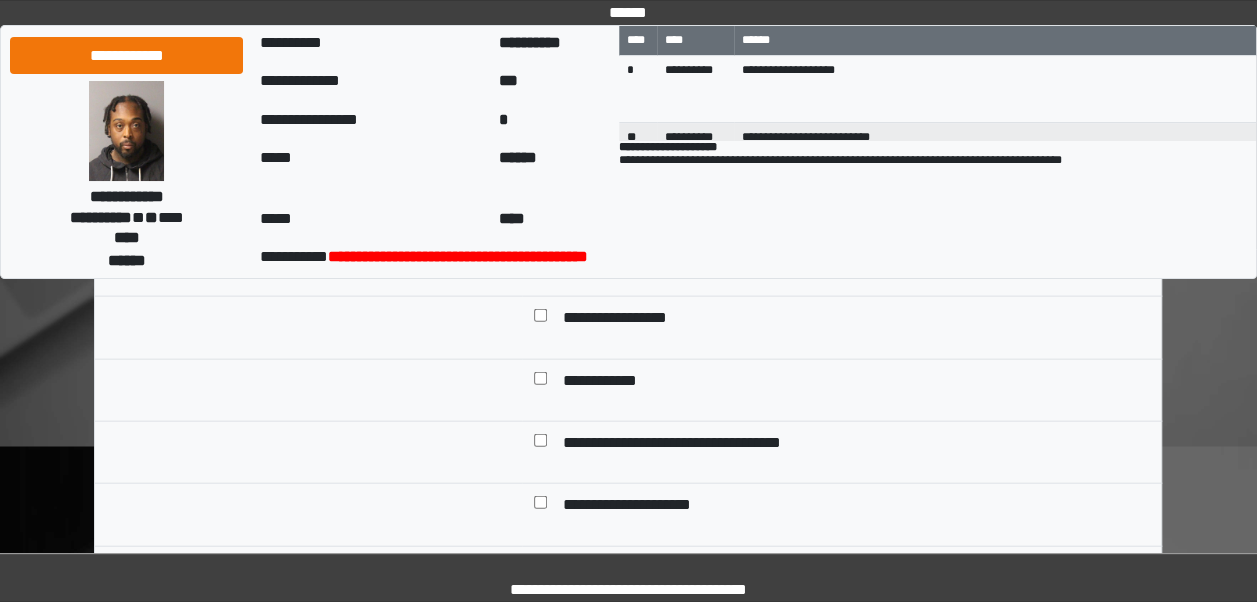 click on "**********" at bounding box center [625, 319] 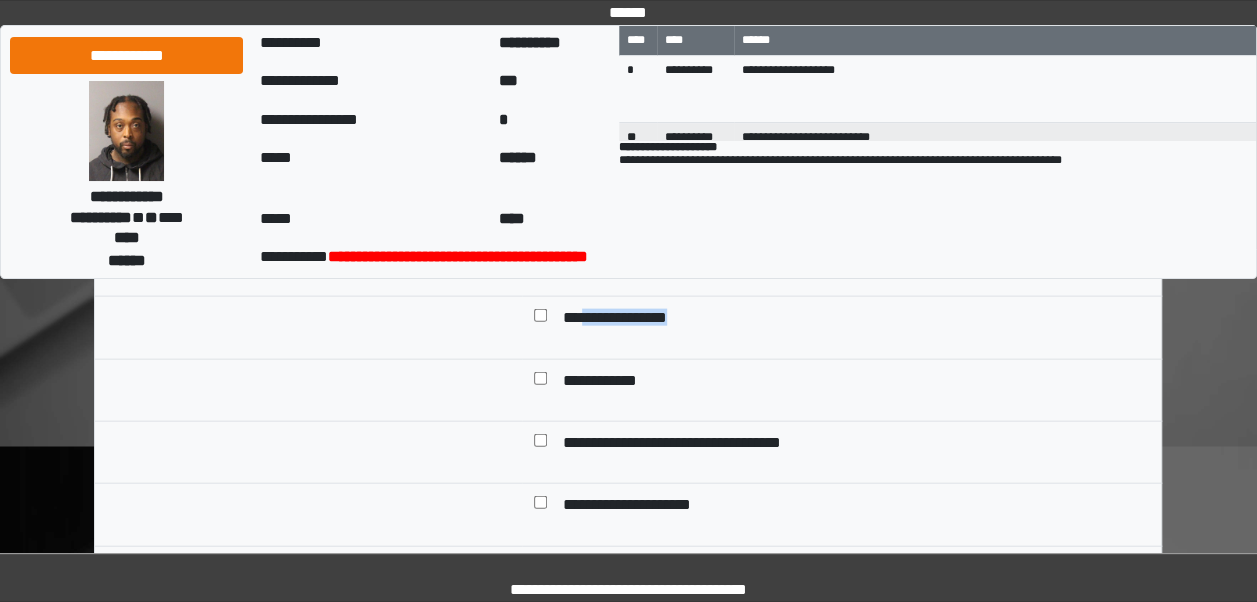 click on "**********" at bounding box center (625, 319) 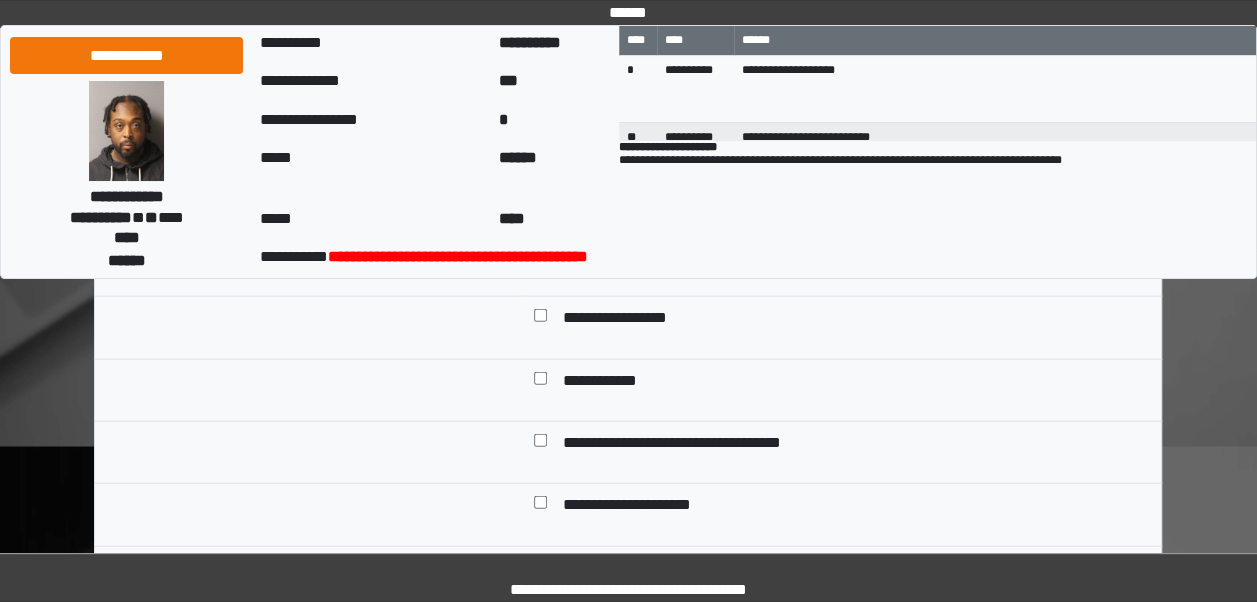 drag, startPoint x: 657, startPoint y: 355, endPoint x: 631, endPoint y: 408, distance: 59.03389 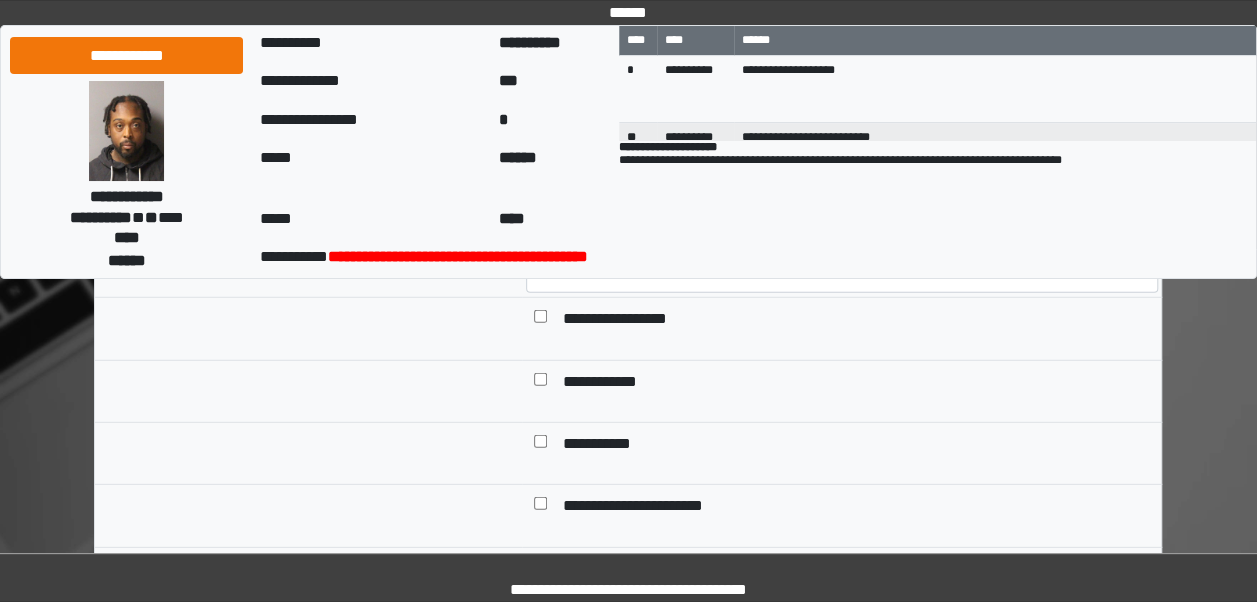 scroll, scrollTop: 6347, scrollLeft: 0, axis: vertical 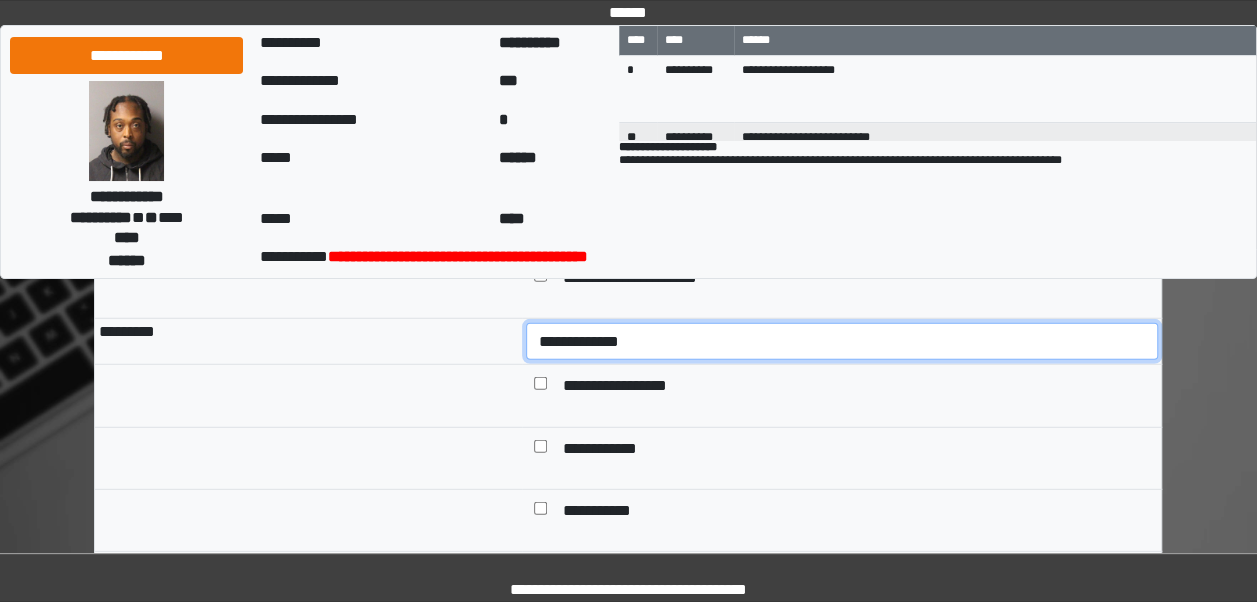 click on "**********" at bounding box center [842, 341] 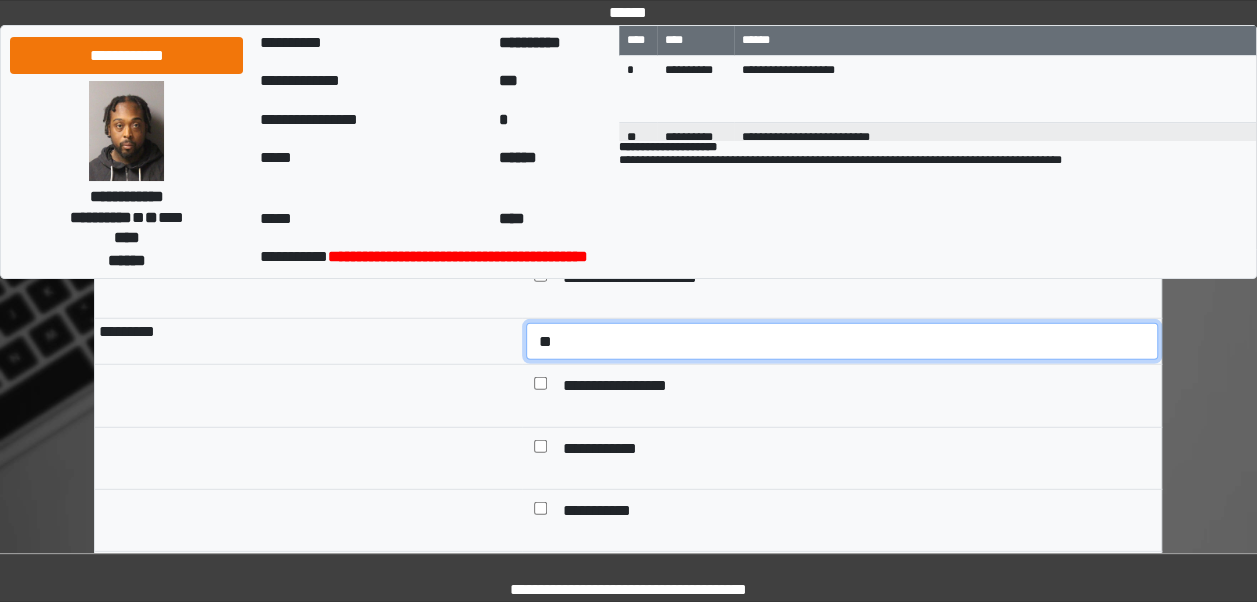 scroll, scrollTop: 5820, scrollLeft: 0, axis: vertical 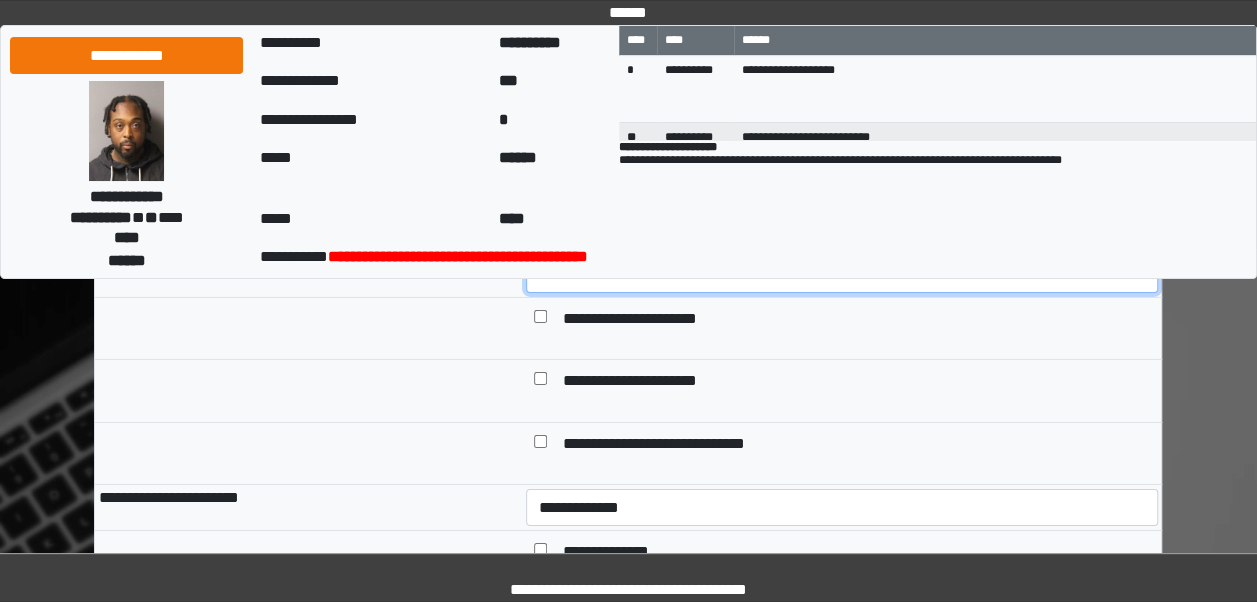 click on "**********" at bounding box center [842, 274] 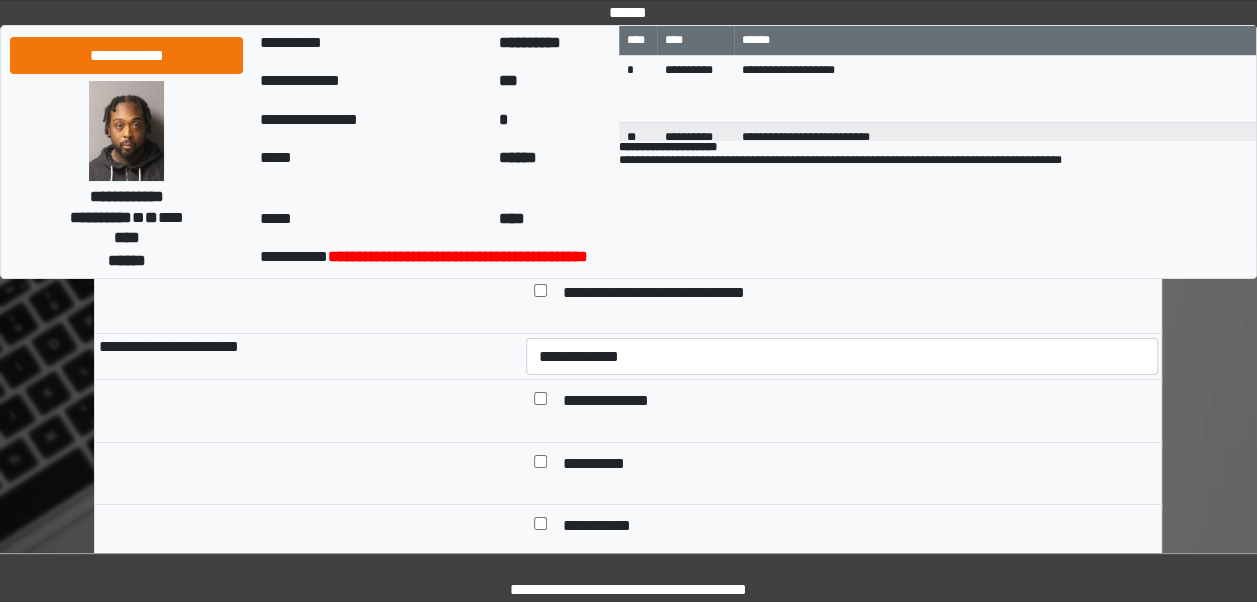 scroll, scrollTop: 7082, scrollLeft: 0, axis: vertical 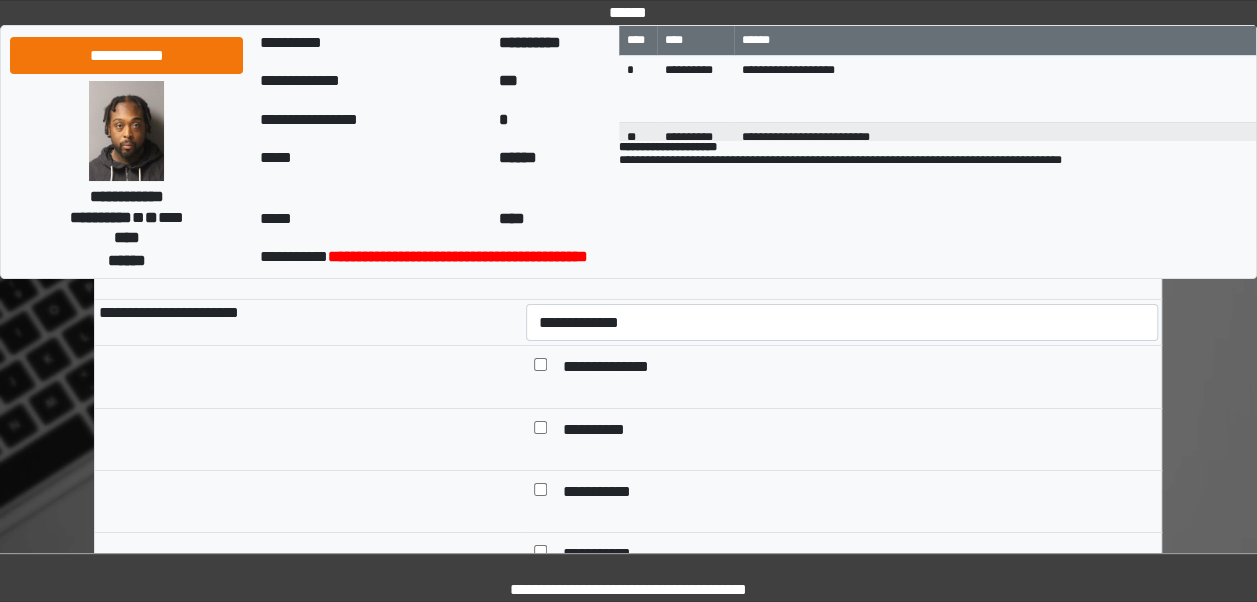 click on "**********" at bounding box center [615, 368] 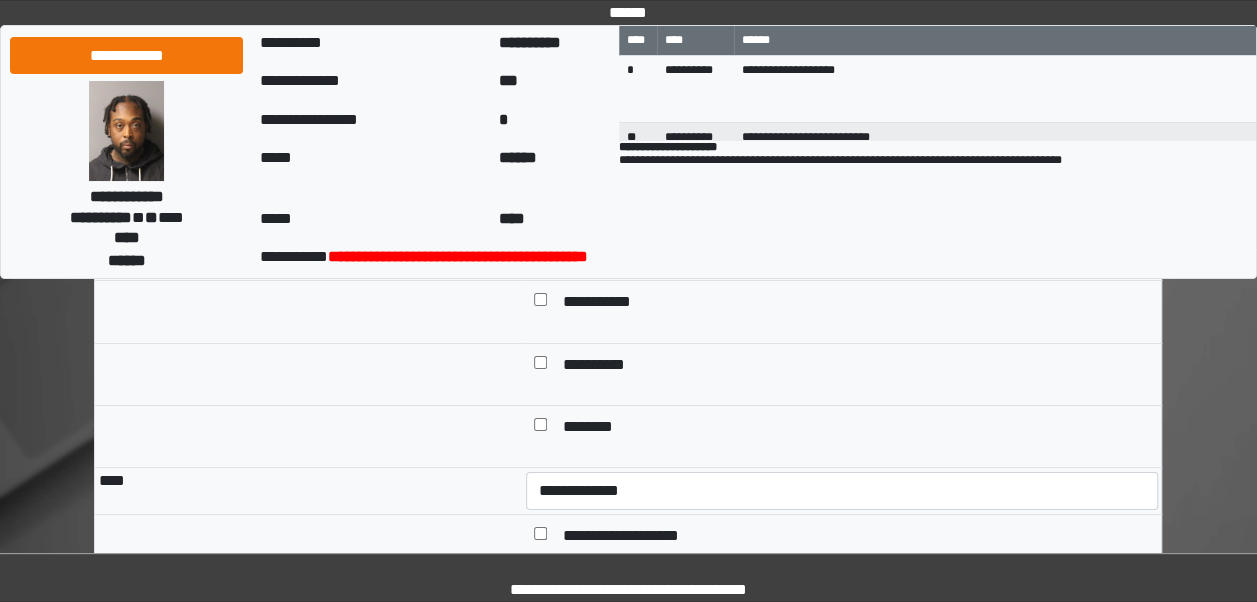 scroll, scrollTop: 7233, scrollLeft: 0, axis: vertical 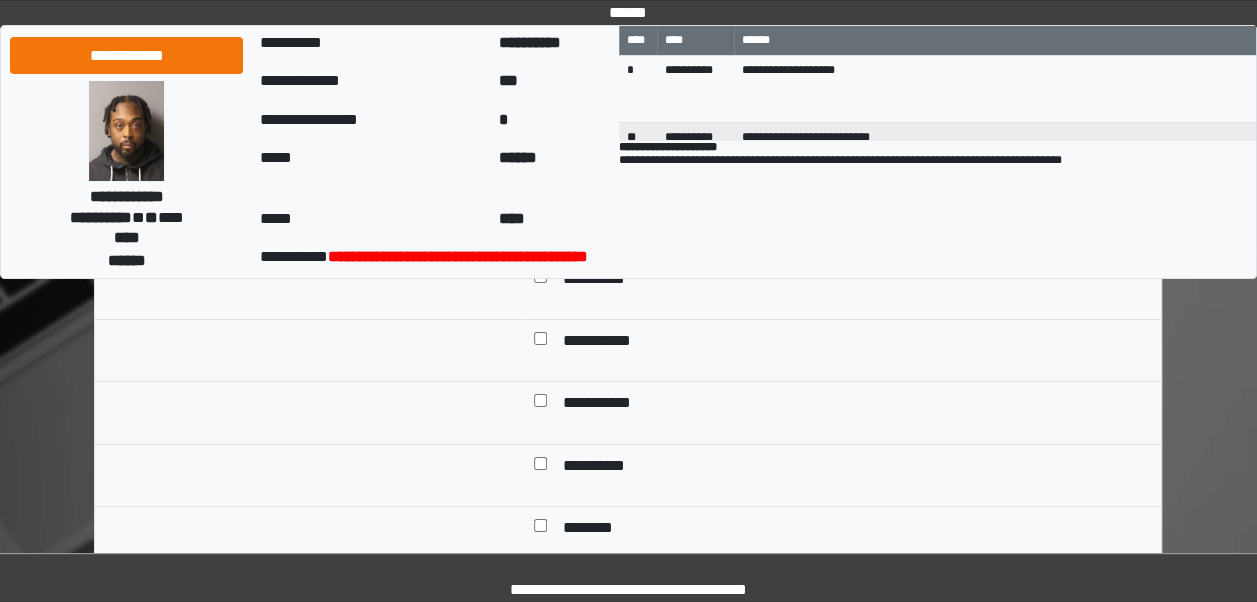 click on "**********" at bounding box center (601, 467) 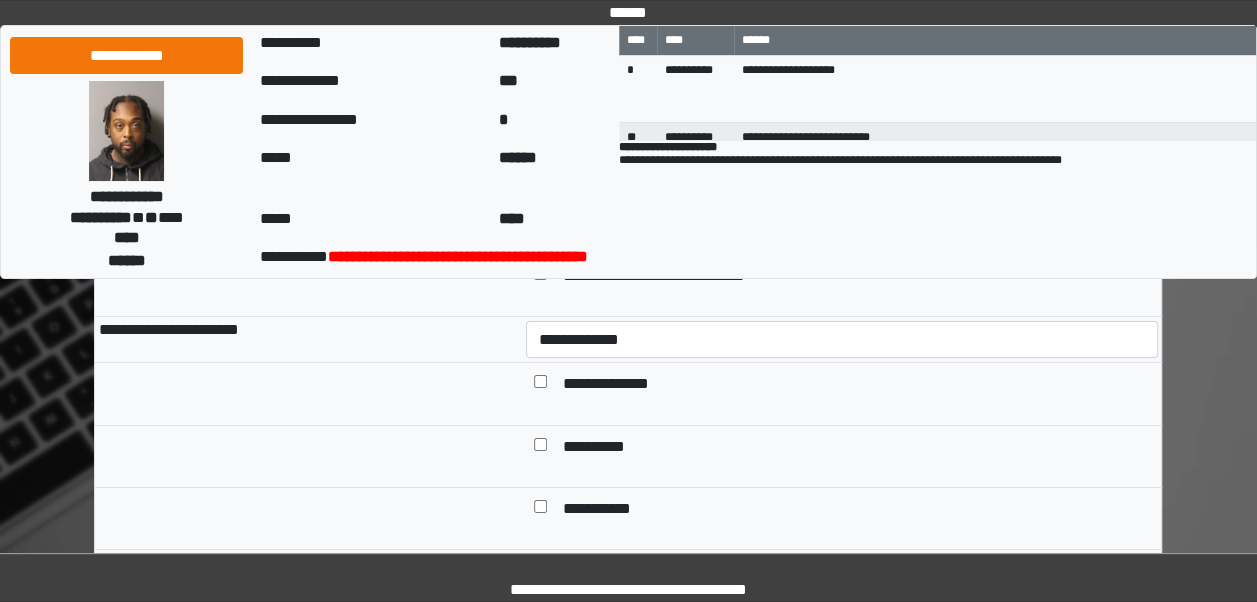 scroll, scrollTop: 7014, scrollLeft: 0, axis: vertical 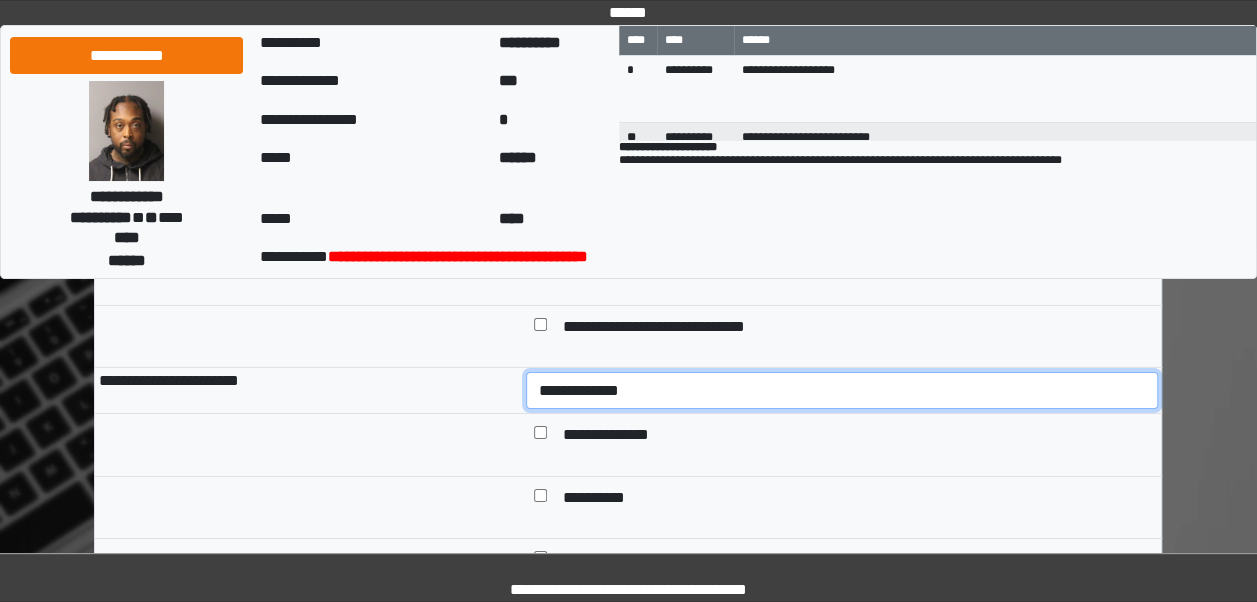 click on "**********" at bounding box center (842, 390) 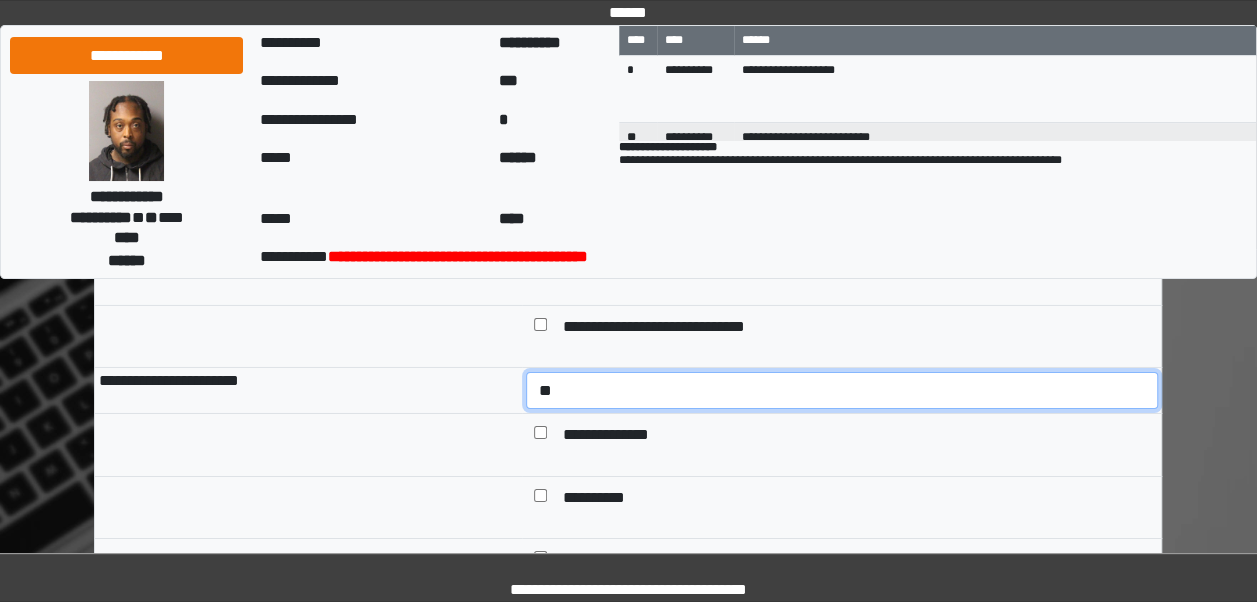 click on "**********" at bounding box center (842, 390) 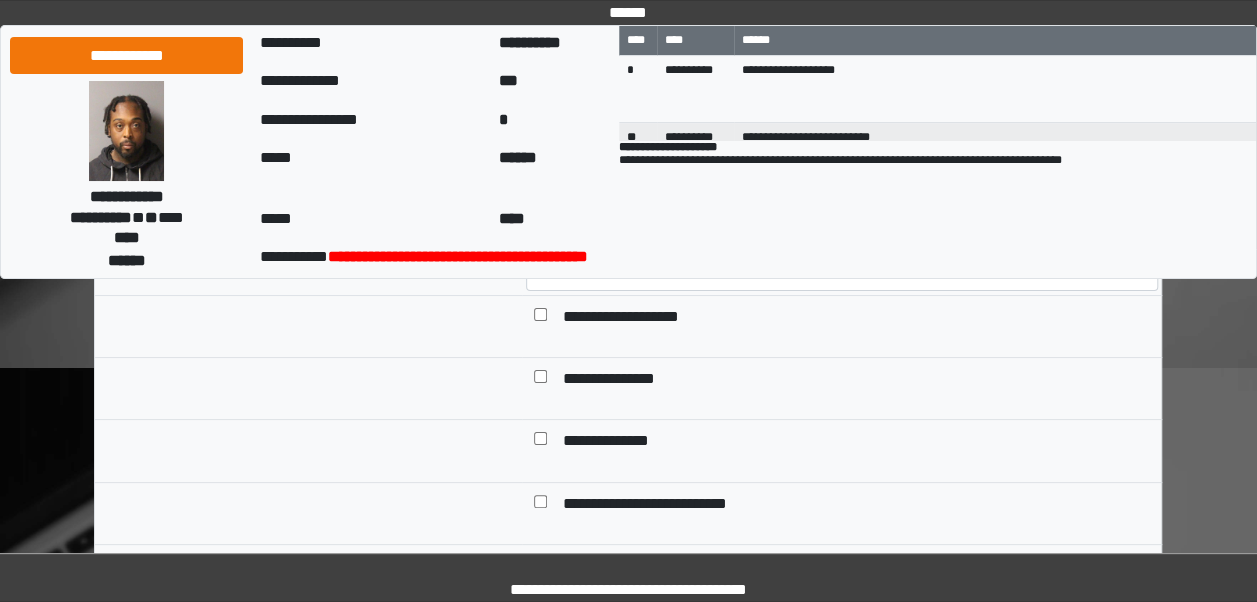scroll, scrollTop: 7536, scrollLeft: 0, axis: vertical 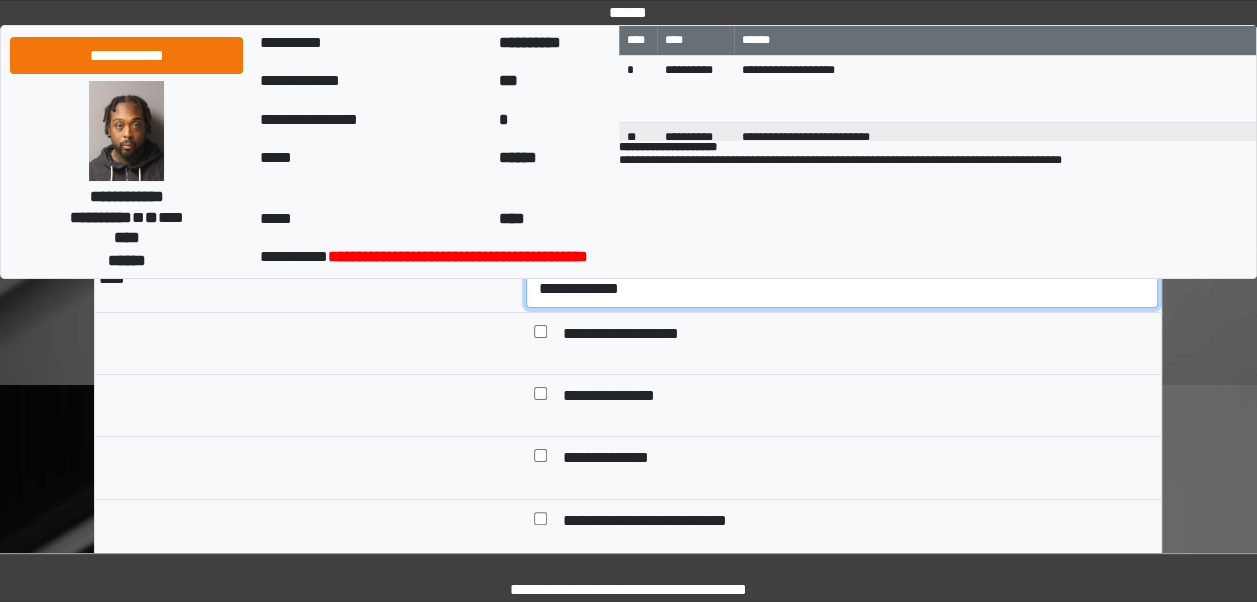 click on "**********" at bounding box center (842, 288) 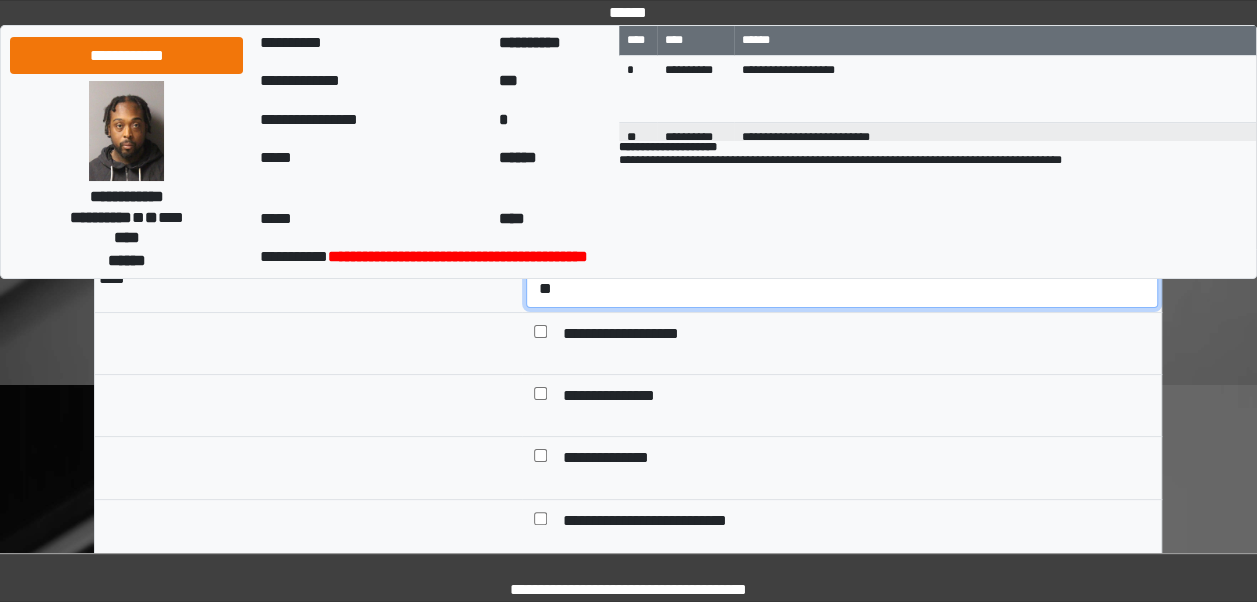 click on "**********" at bounding box center (842, 288) 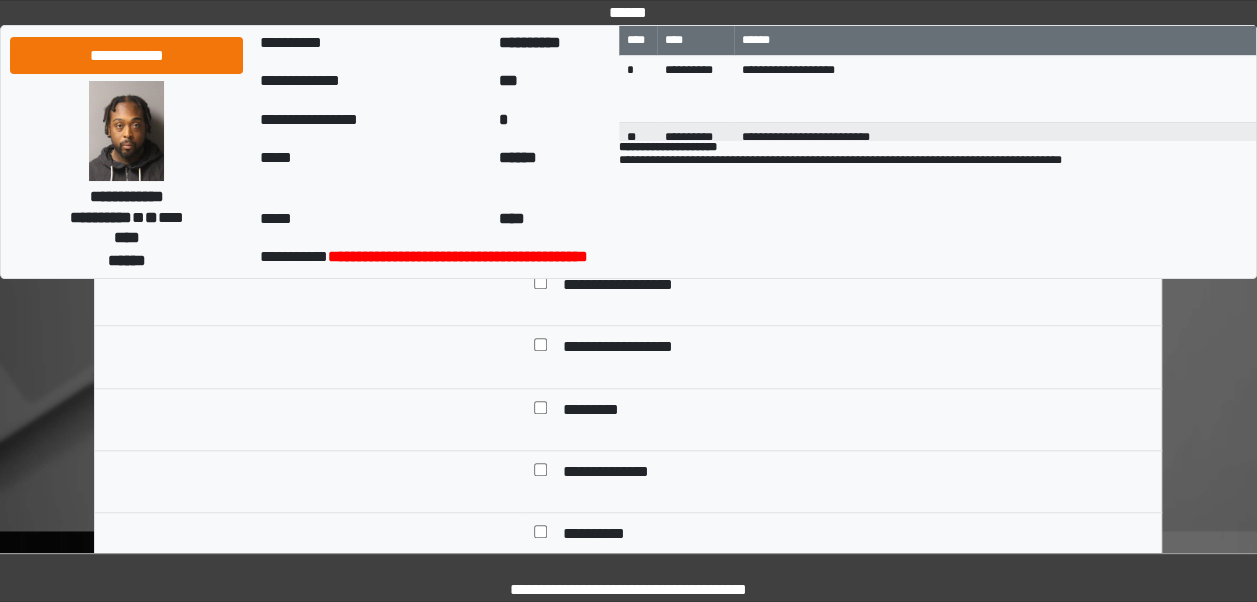 scroll, scrollTop: 8158, scrollLeft: 0, axis: vertical 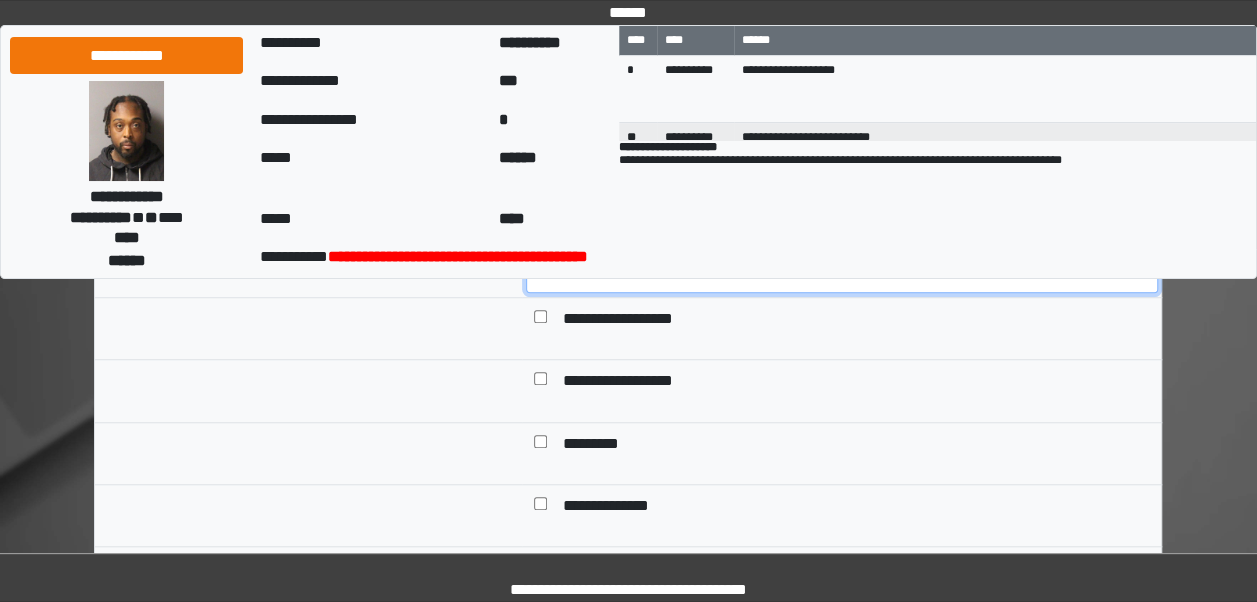 click on "**********" at bounding box center (842, 274) 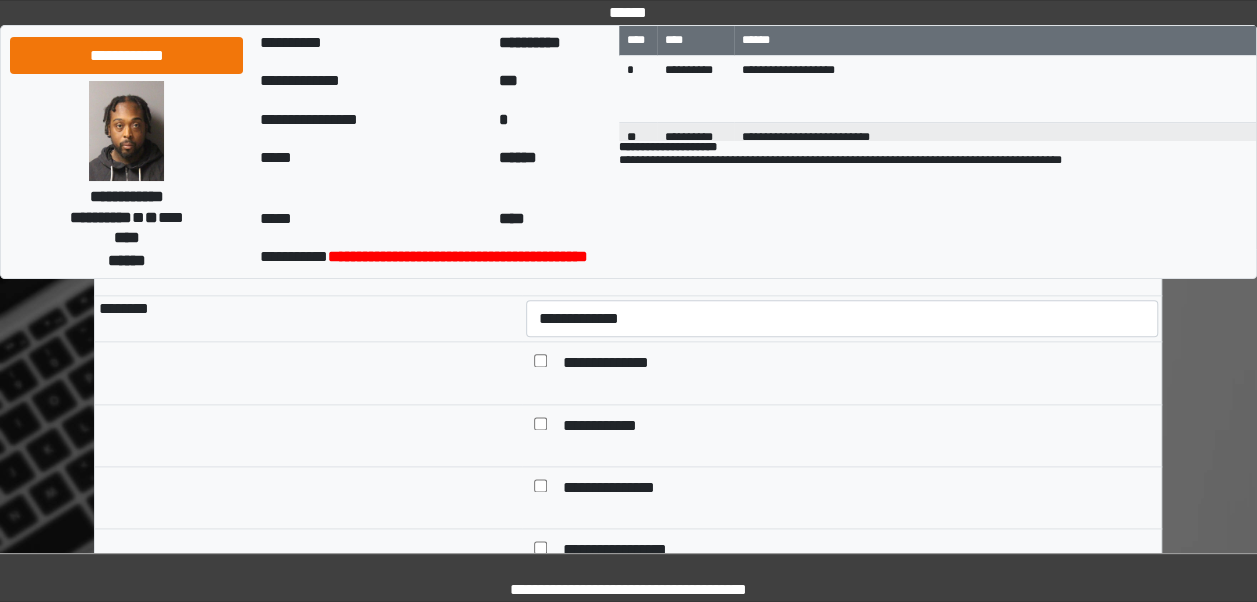scroll, scrollTop: 8579, scrollLeft: 0, axis: vertical 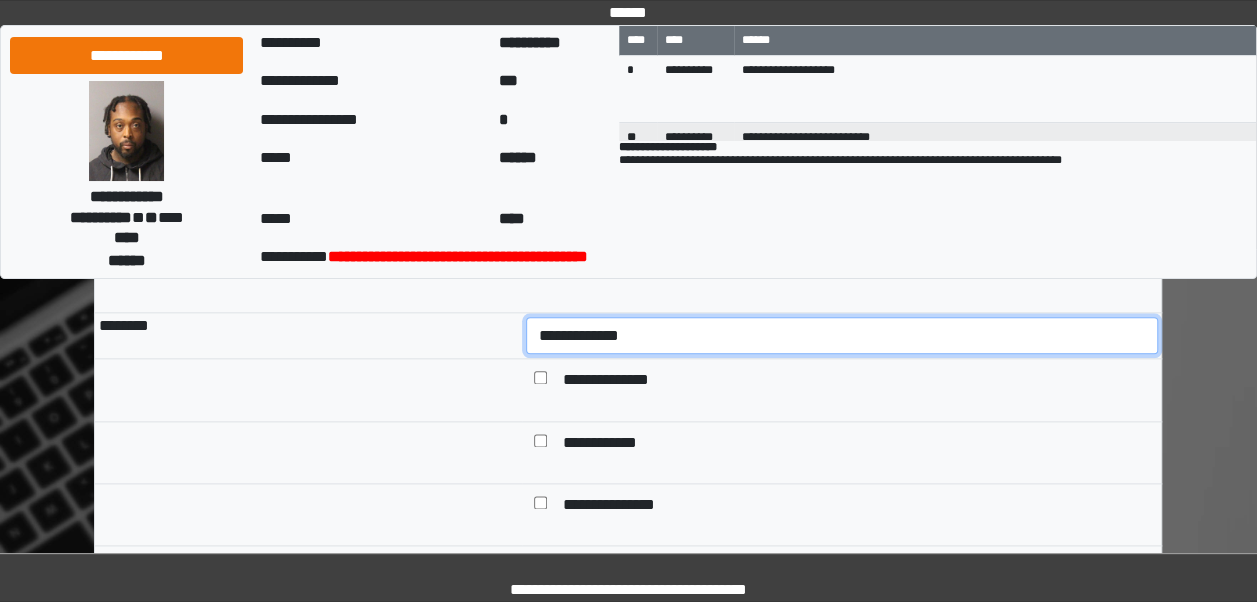 click on "**********" at bounding box center (842, 335) 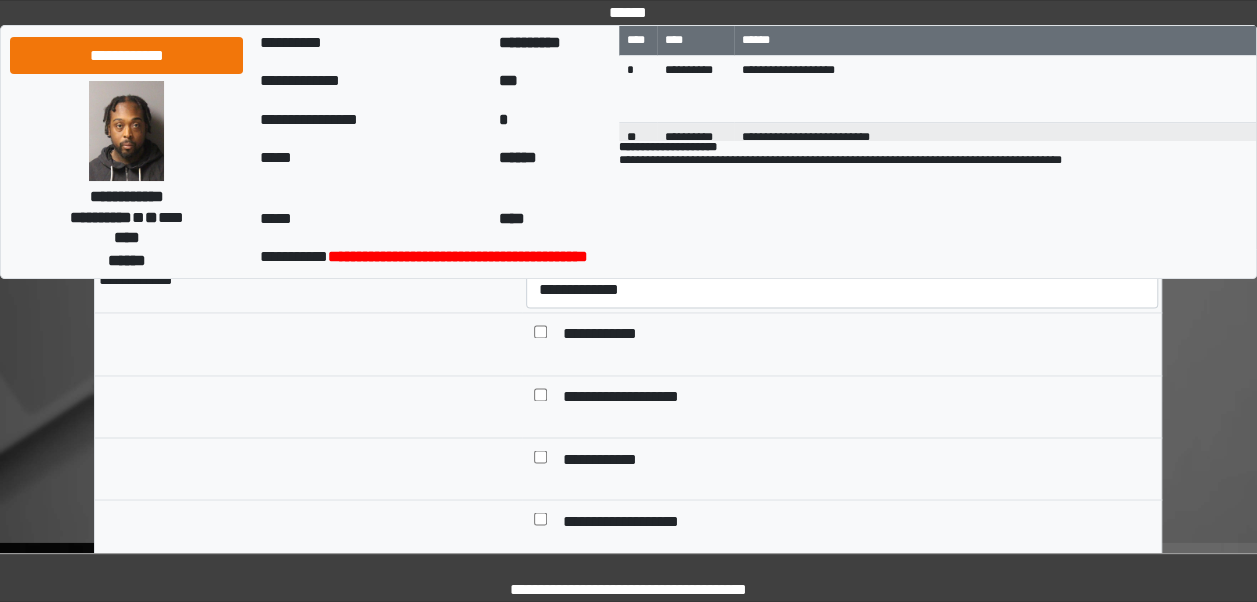 scroll, scrollTop: 9000, scrollLeft: 0, axis: vertical 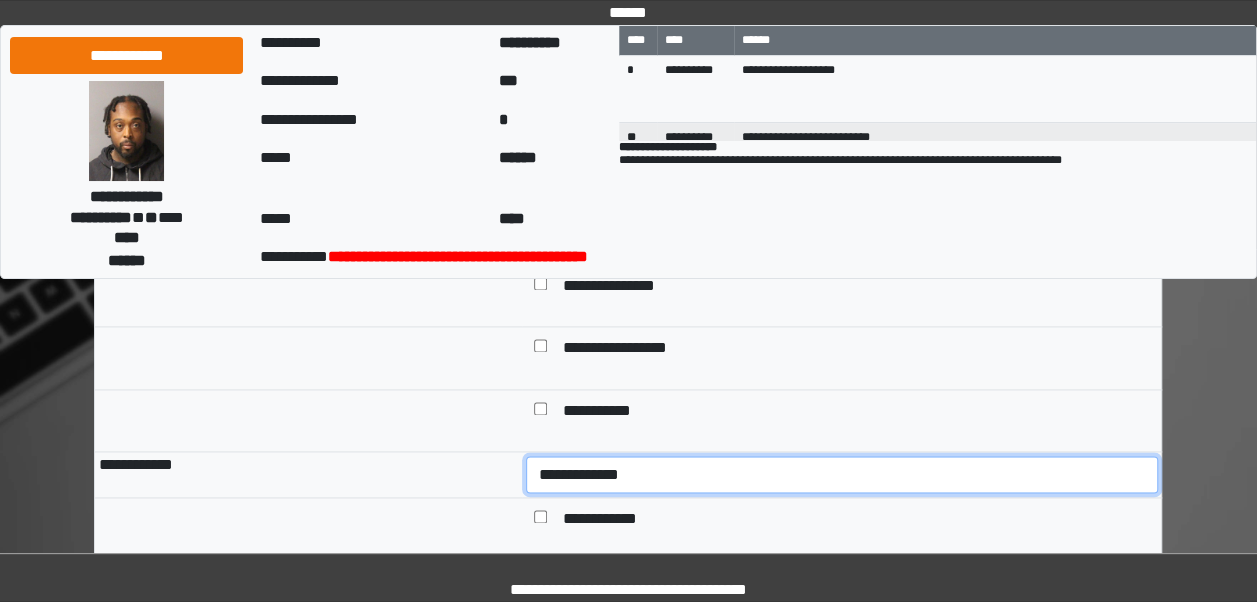 click on "**********" at bounding box center [842, 474] 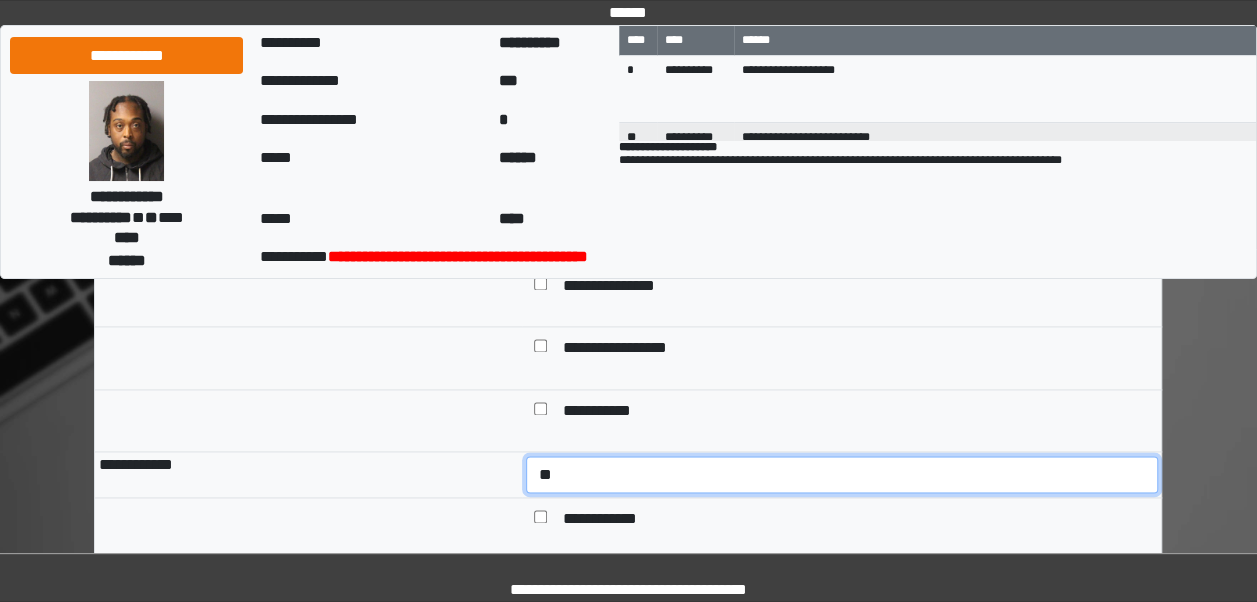 click on "**********" at bounding box center [842, 474] 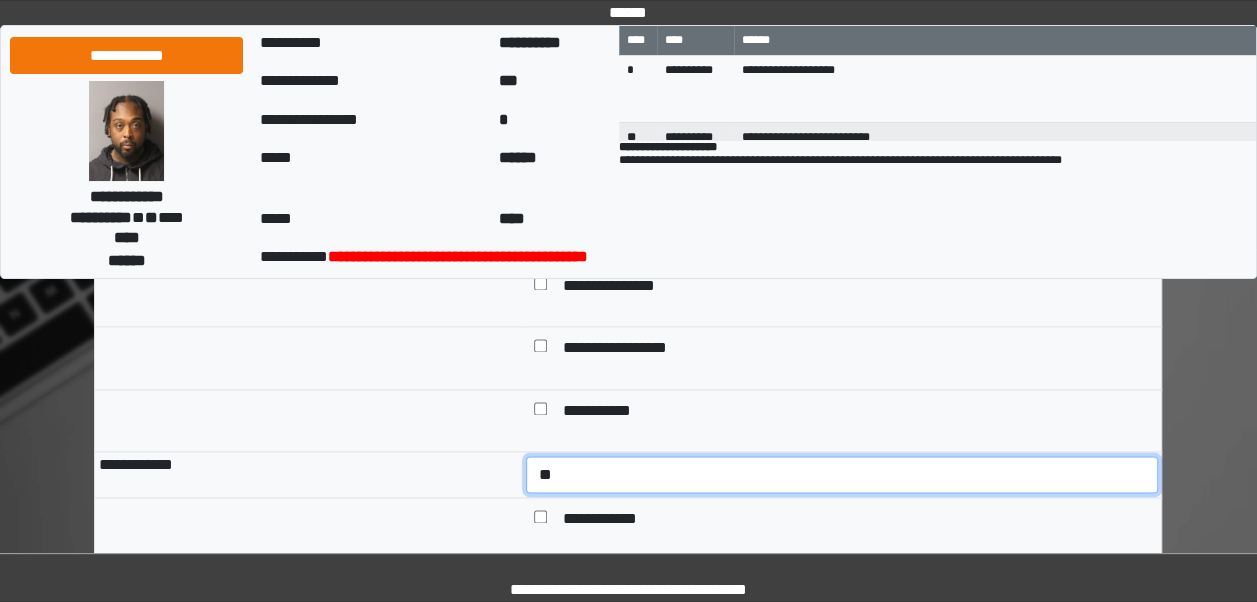 select on "*" 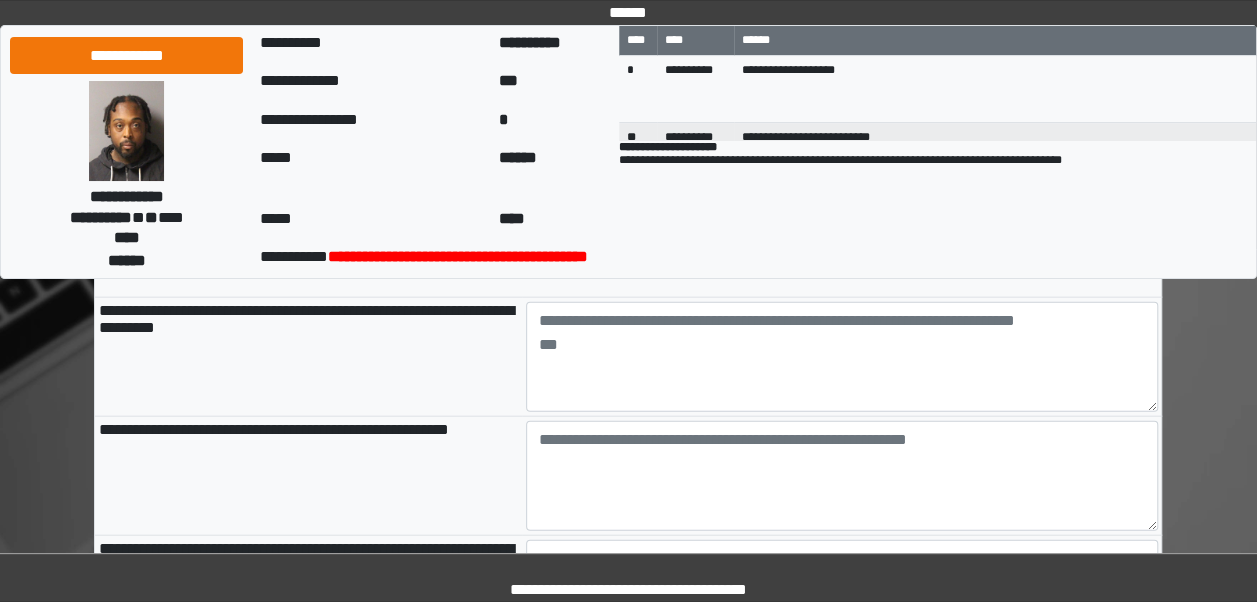 scroll, scrollTop: 9639, scrollLeft: 0, axis: vertical 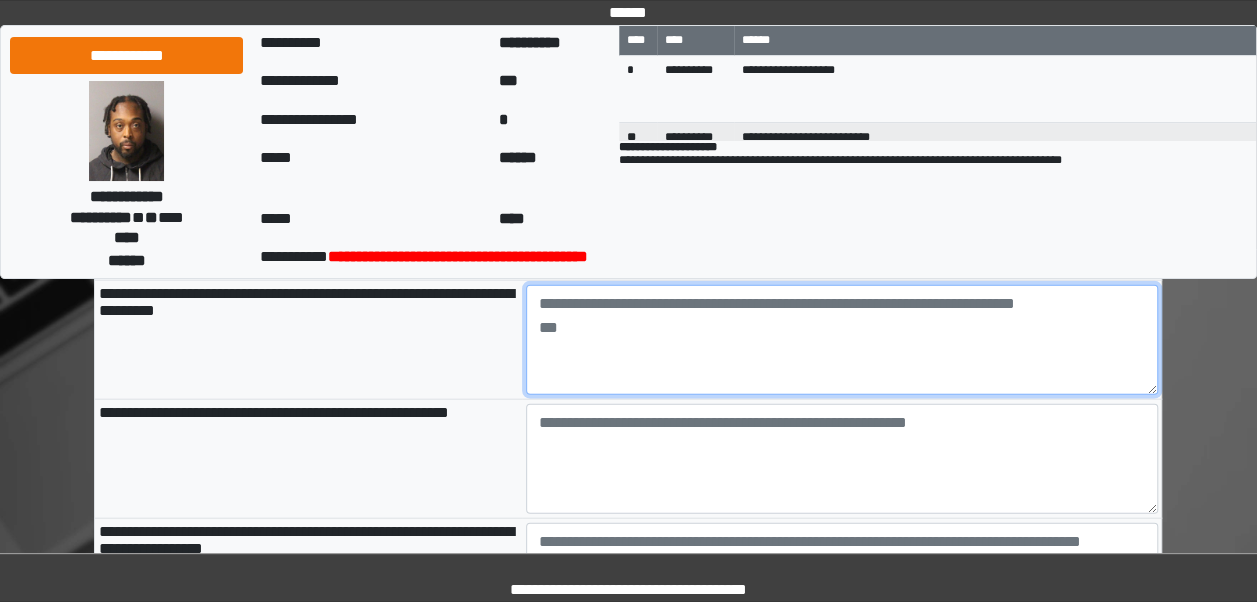 click at bounding box center (842, 340) 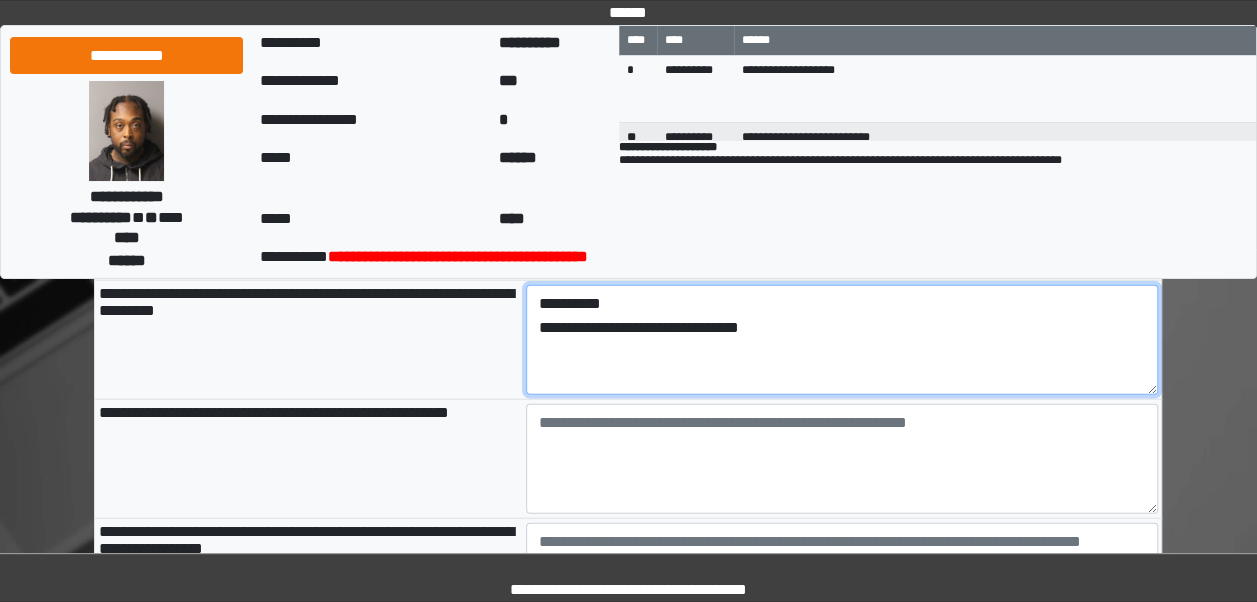 type on "**********" 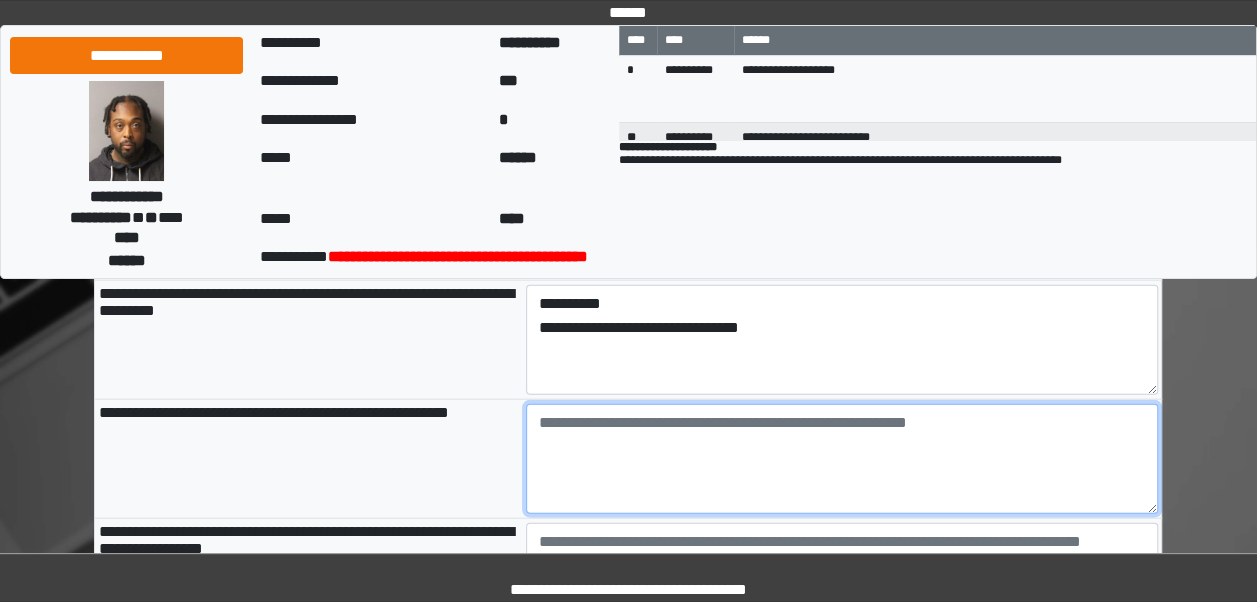 click at bounding box center (842, 459) 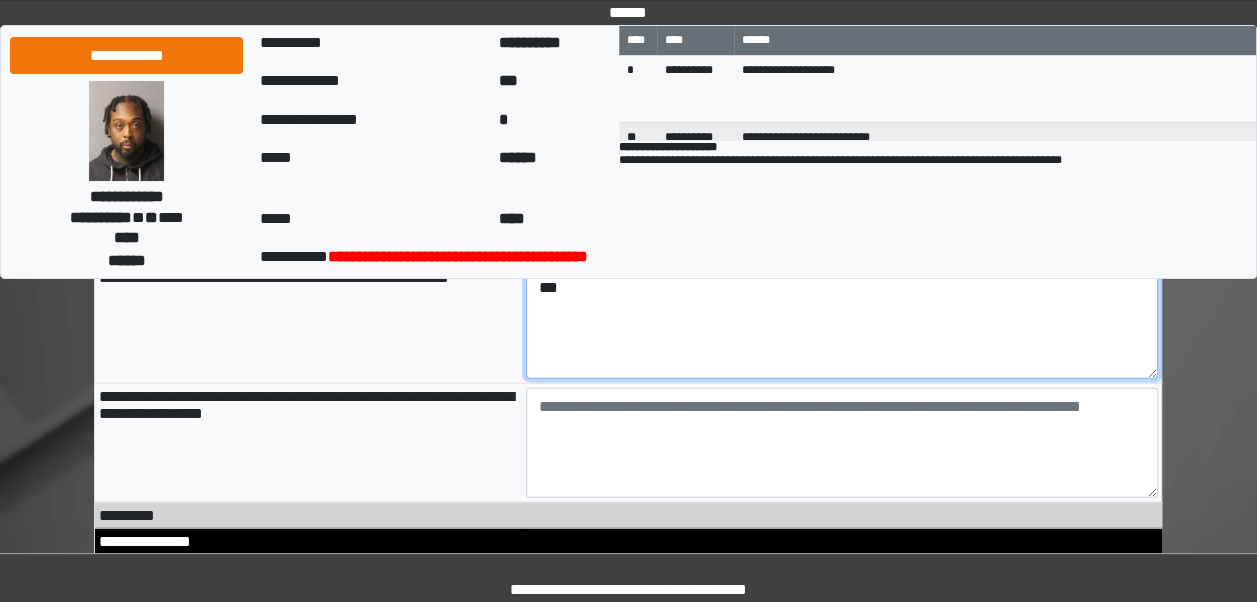 scroll, scrollTop: 9790, scrollLeft: 0, axis: vertical 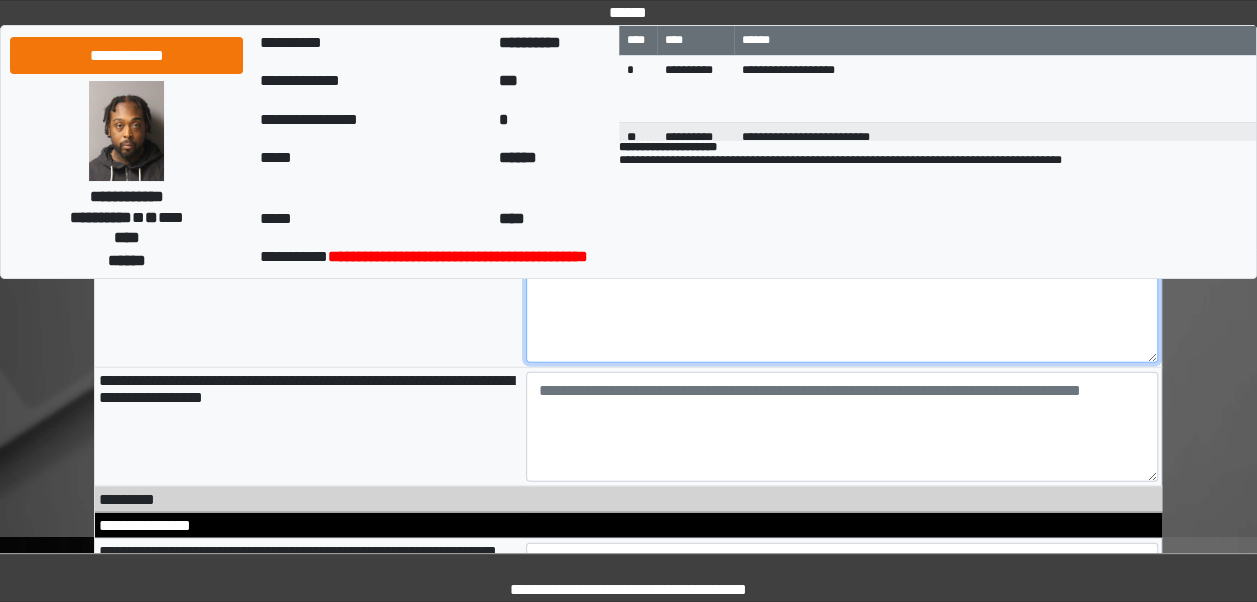 type on "***" 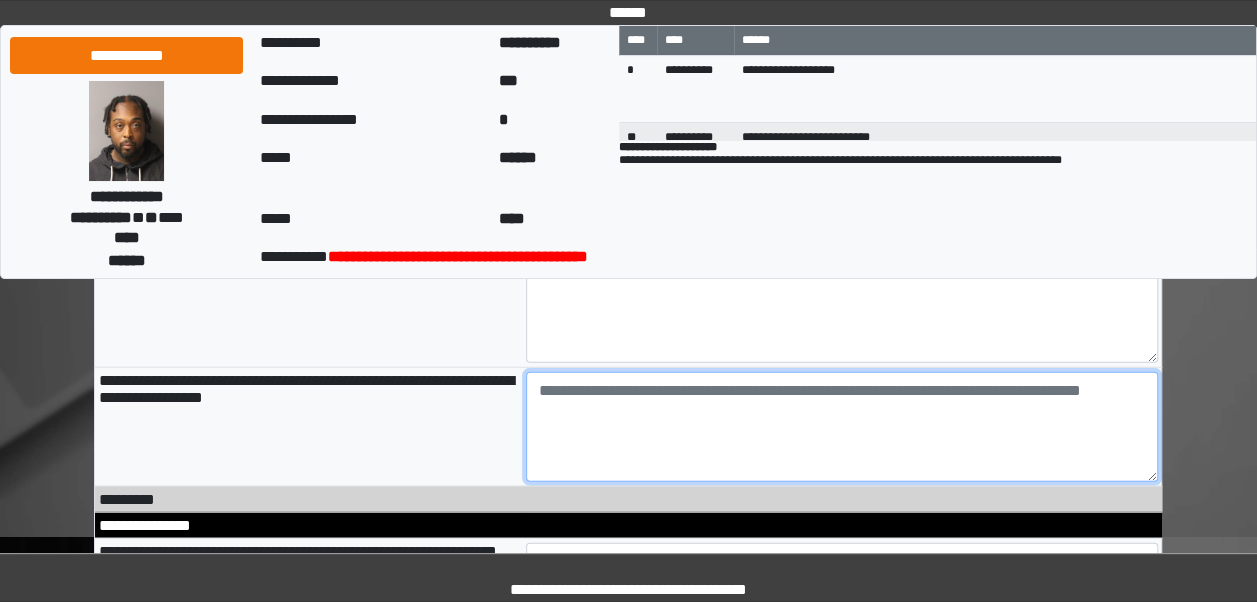 click at bounding box center [842, 427] 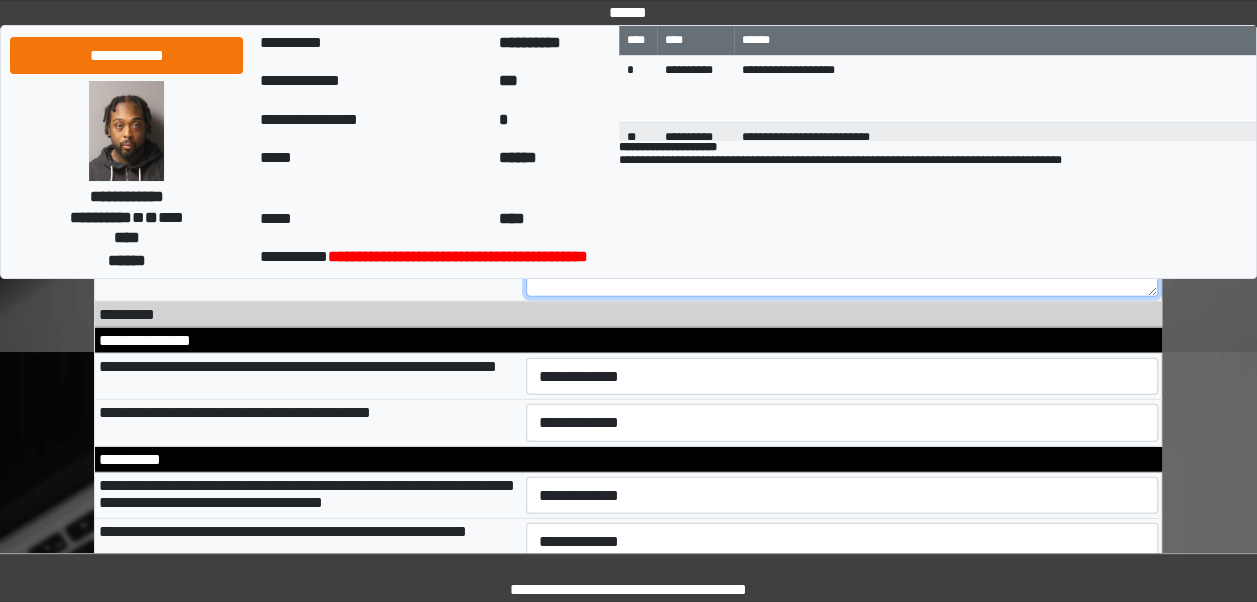 scroll, scrollTop: 9992, scrollLeft: 0, axis: vertical 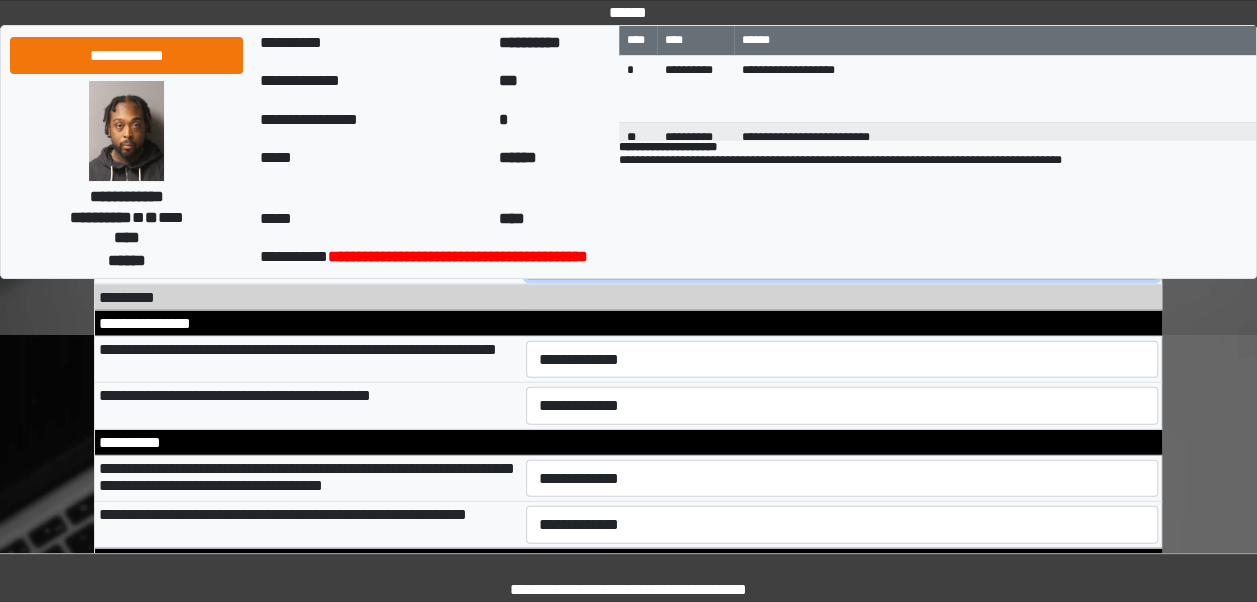 type on "***" 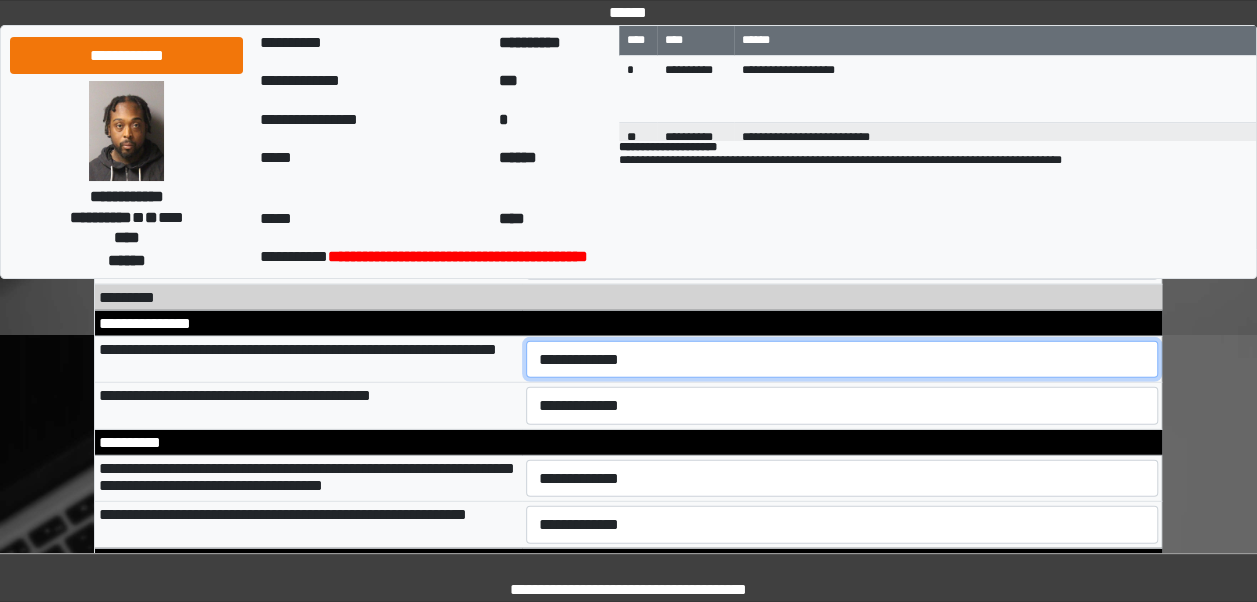 click on "**********" at bounding box center [842, 359] 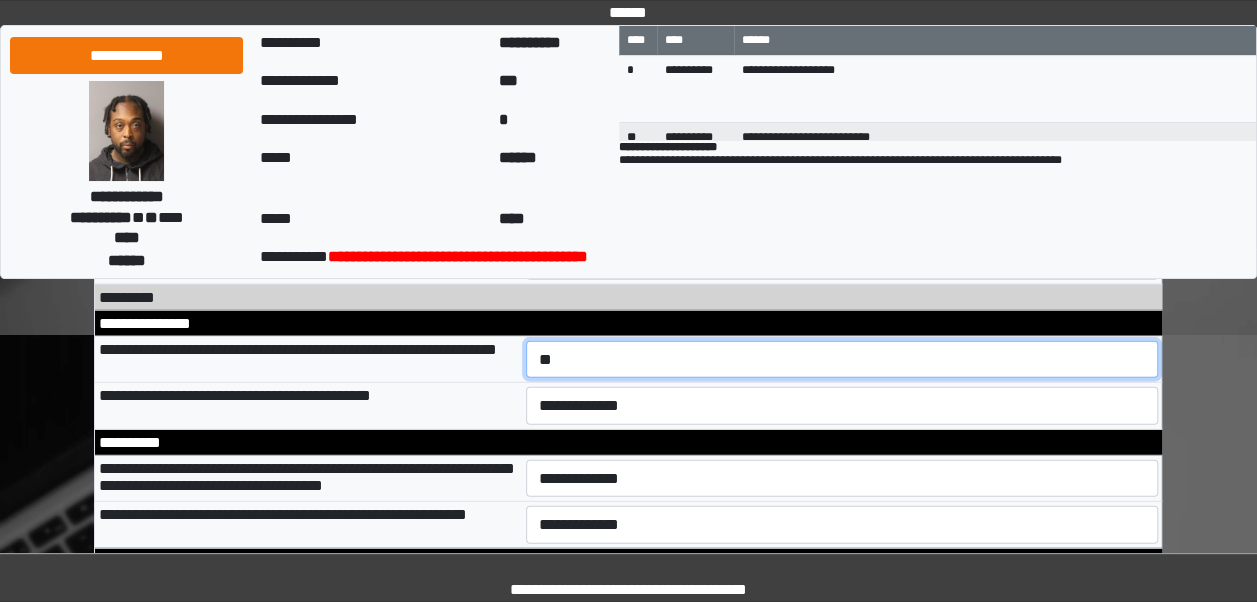 click on "**********" at bounding box center [842, 359] 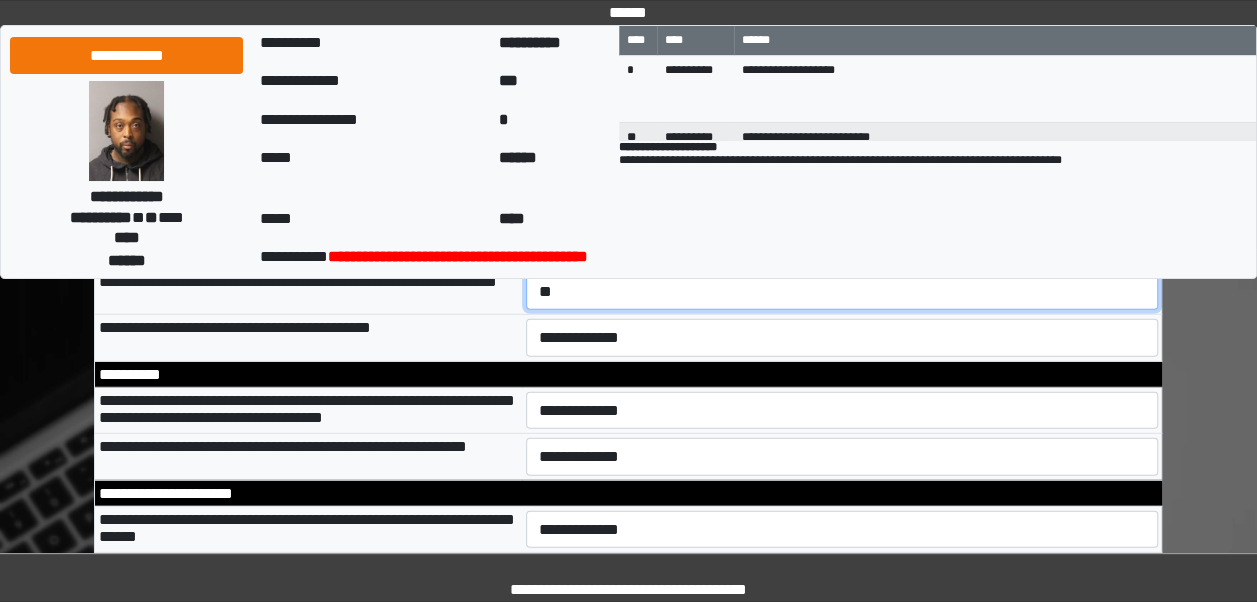 scroll, scrollTop: 10076, scrollLeft: 0, axis: vertical 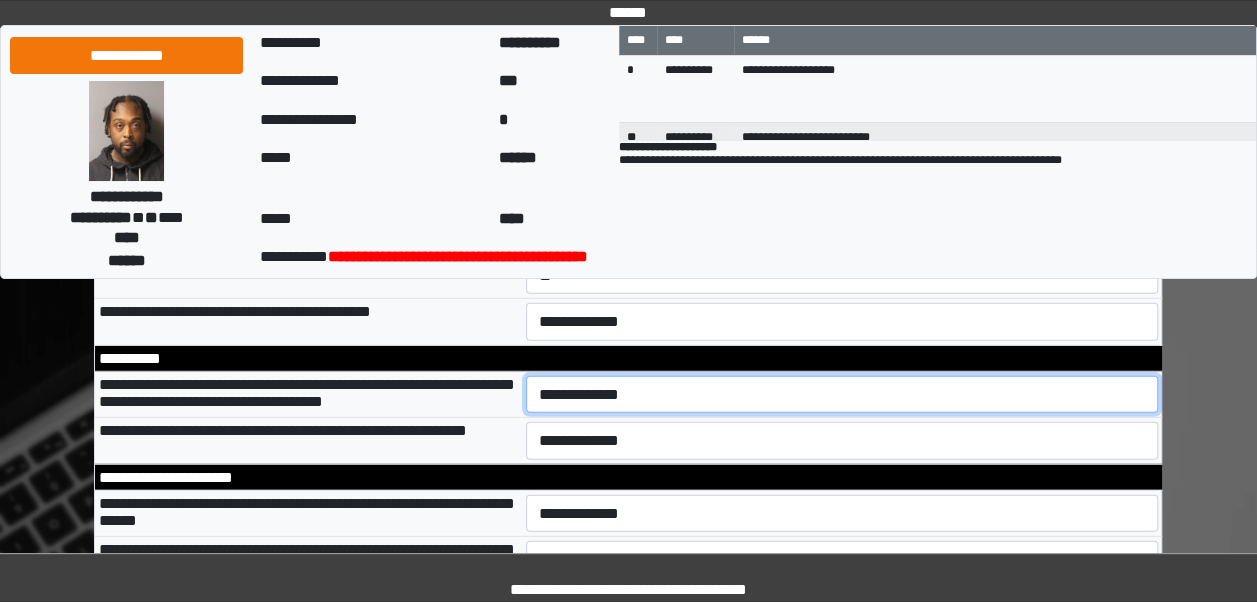 click on "**********" at bounding box center [842, 394] 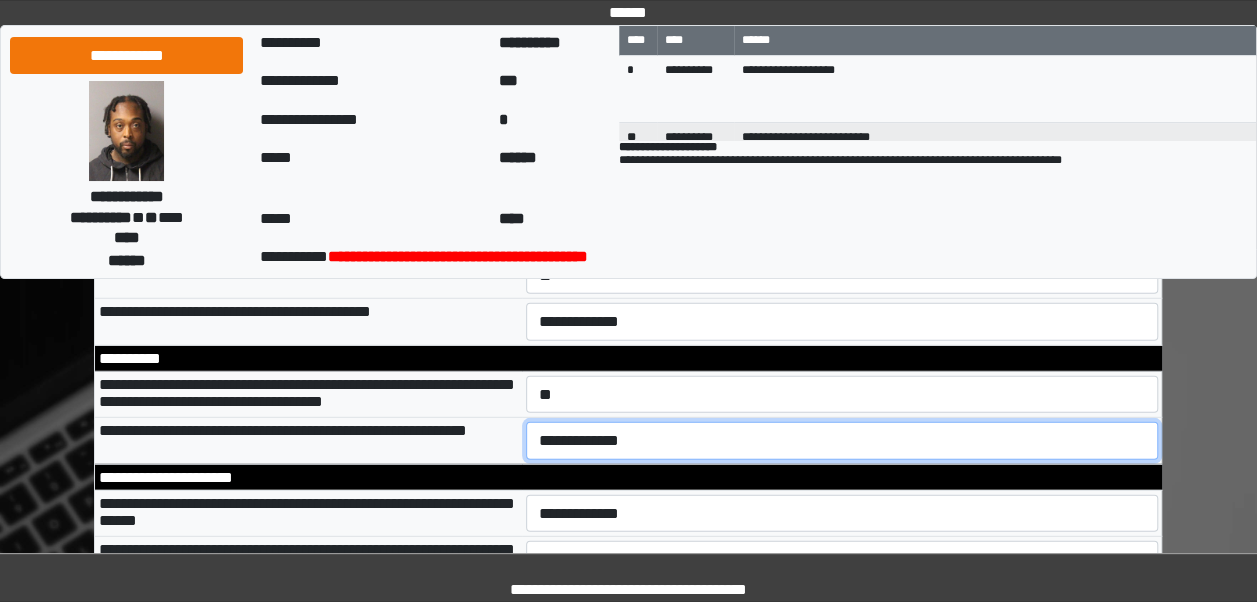 click on "**********" at bounding box center [842, 440] 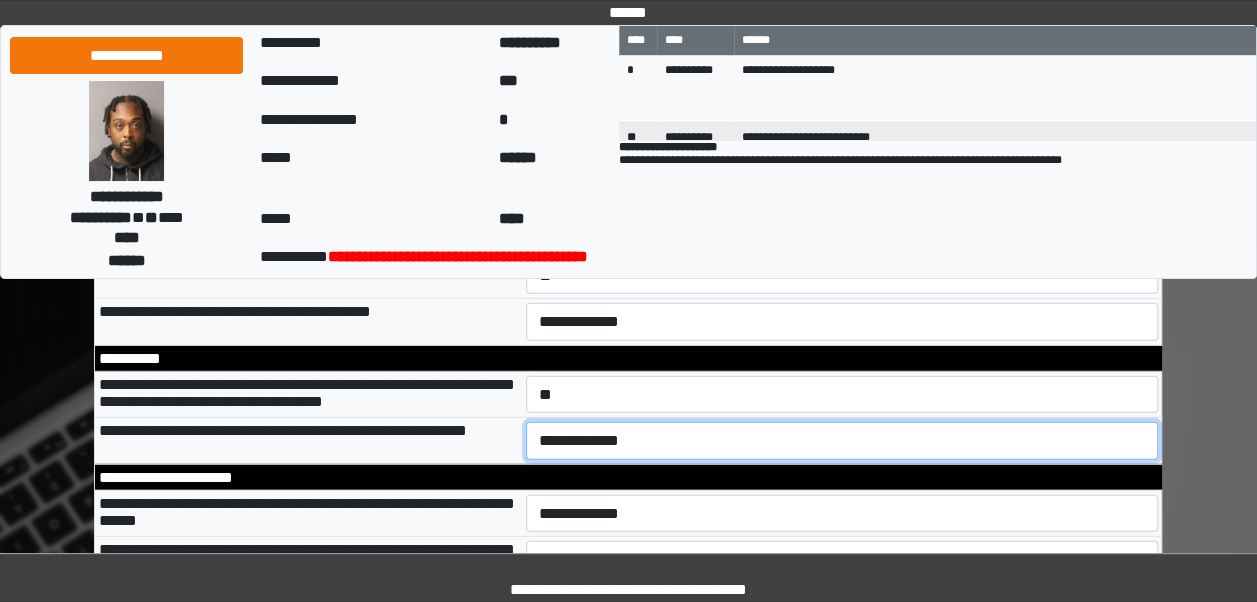 select on "*" 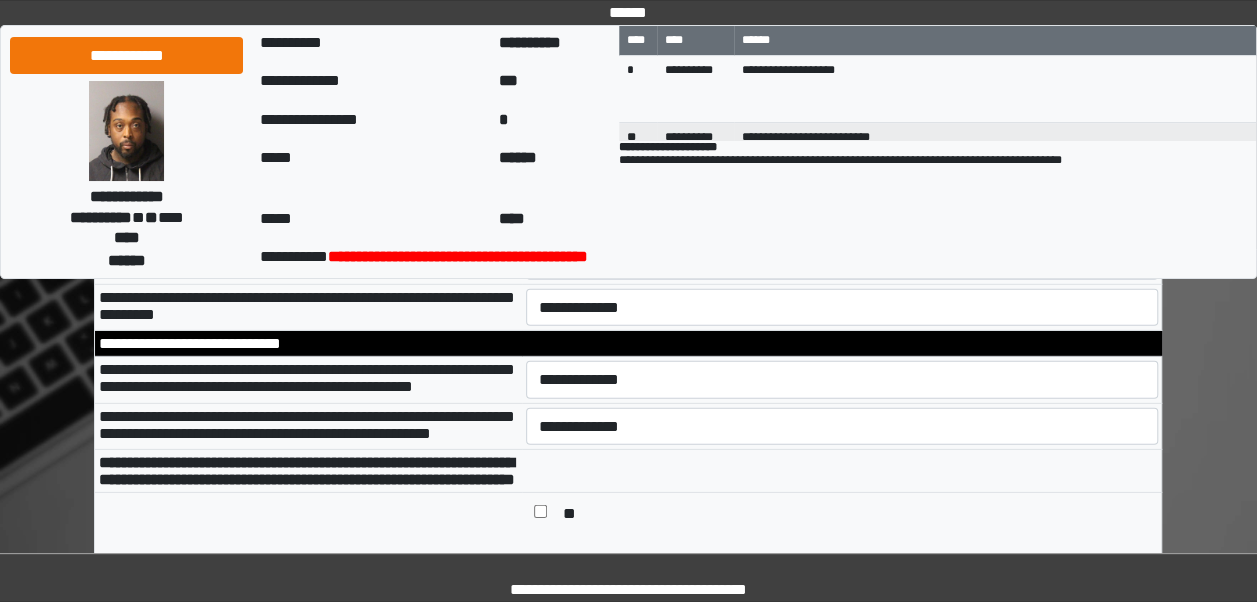 scroll, scrollTop: 10312, scrollLeft: 0, axis: vertical 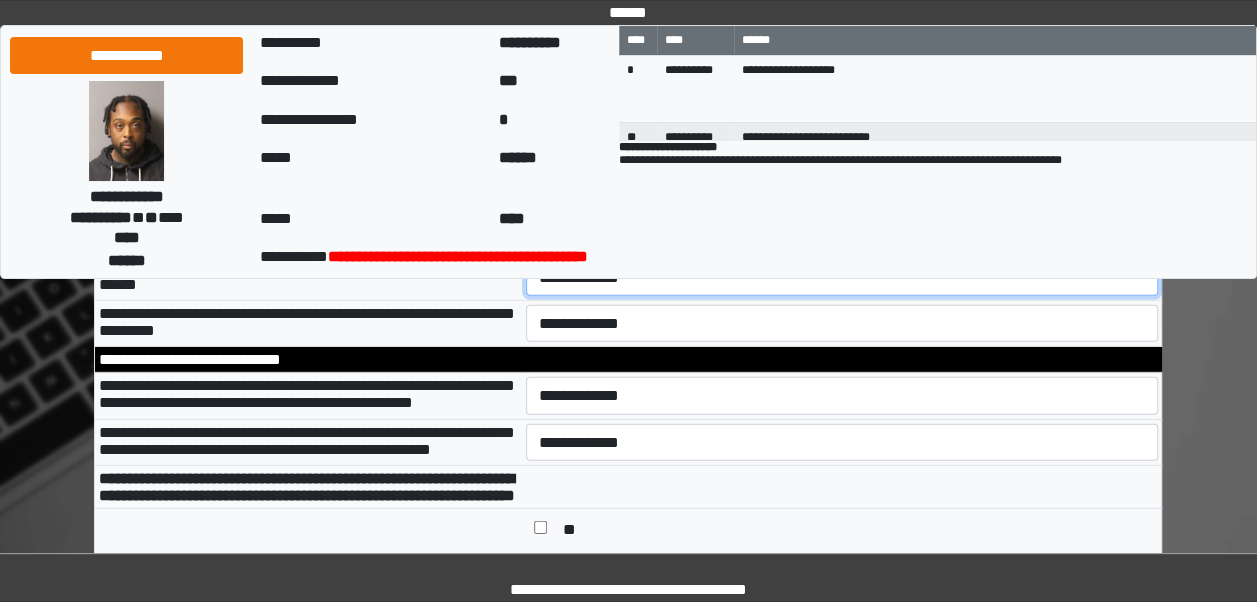 click on "**********" at bounding box center [842, 277] 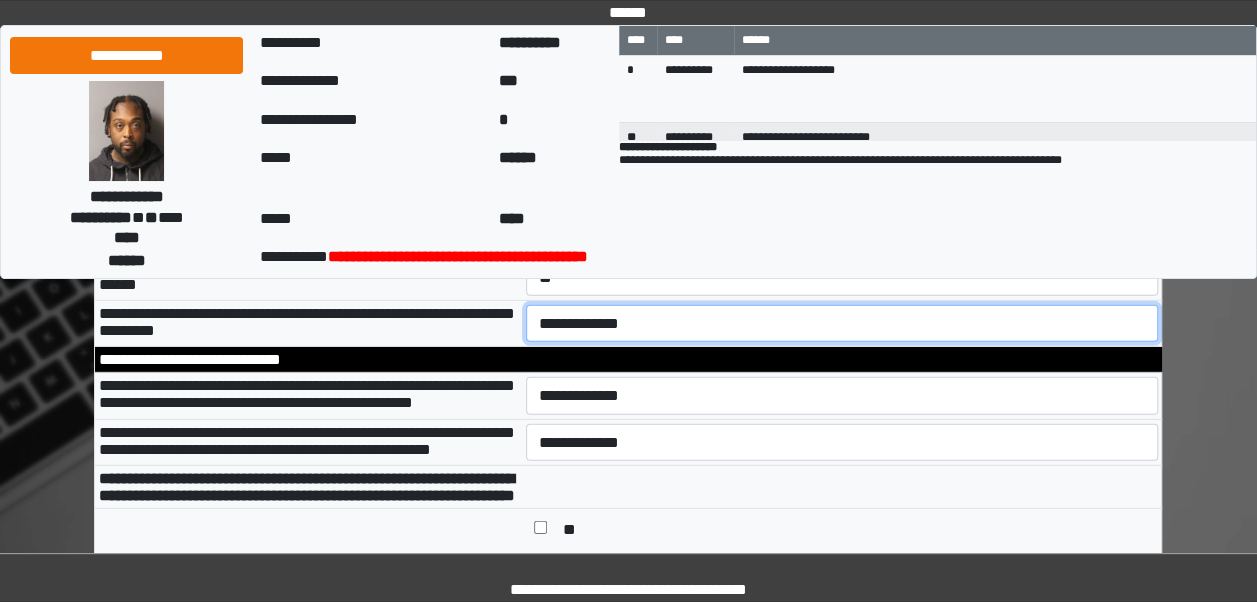 click on "**********" at bounding box center [842, 323] 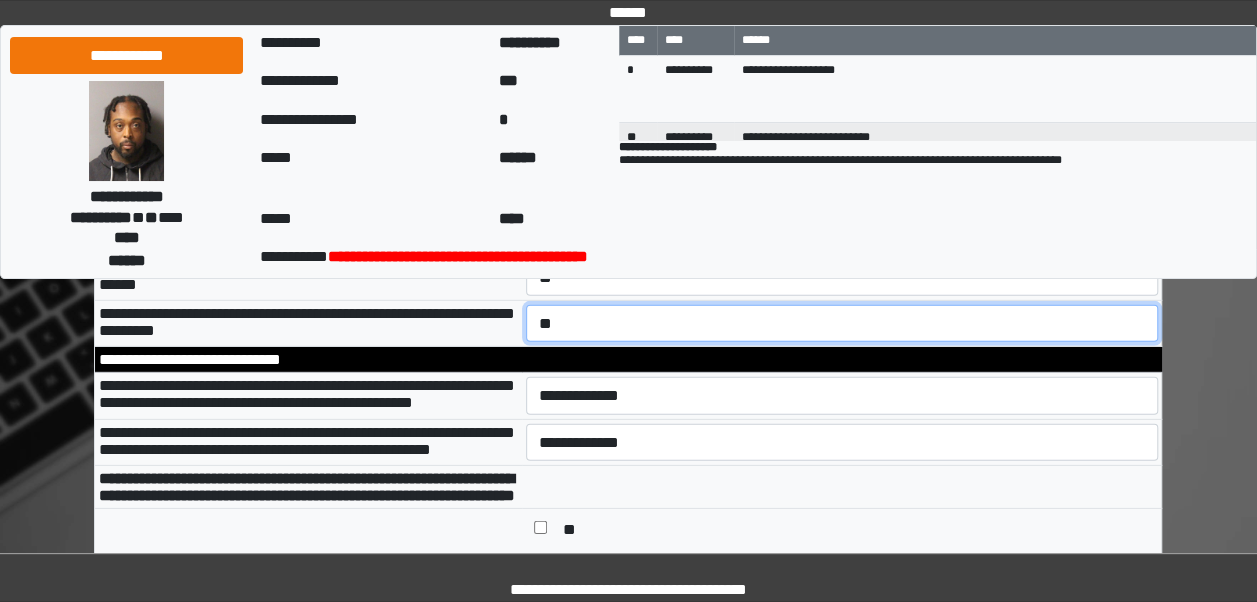click on "**********" at bounding box center (842, 323) 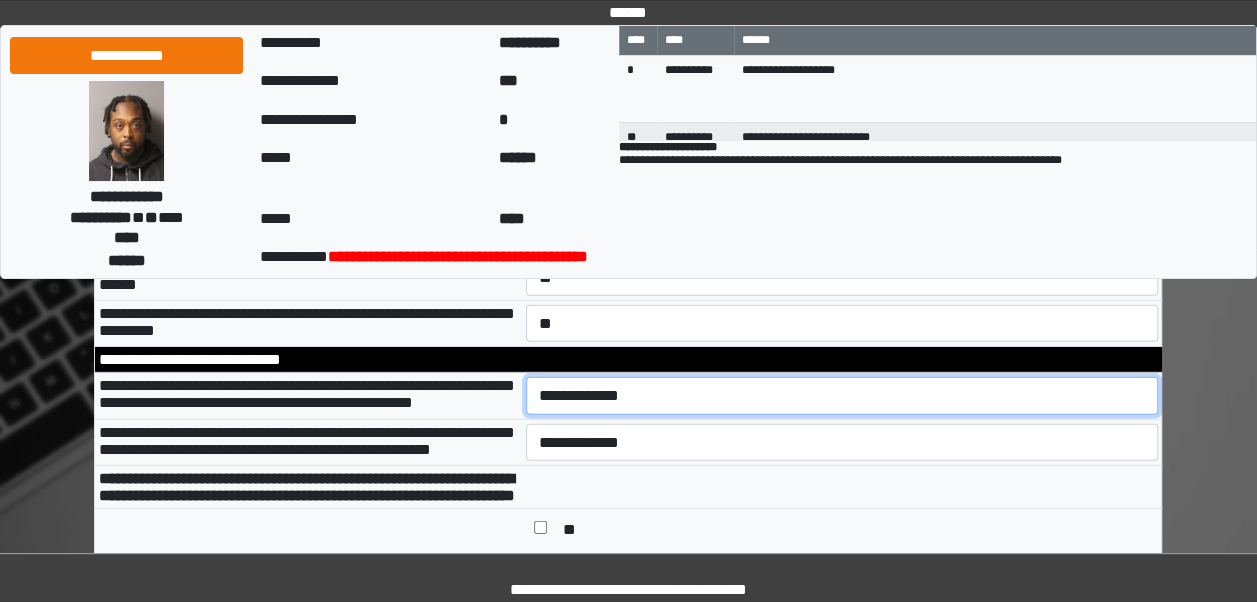 click on "**********" at bounding box center (842, 395) 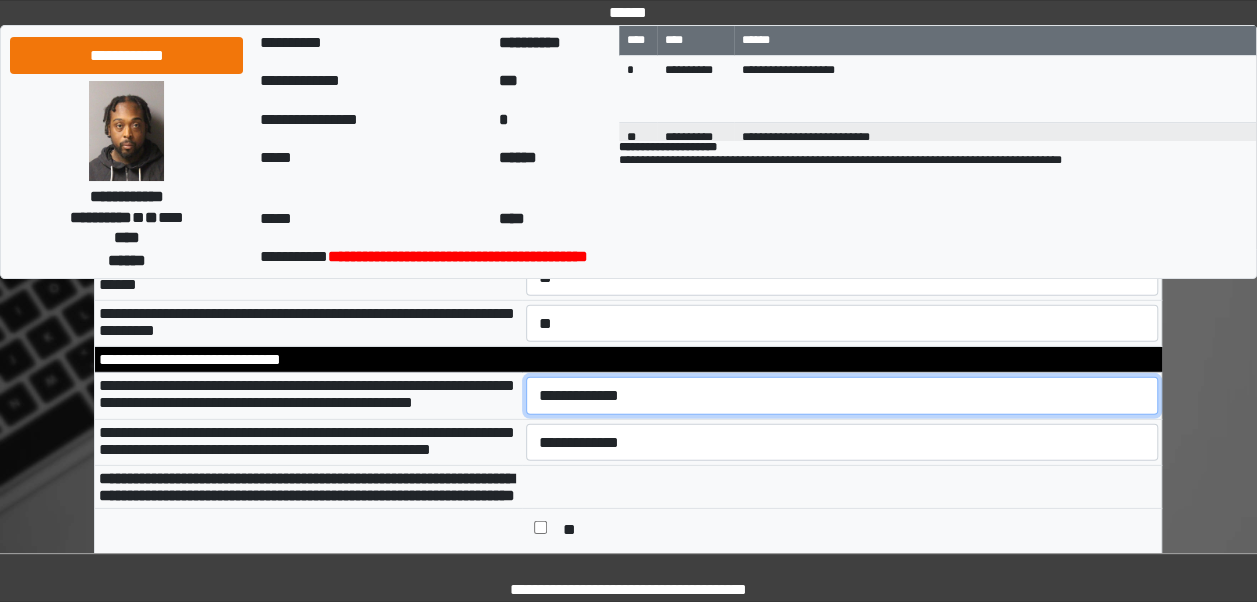 select on "*" 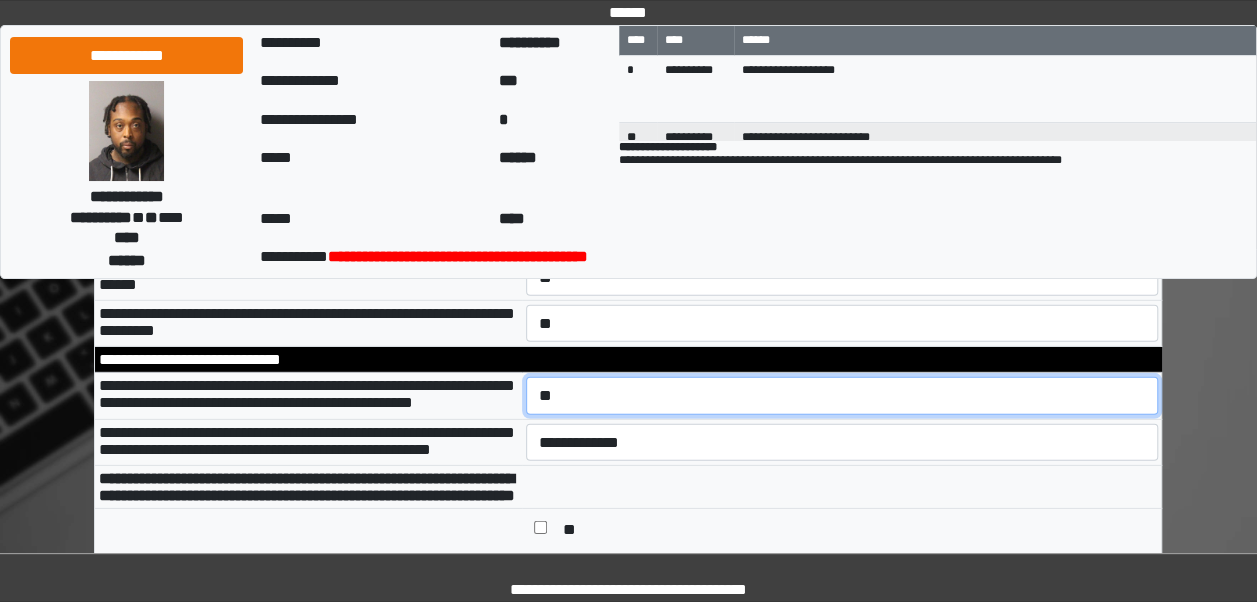 click on "**********" at bounding box center (842, 395) 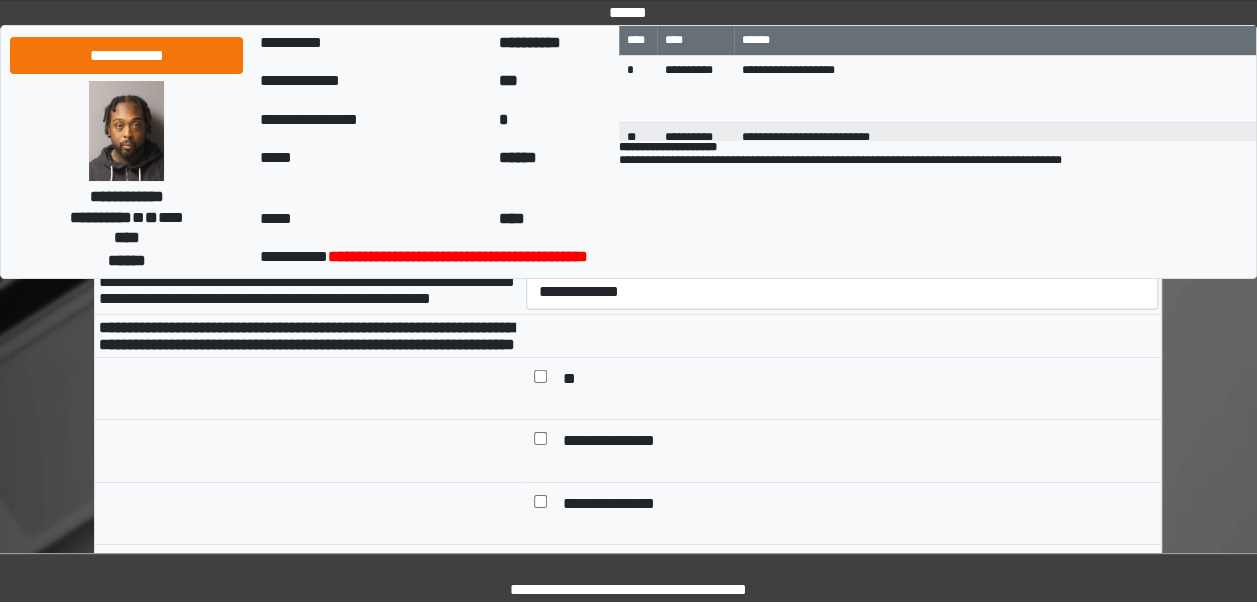 scroll, scrollTop: 10497, scrollLeft: 0, axis: vertical 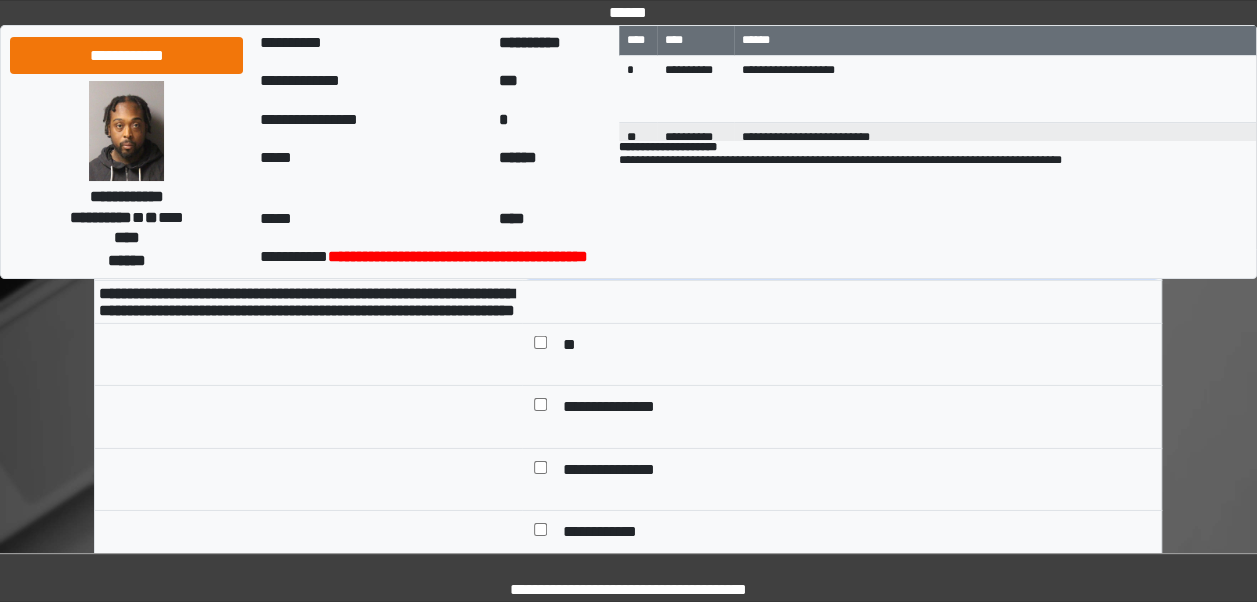 click on "**********" at bounding box center (842, 257) 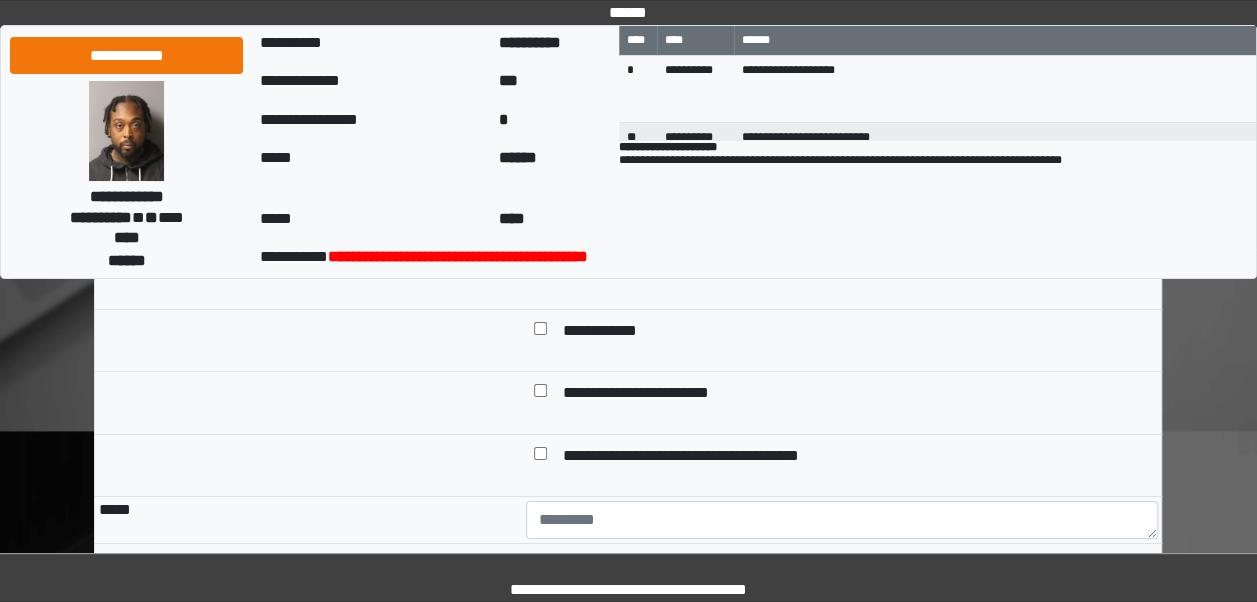 scroll, scrollTop: 10749, scrollLeft: 0, axis: vertical 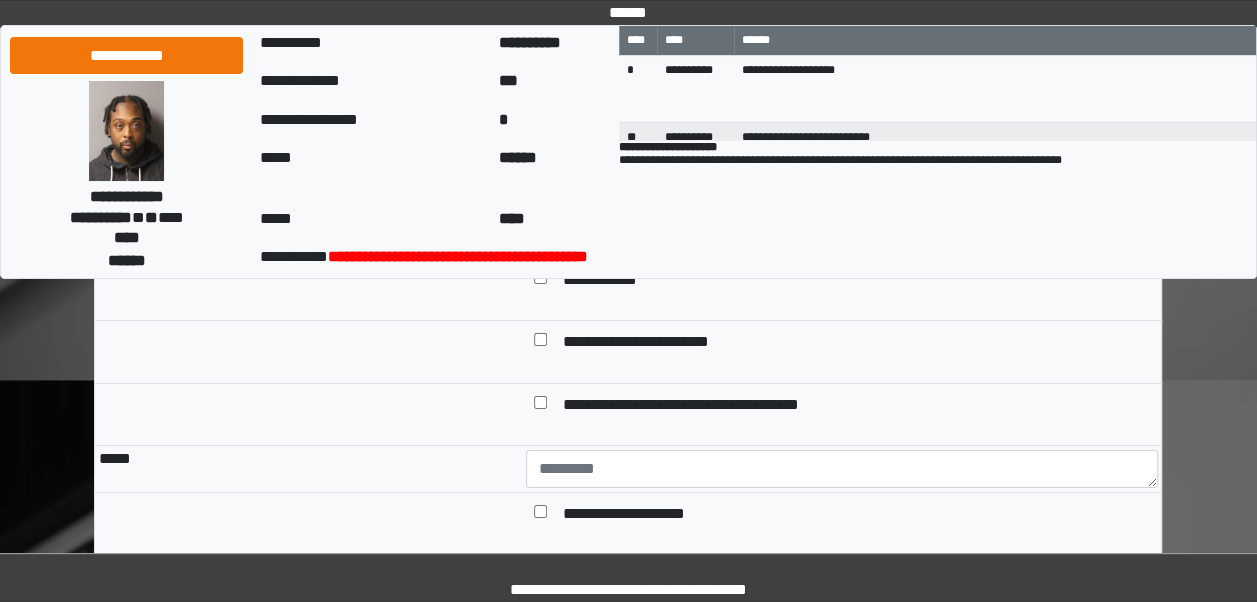 click on "**********" at bounding box center [607, 281] 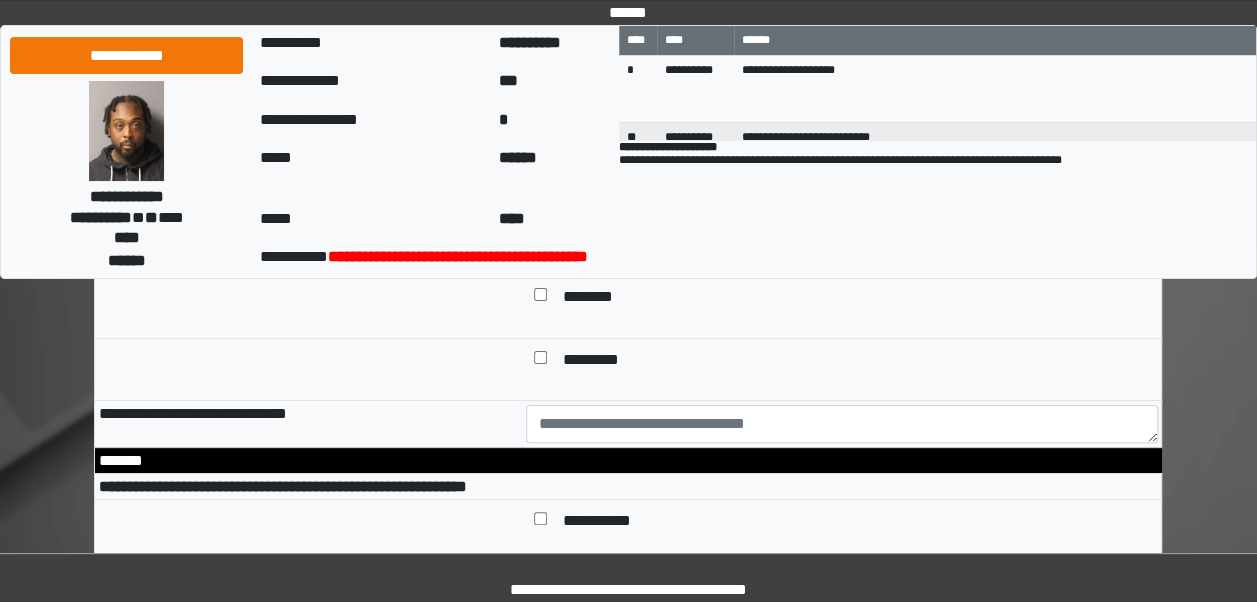 scroll, scrollTop: 11321, scrollLeft: 0, axis: vertical 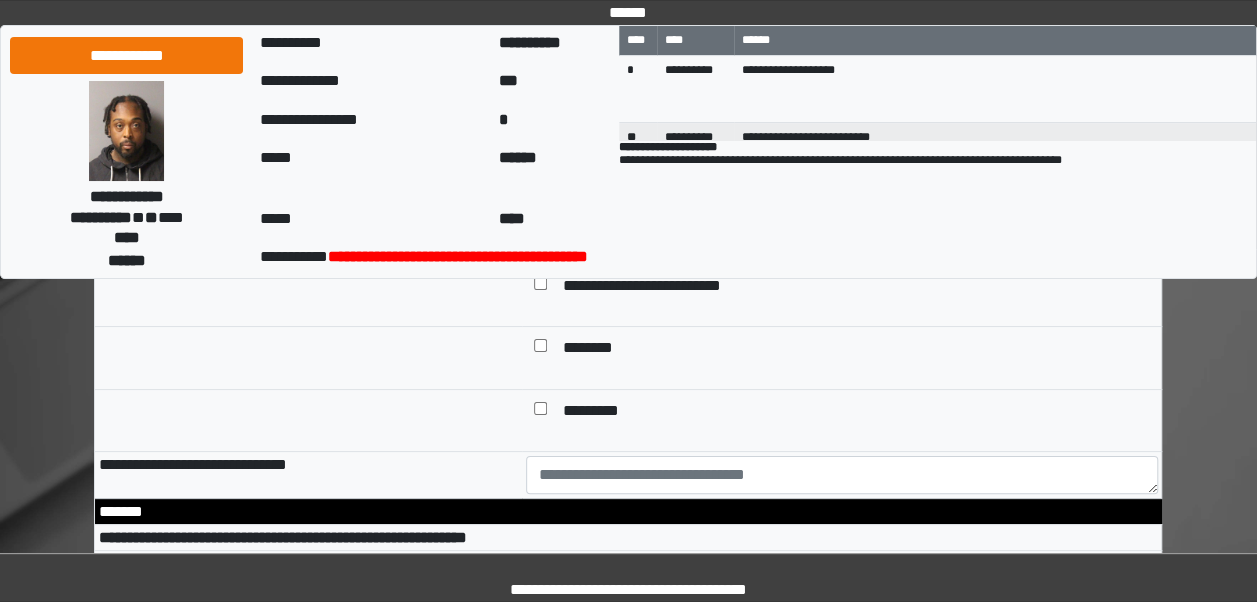 click on "**********" at bounding box center [649, 225] 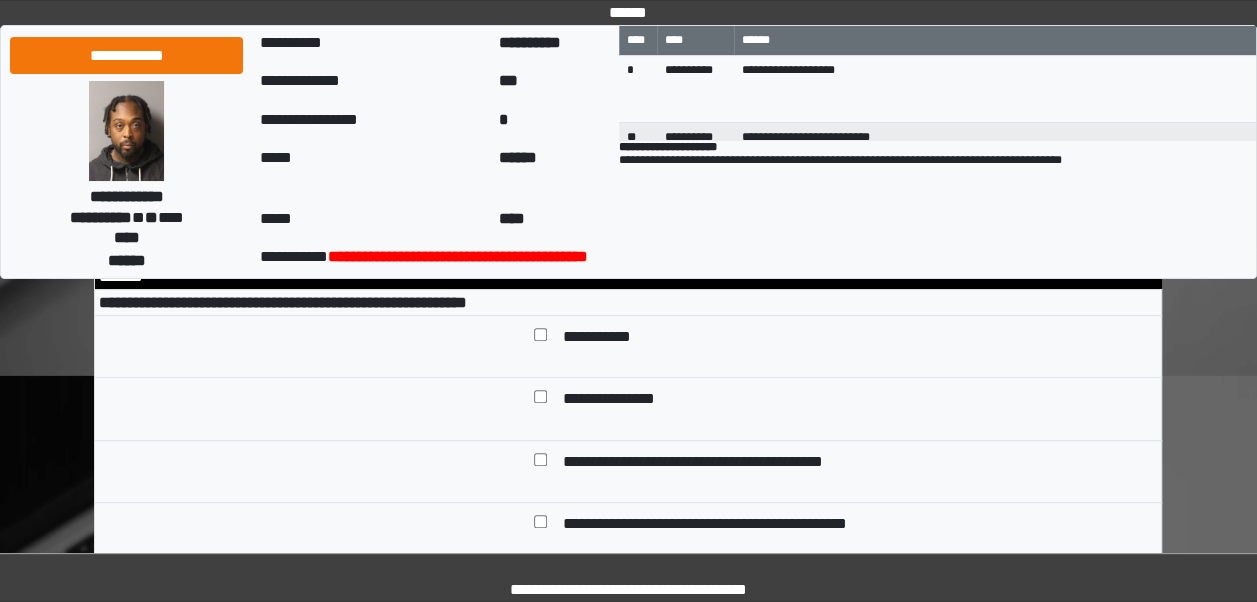 scroll, scrollTop: 11590, scrollLeft: 0, axis: vertical 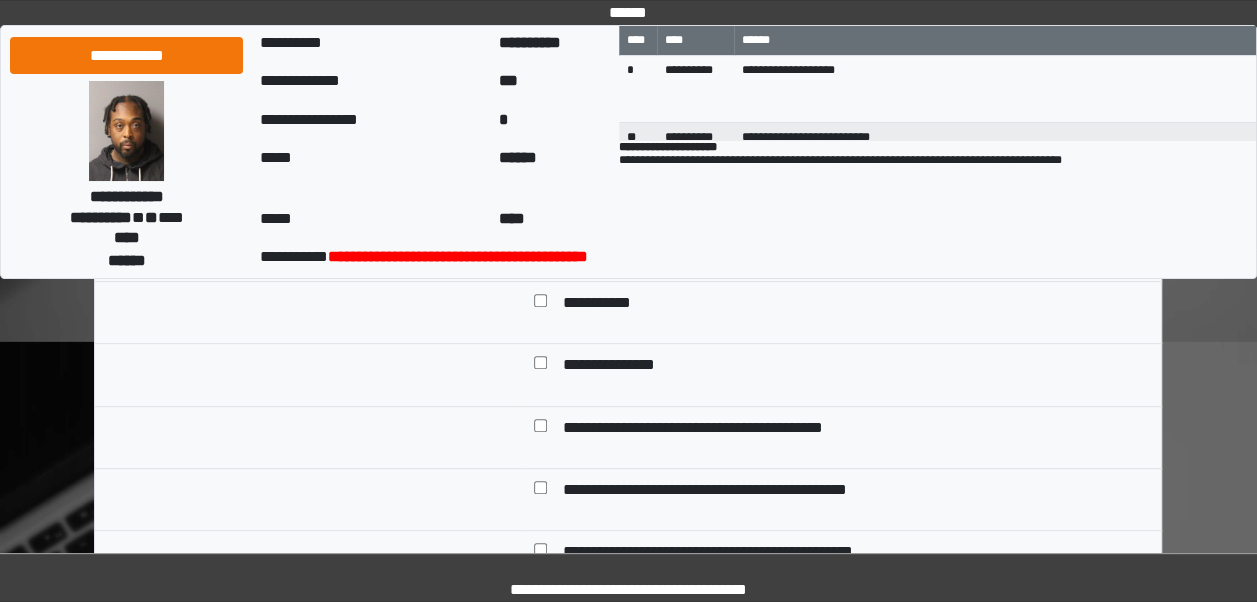 click on "**********" at bounding box center [613, 304] 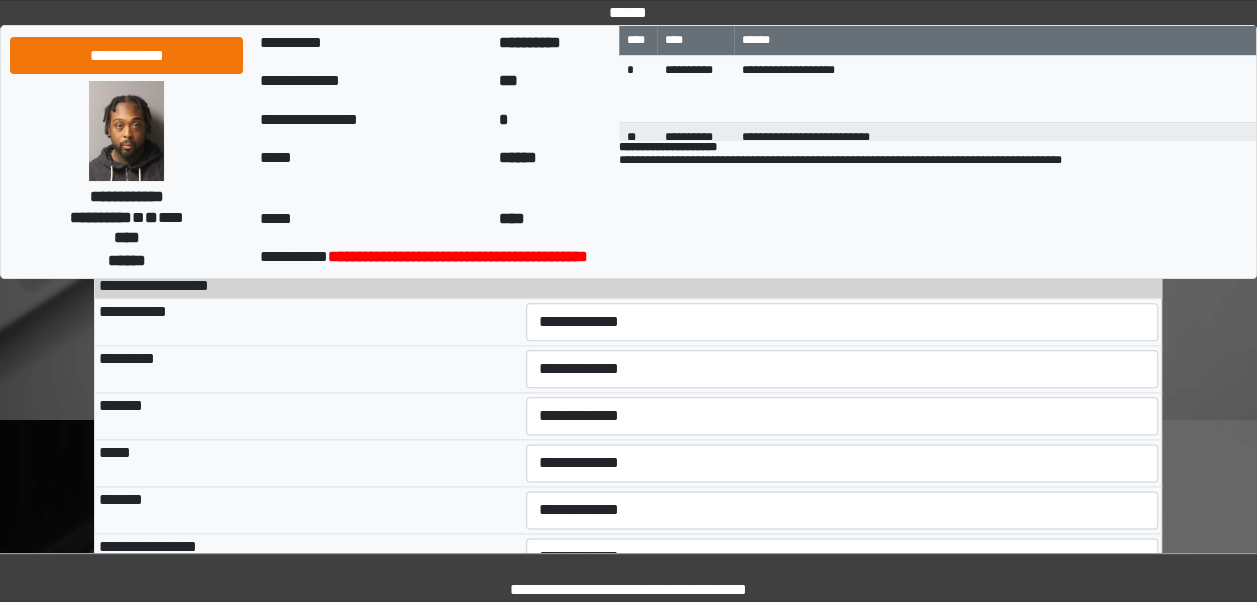 scroll, scrollTop: 12381, scrollLeft: 0, axis: vertical 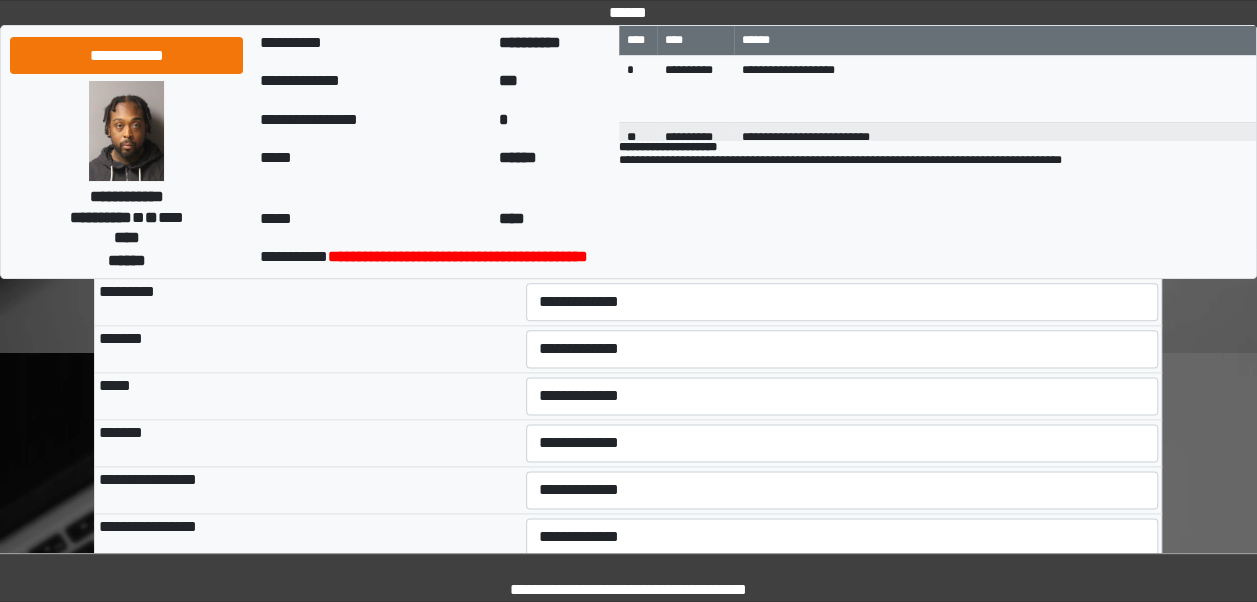 click on "**********" at bounding box center (842, 121) 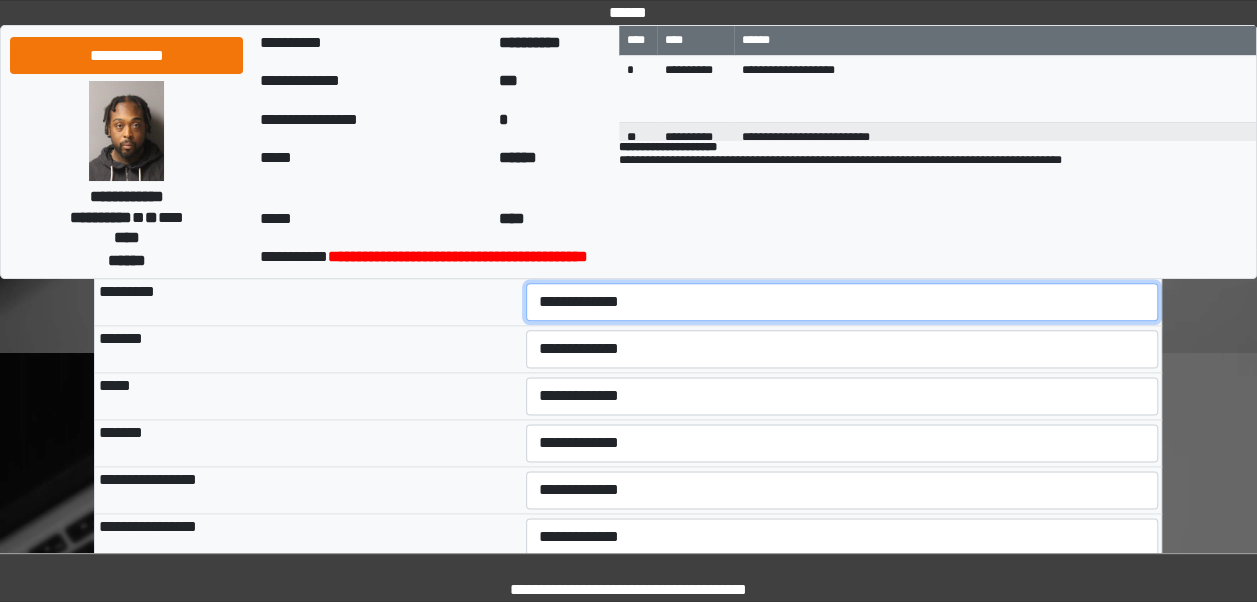 click on "**********" at bounding box center (842, 302) 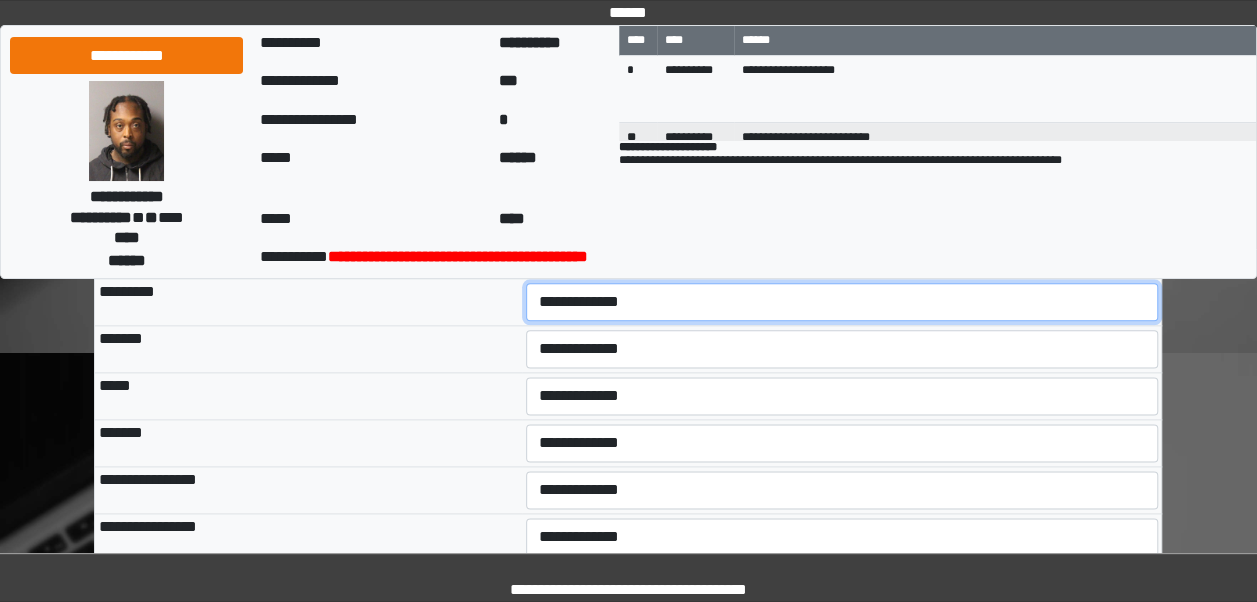 select on "***" 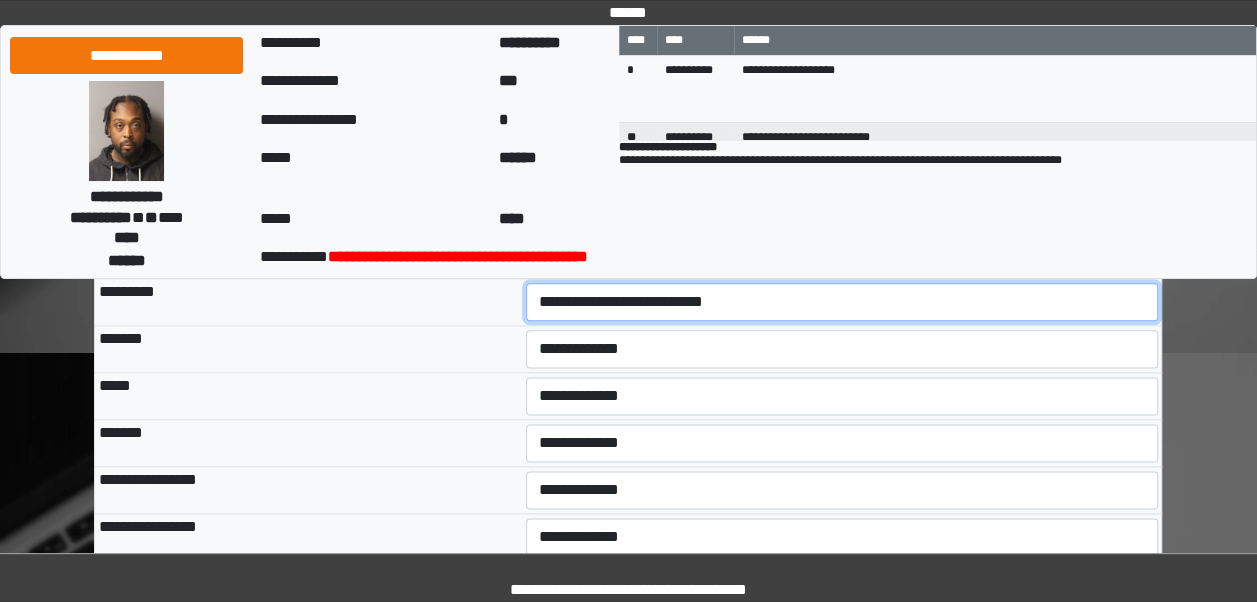 click on "**********" at bounding box center (842, 302) 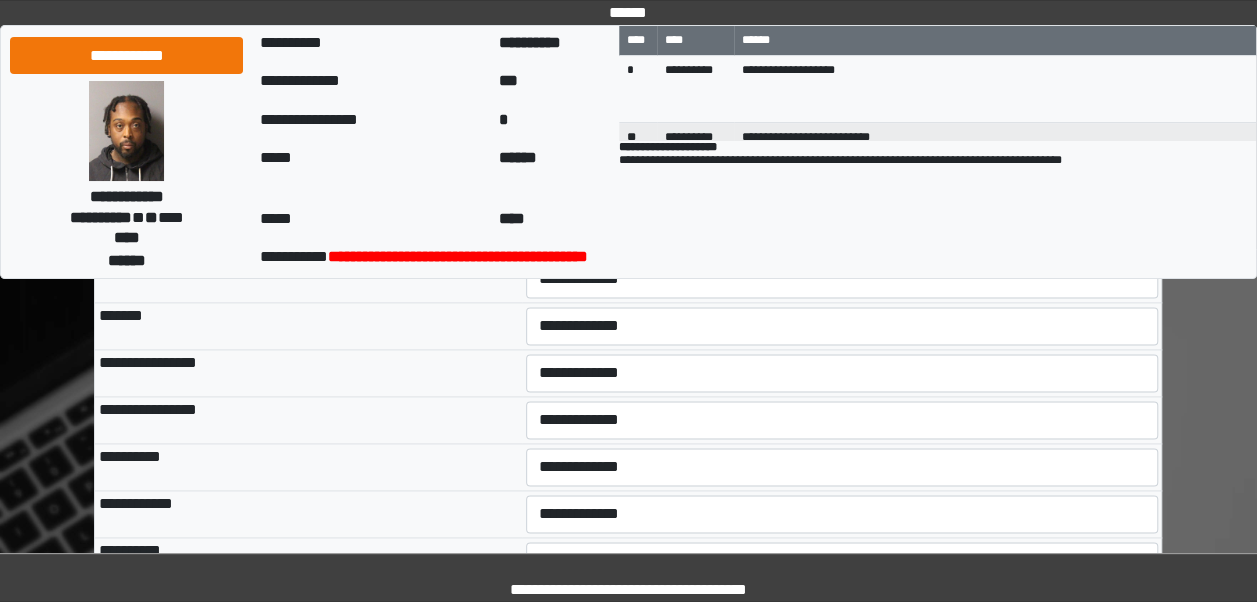 scroll, scrollTop: 12532, scrollLeft: 0, axis: vertical 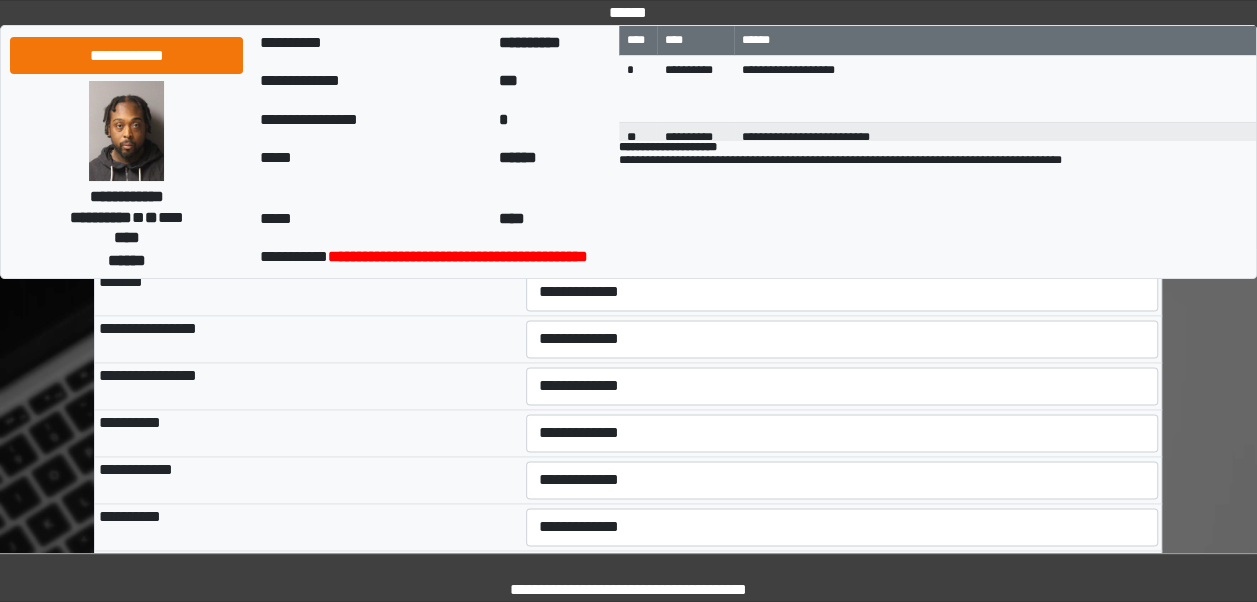 click on "**********" at bounding box center [842, 198] 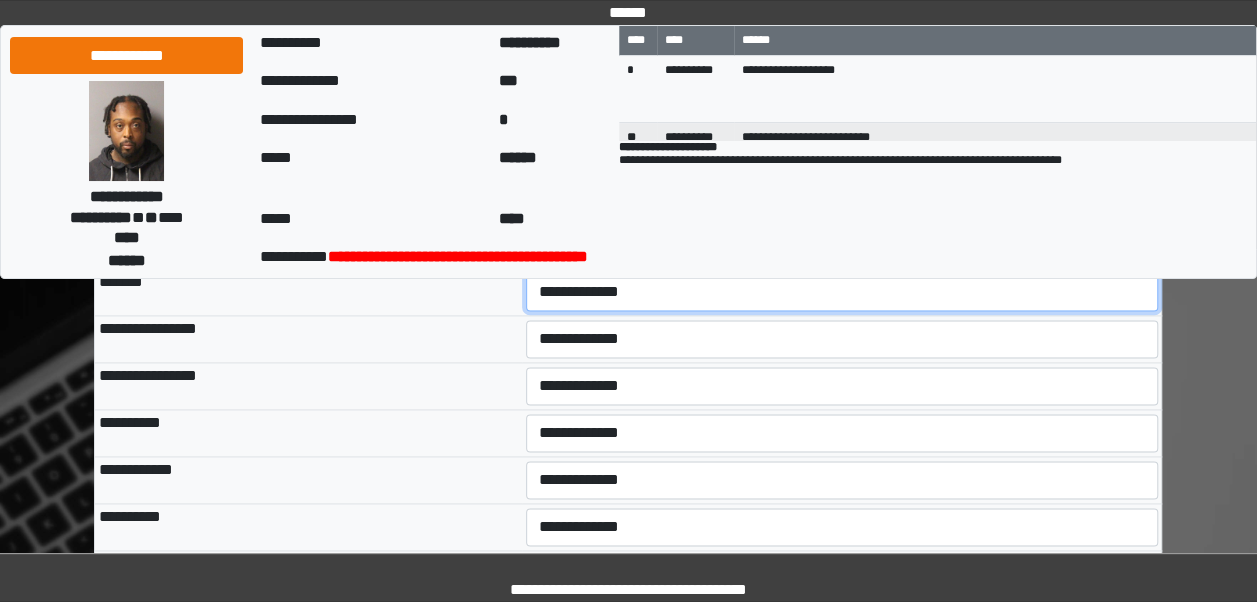 click on "**********" at bounding box center (842, 292) 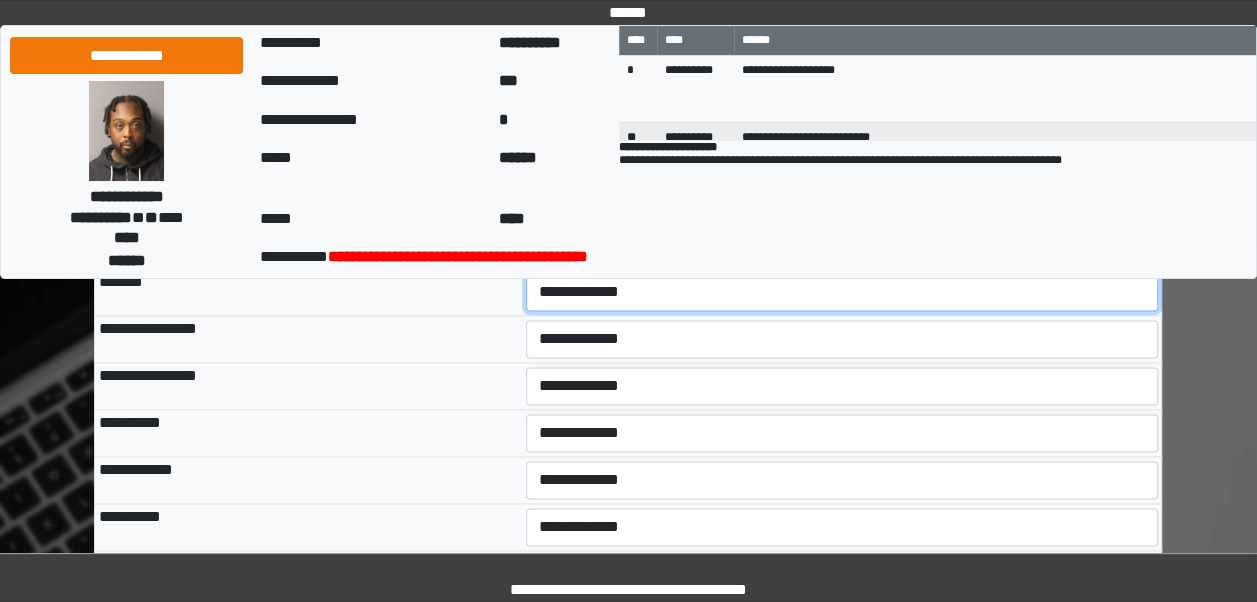 select on "***" 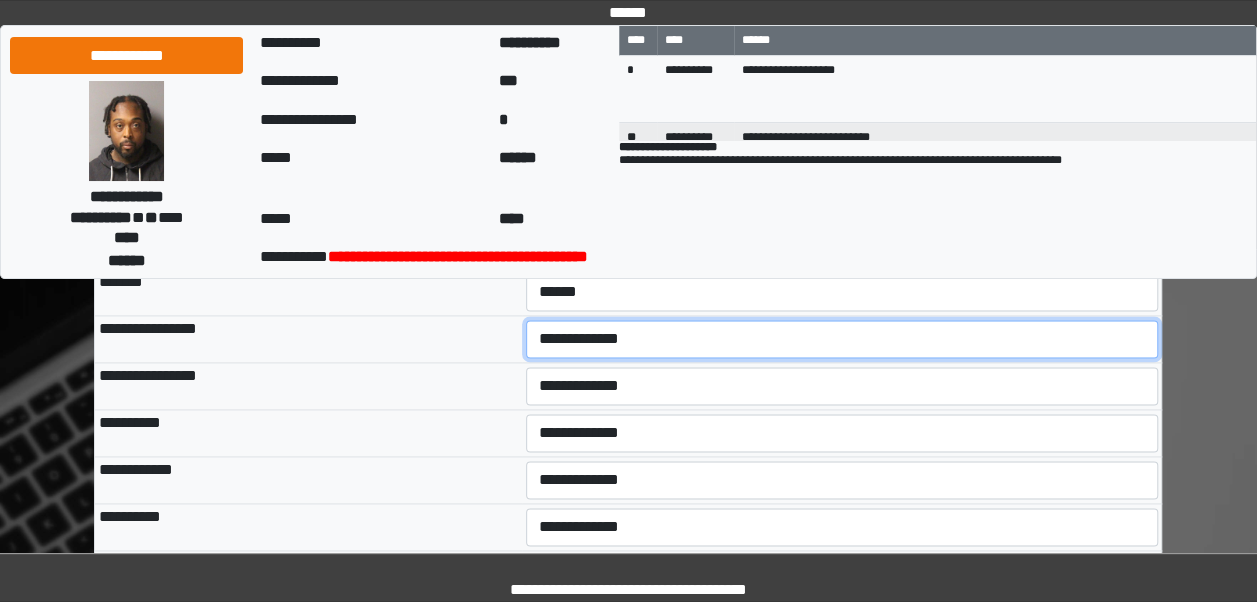 click on "**********" at bounding box center [842, 339] 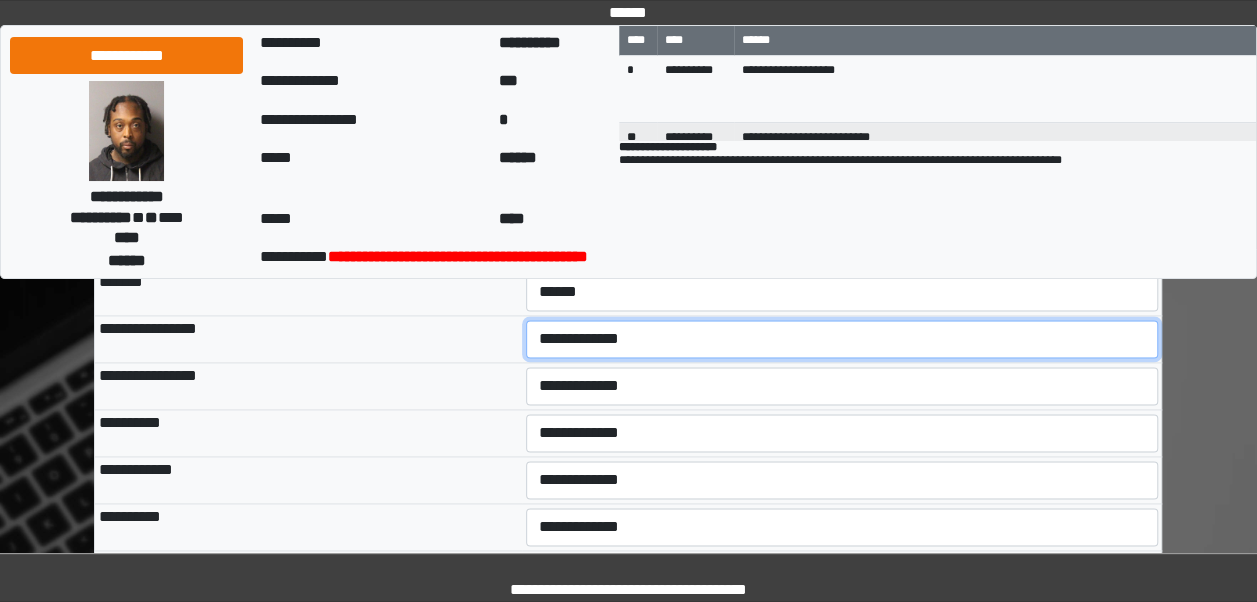 click on "**********" at bounding box center (842, 339) 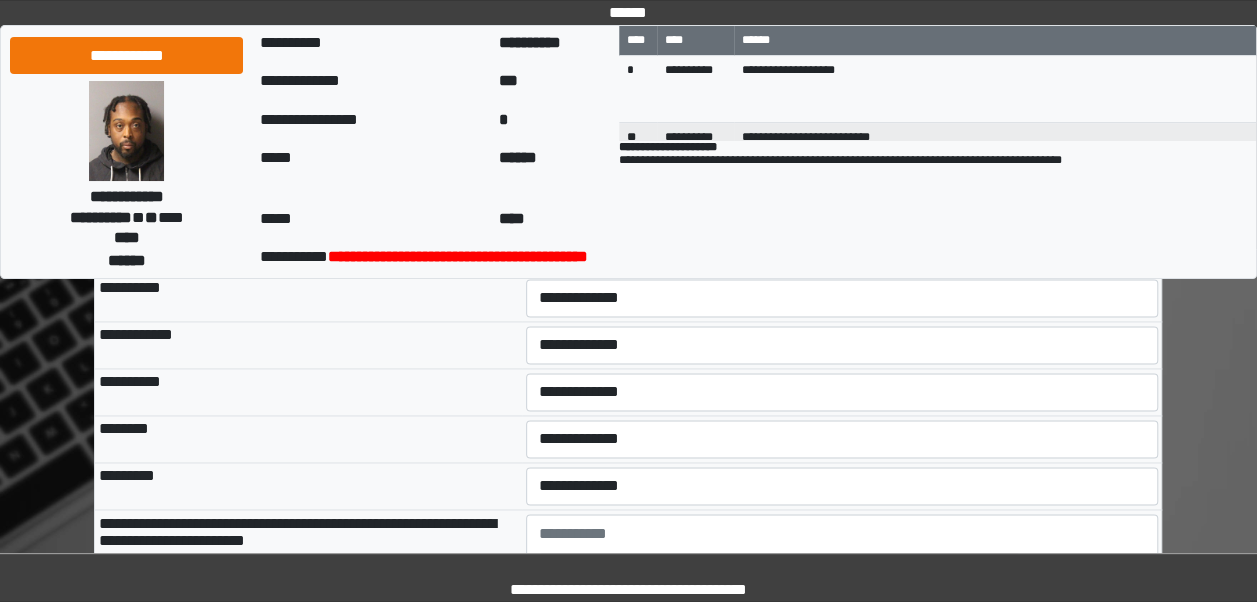 scroll, scrollTop: 12684, scrollLeft: 0, axis: vertical 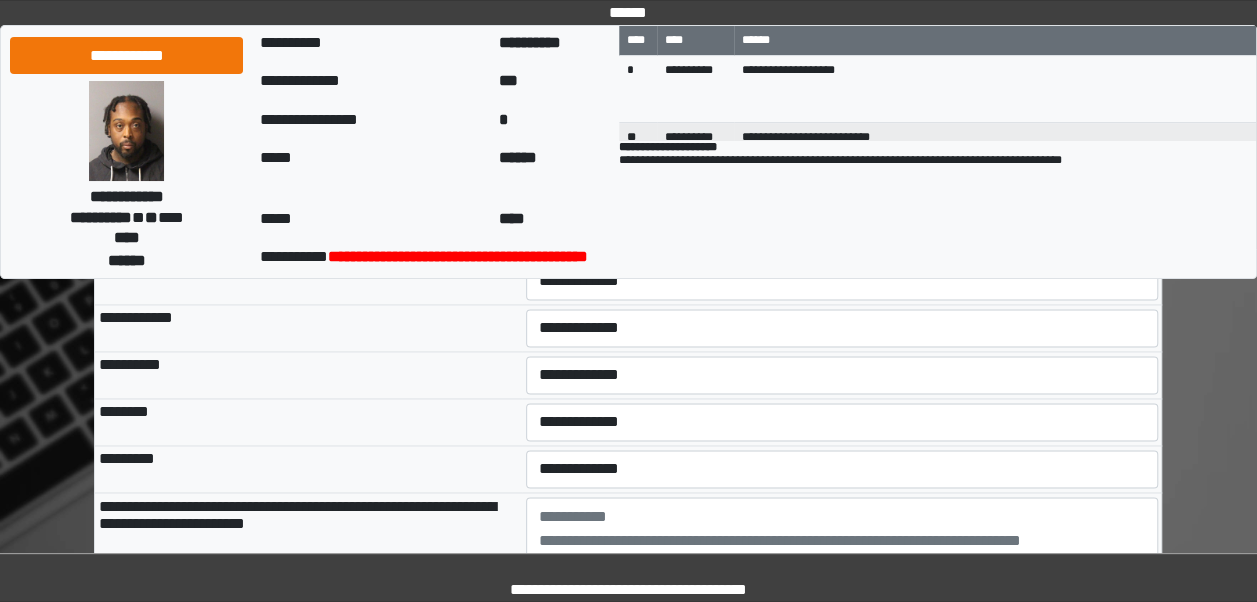 click on "**********" at bounding box center (842, 234) 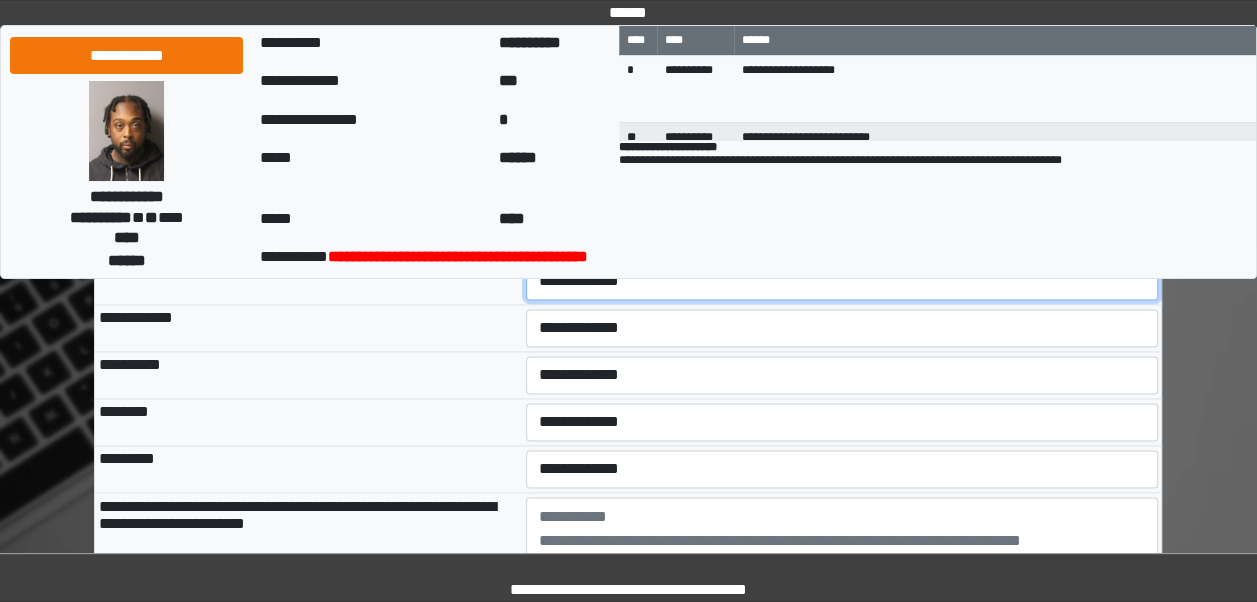 click on "**********" at bounding box center (842, 281) 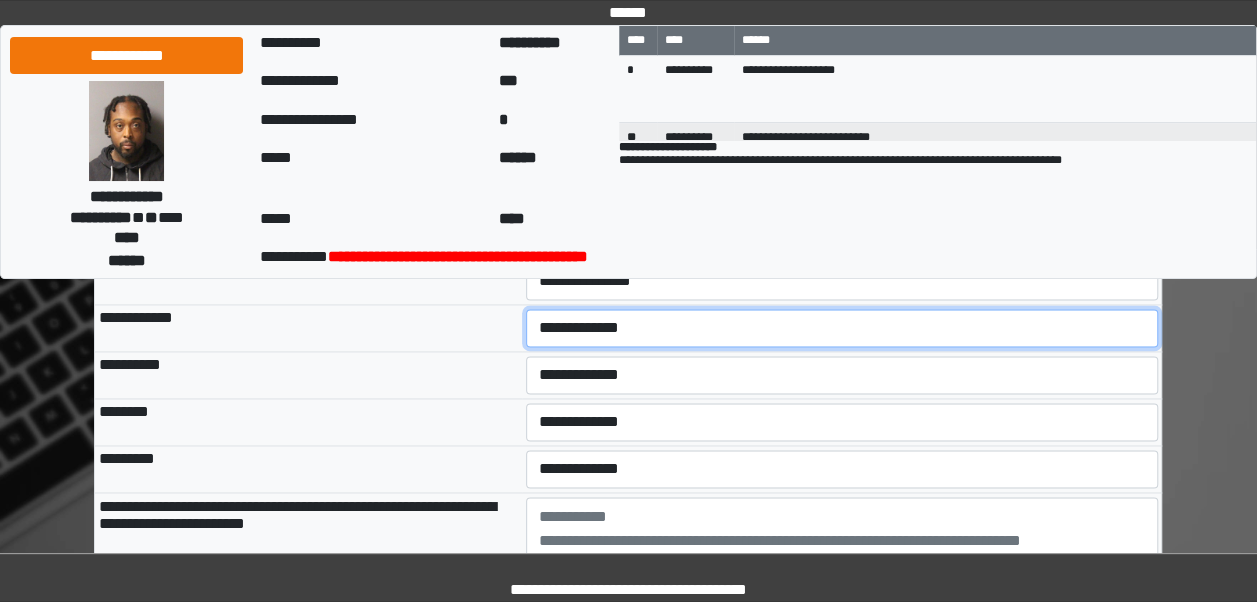 click on "**********" at bounding box center [842, 328] 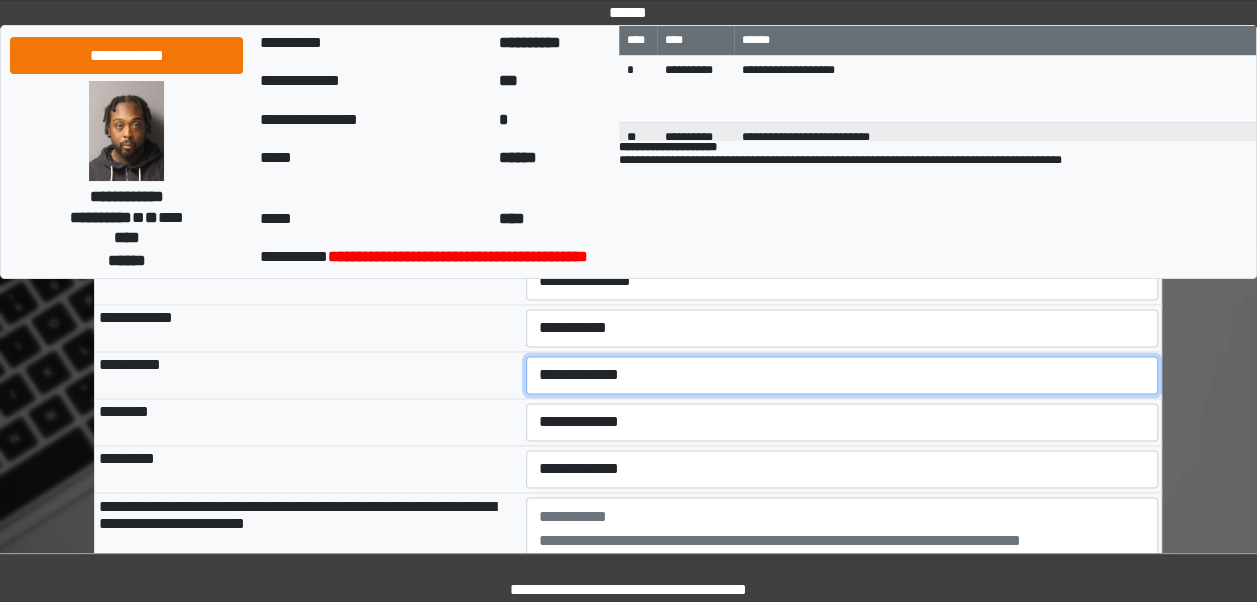 click on "**********" at bounding box center [842, 375] 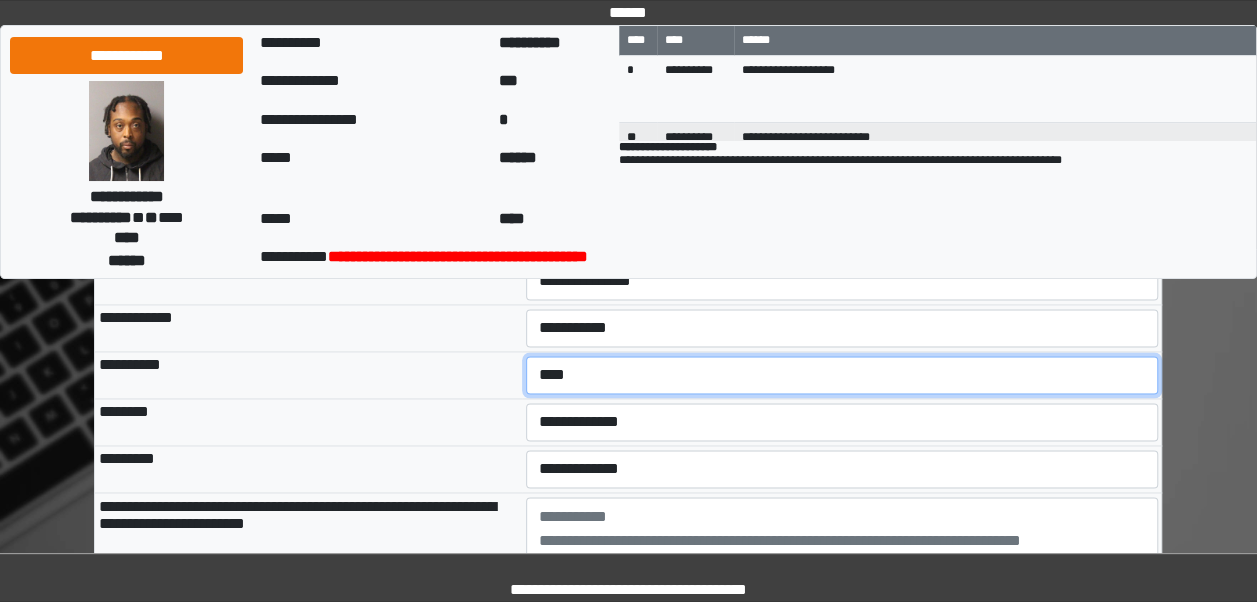 click on "**********" at bounding box center (842, 375) 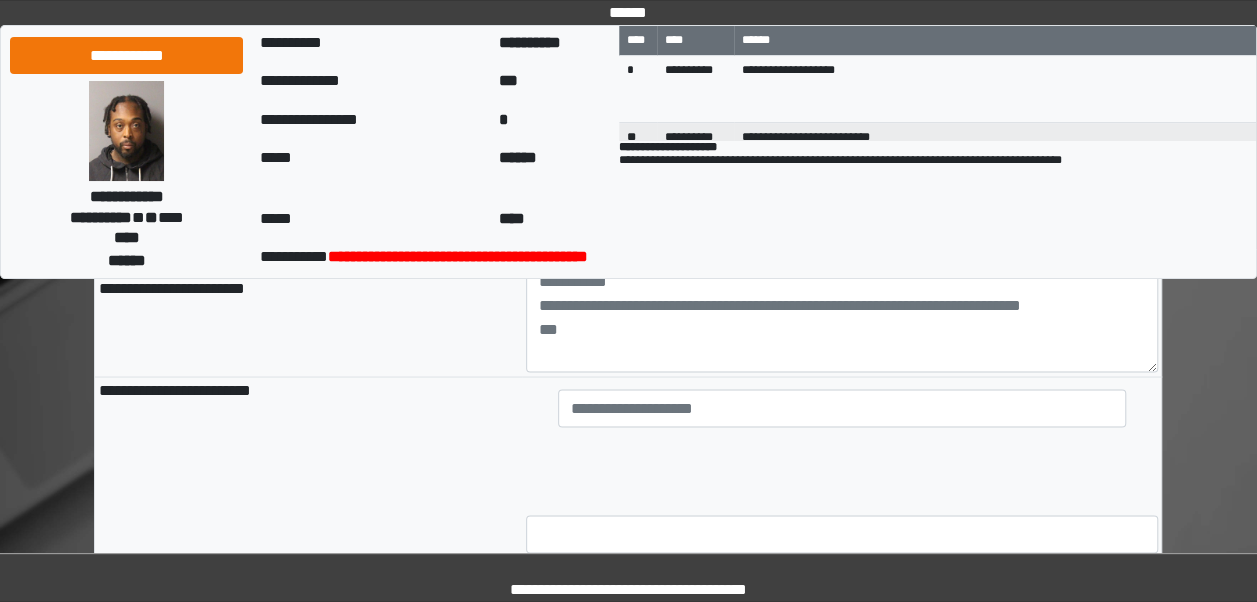 scroll, scrollTop: 12936, scrollLeft: 0, axis: vertical 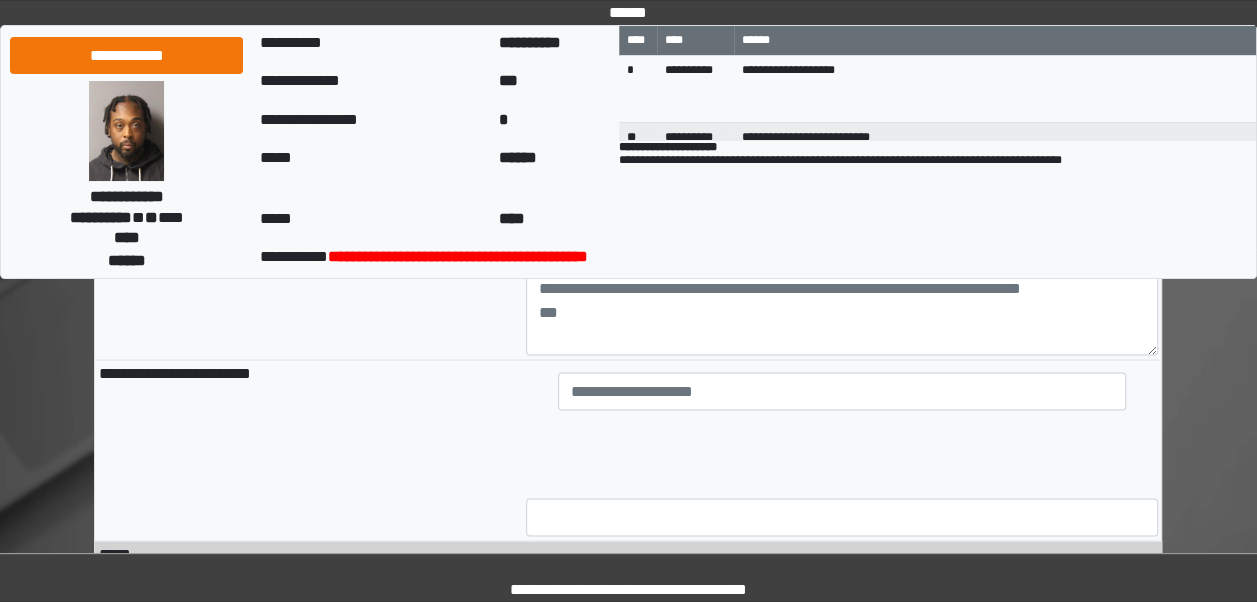 click on "**********" at bounding box center [842, 170] 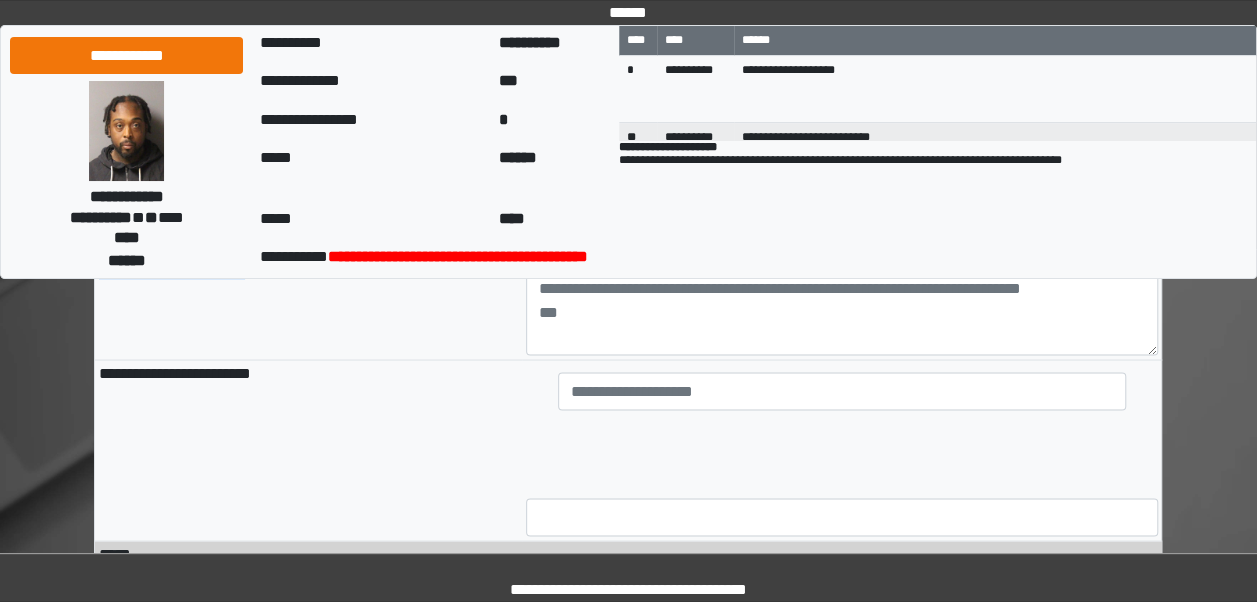 drag, startPoint x: 397, startPoint y: 452, endPoint x: 98, endPoint y: 430, distance: 299.80826 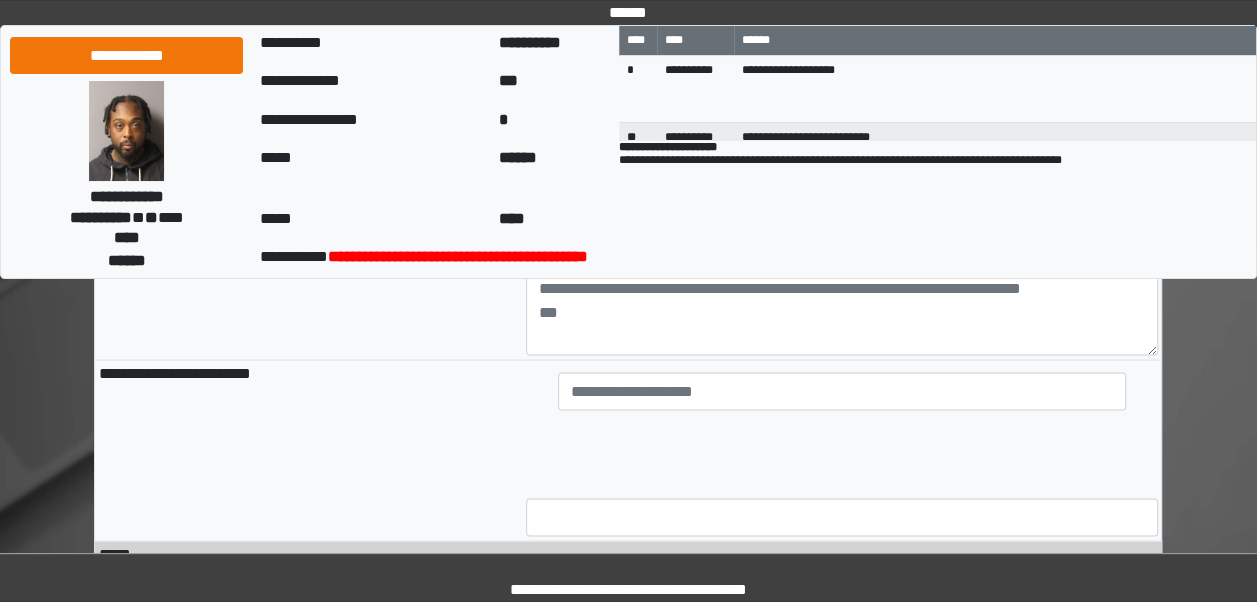 click on "*********" at bounding box center (308, 216) 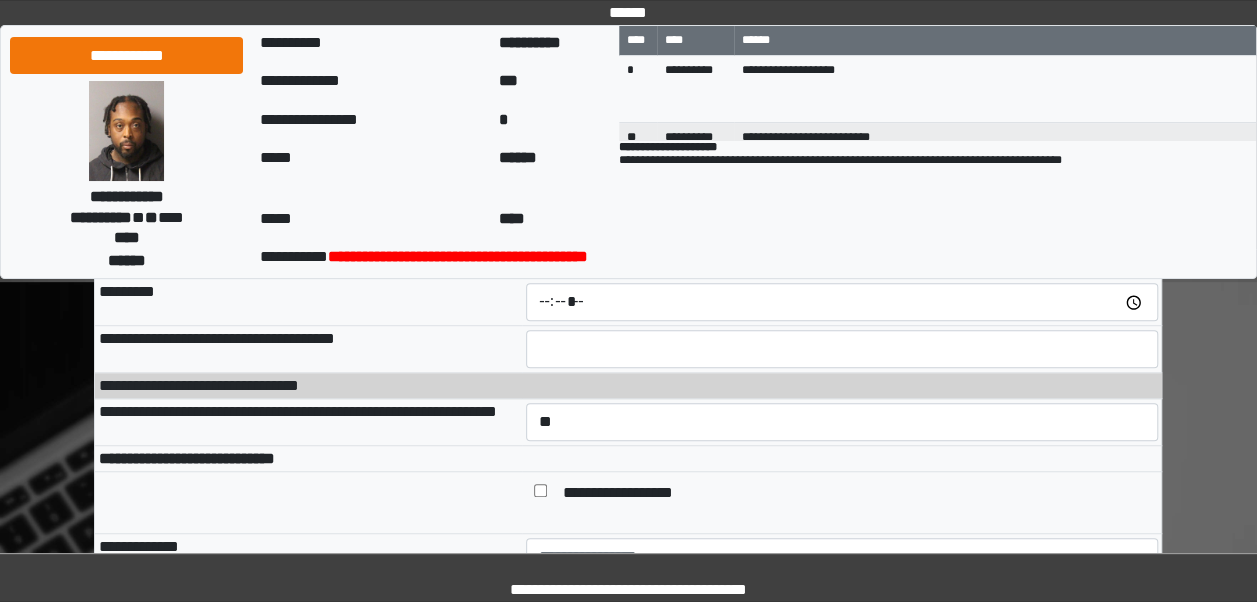 scroll, scrollTop: 370, scrollLeft: 0, axis: vertical 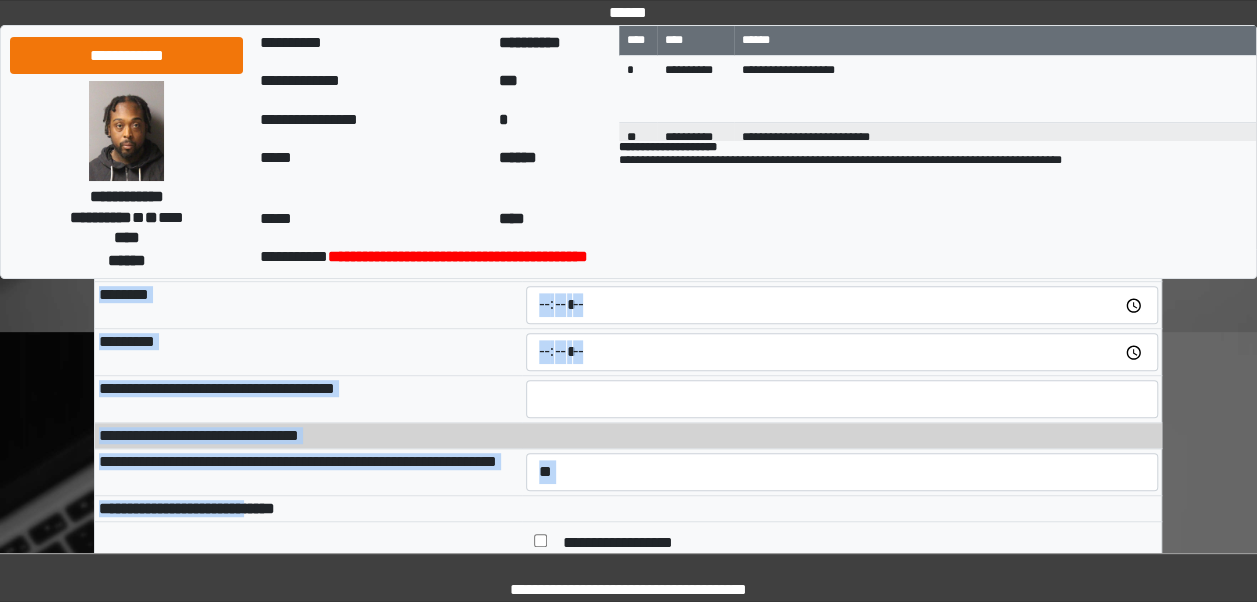 drag, startPoint x: 93, startPoint y: 422, endPoint x: 262, endPoint y: 505, distance: 188.28171 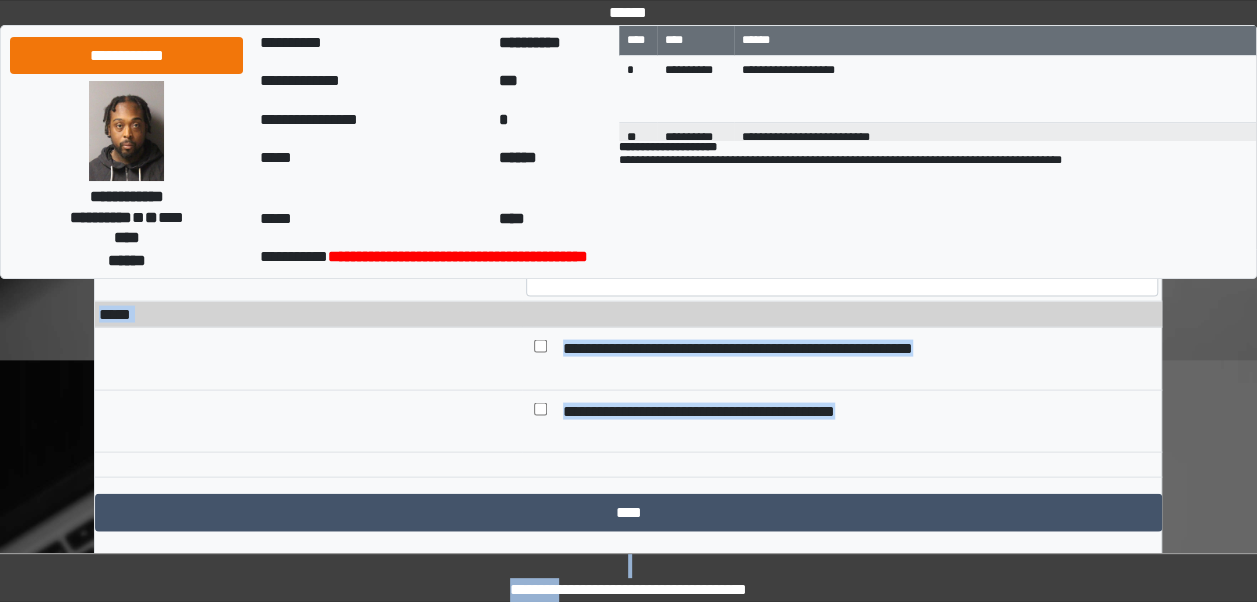 scroll, scrollTop: 13257, scrollLeft: 0, axis: vertical 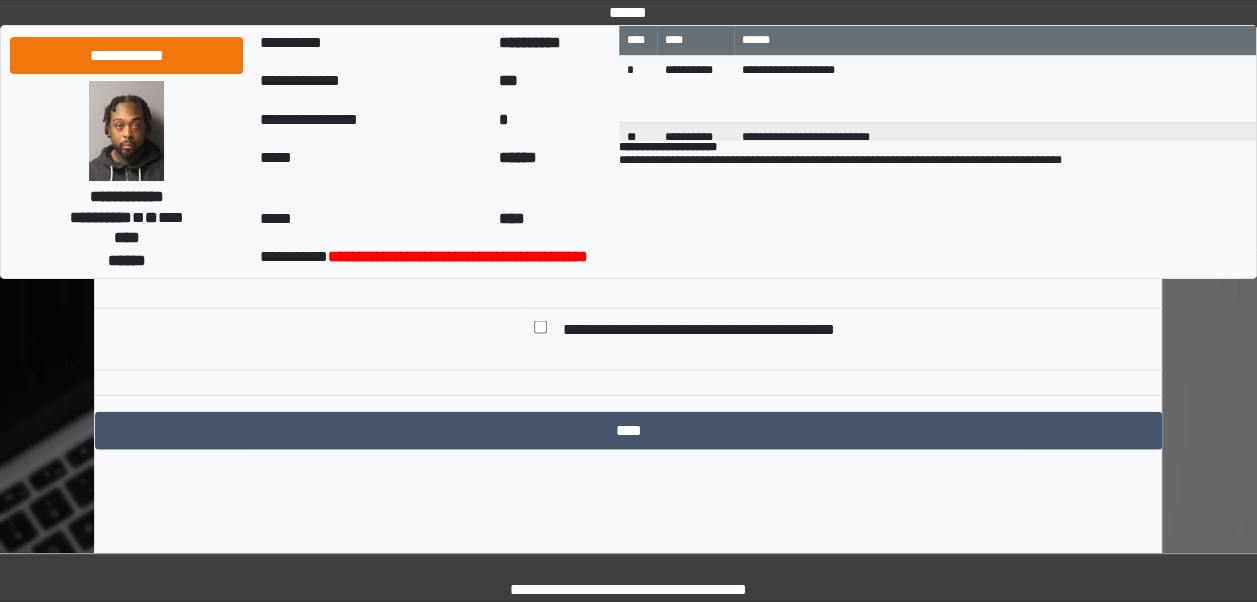 drag, startPoint x: 102, startPoint y: 433, endPoint x: 579, endPoint y: 324, distance: 489.2954 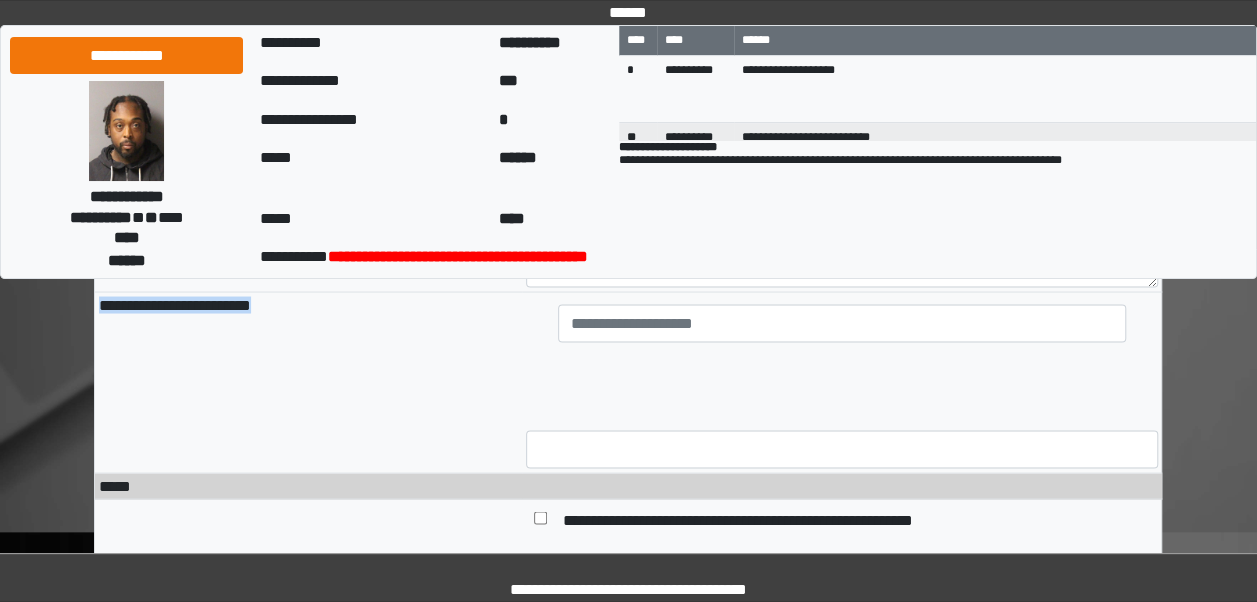 scroll, scrollTop: 13072, scrollLeft: 0, axis: vertical 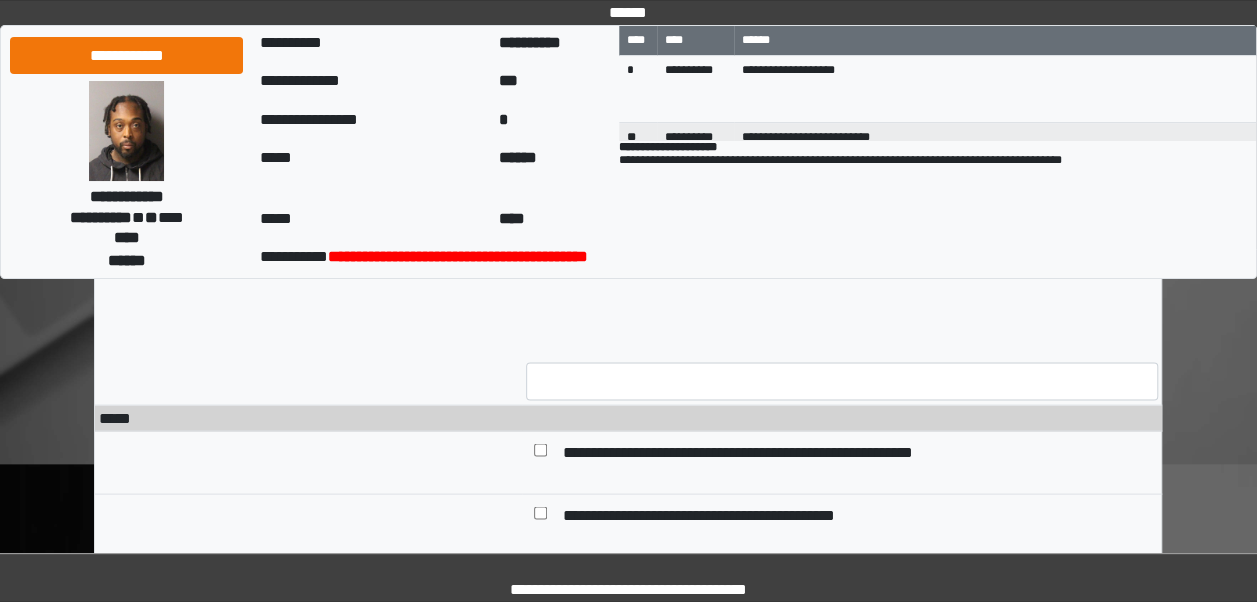 click at bounding box center (842, 164) 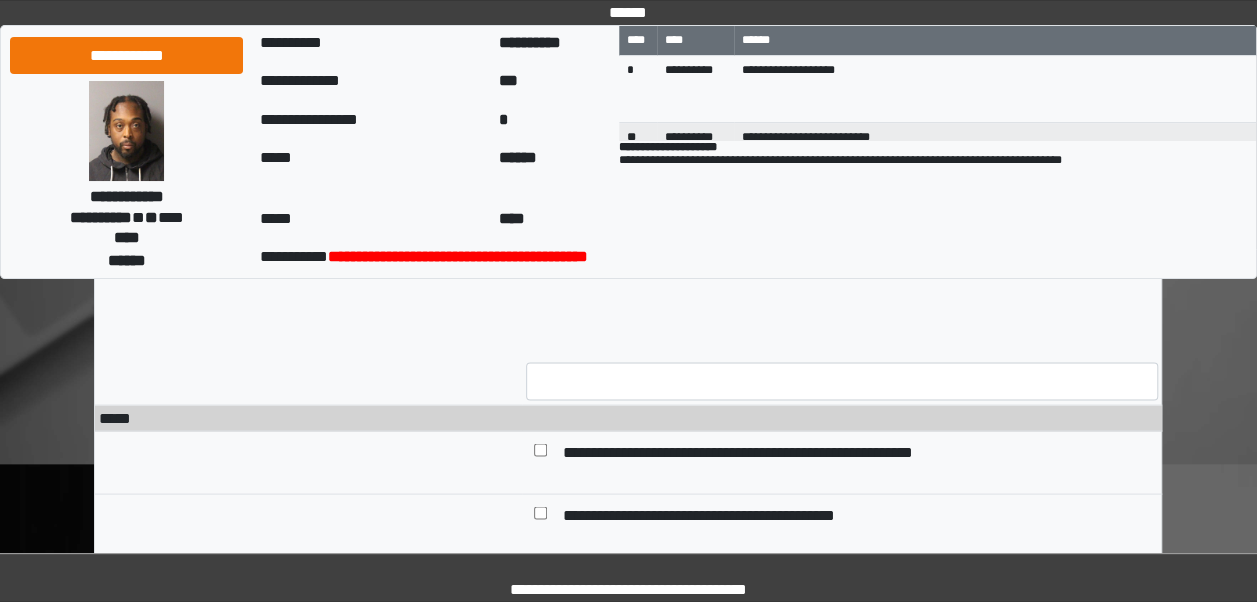 scroll, scrollTop: 424, scrollLeft: 0, axis: vertical 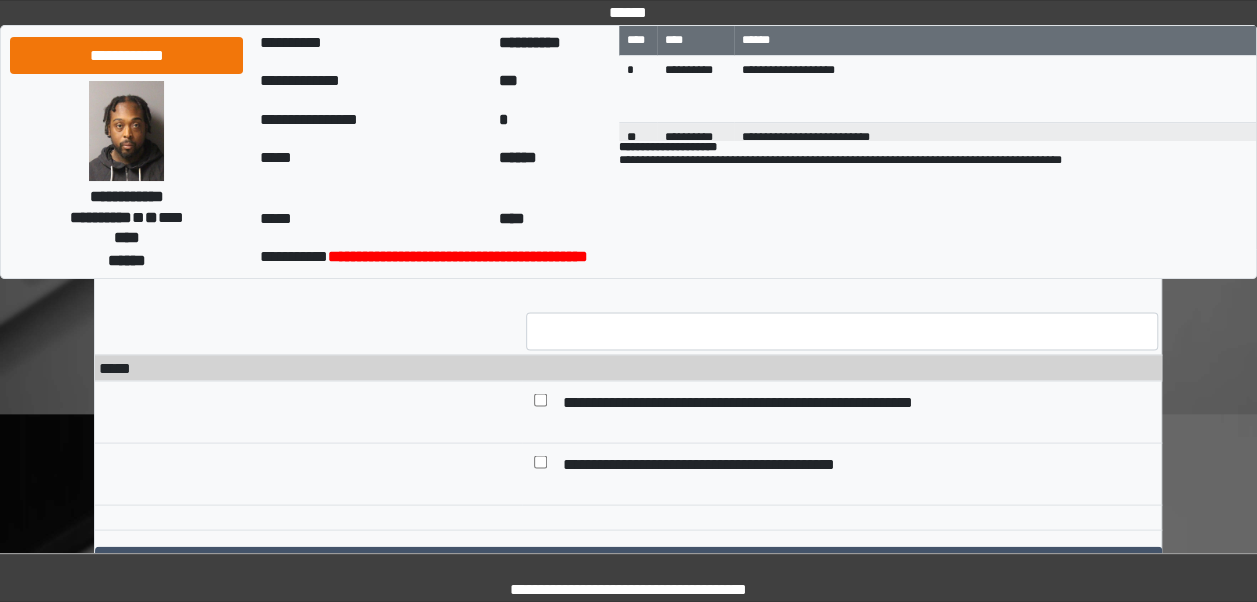 click at bounding box center (842, 113) 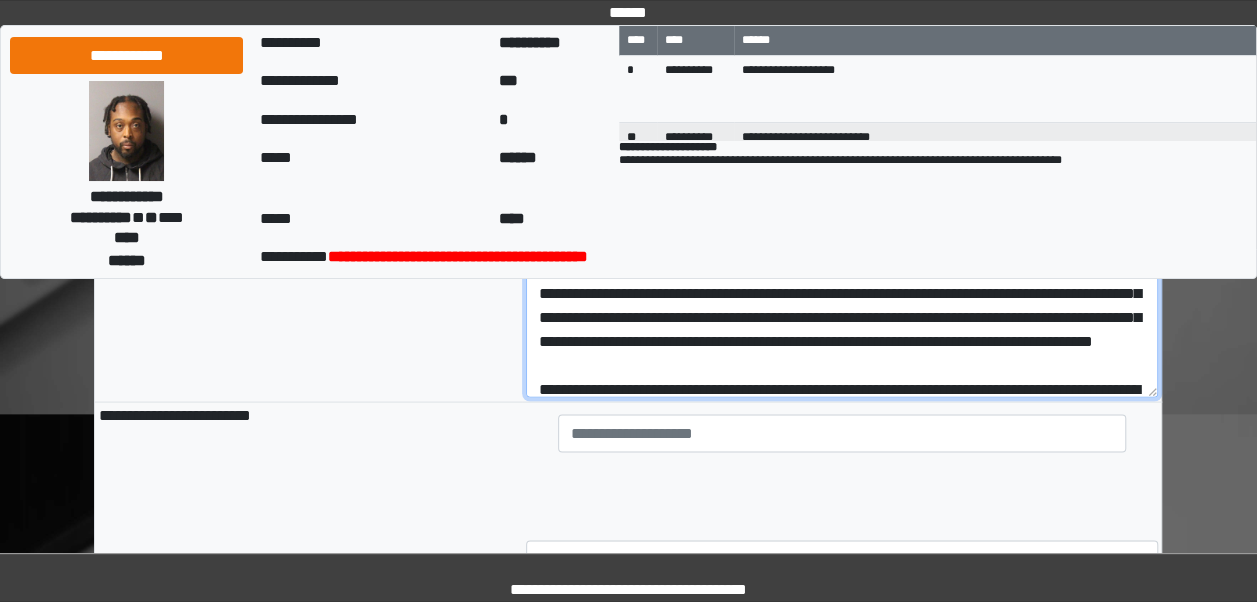 drag, startPoint x: 1150, startPoint y: 332, endPoint x: 1250, endPoint y: 561, distance: 249.88197 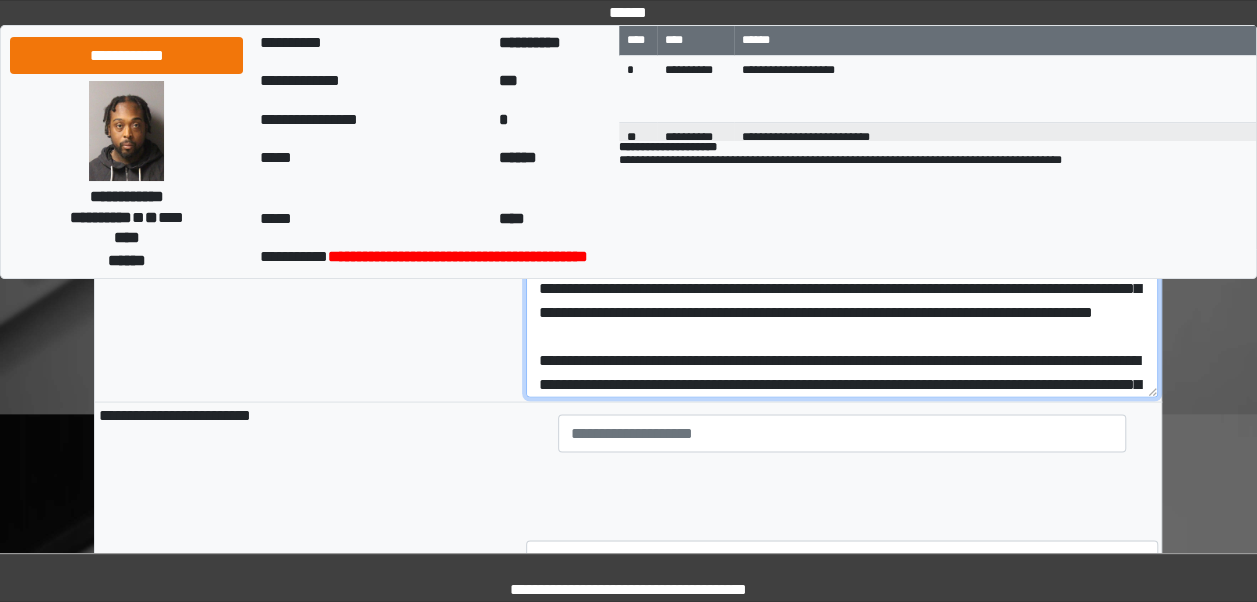 scroll, scrollTop: 31, scrollLeft: 0, axis: vertical 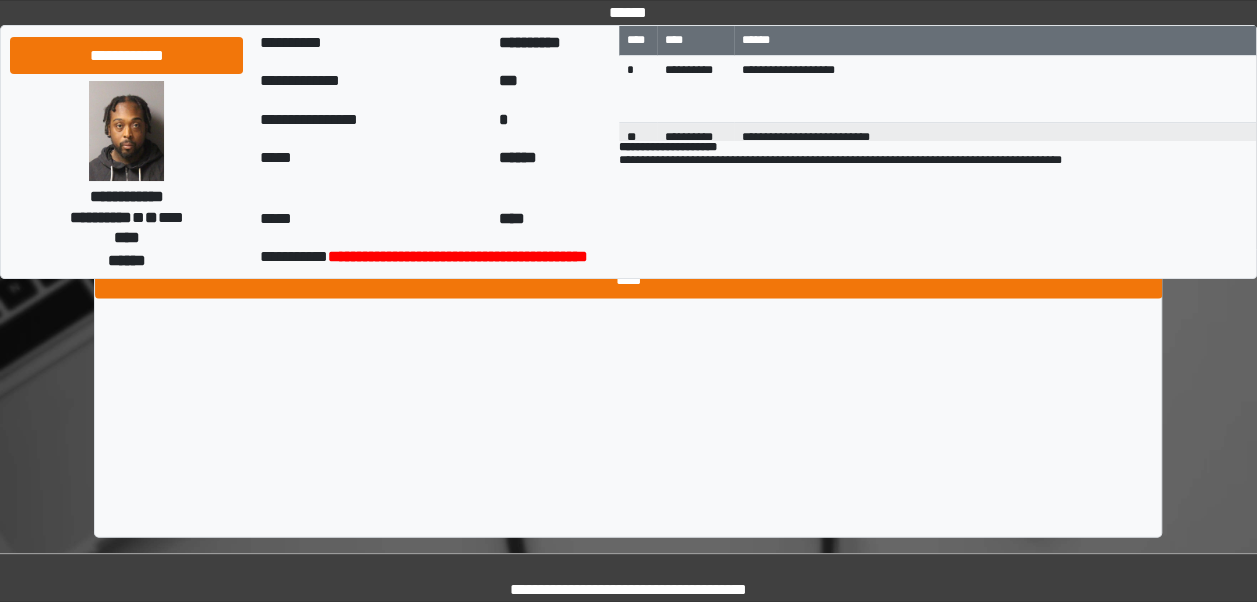 type on "**********" 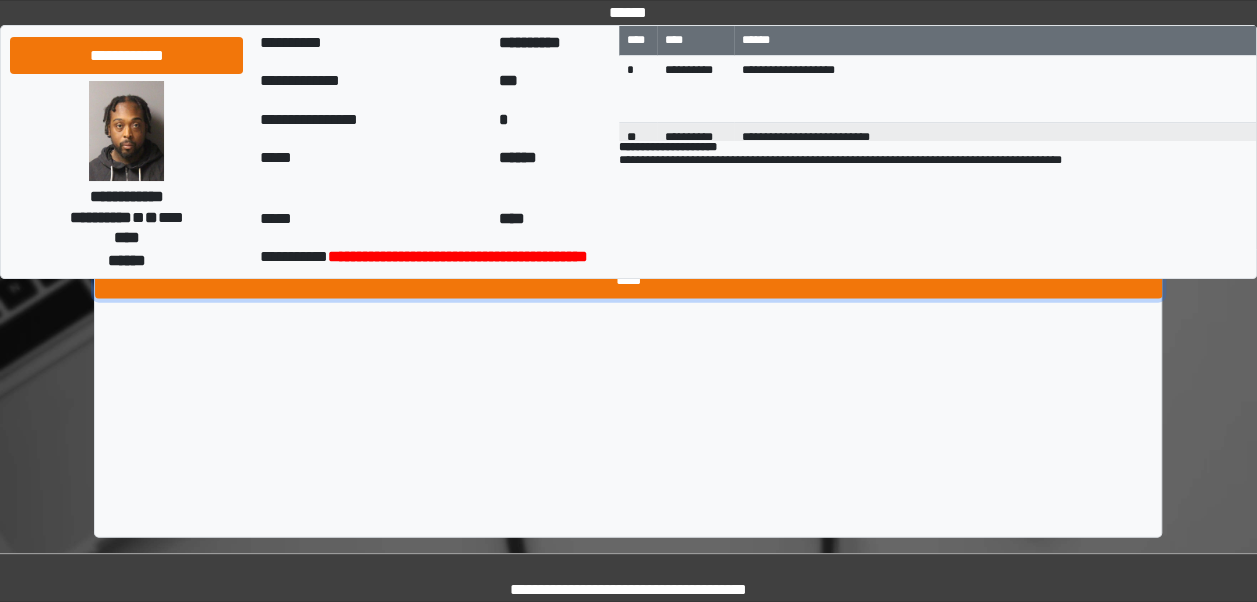 click on "****" at bounding box center (628, 280) 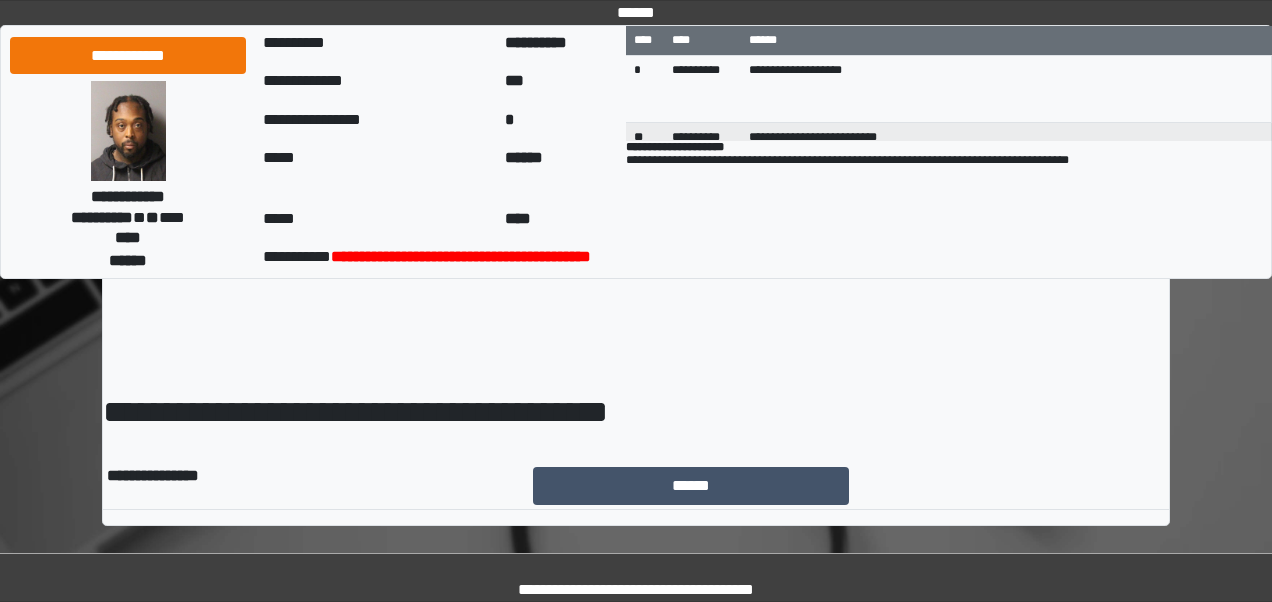 scroll, scrollTop: 0, scrollLeft: 0, axis: both 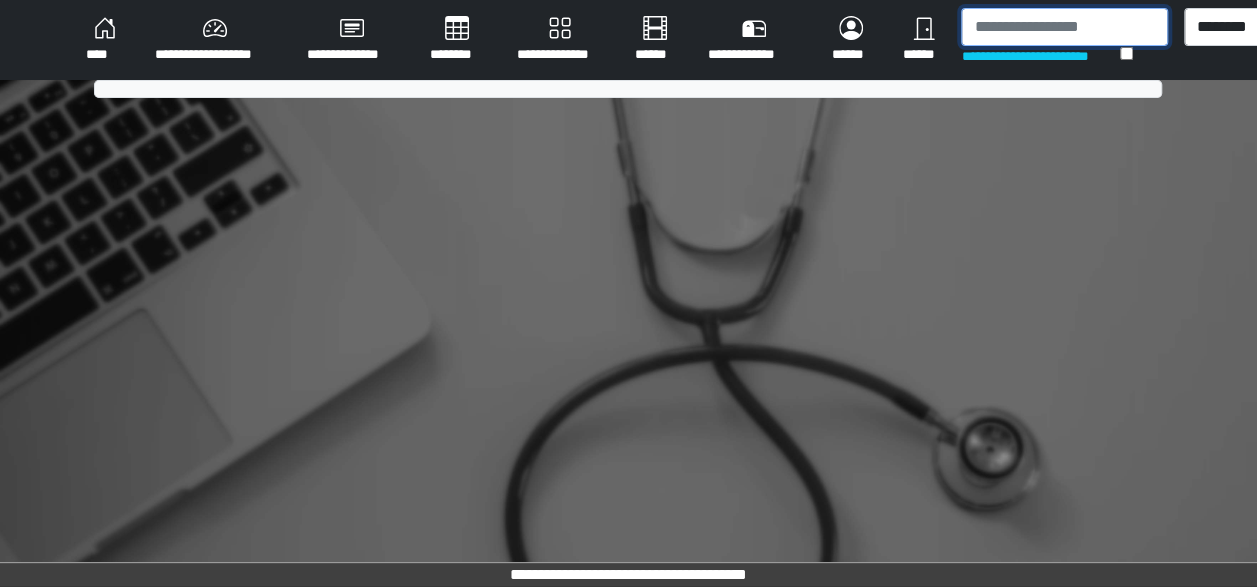 click at bounding box center [1064, 27] 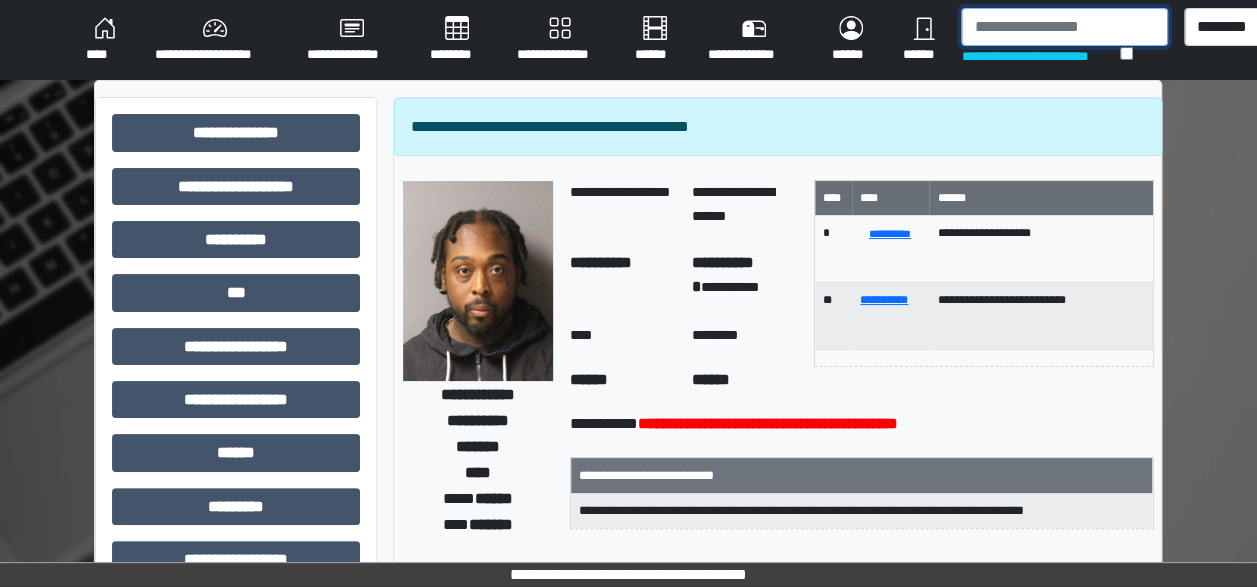 click at bounding box center (1064, 27) 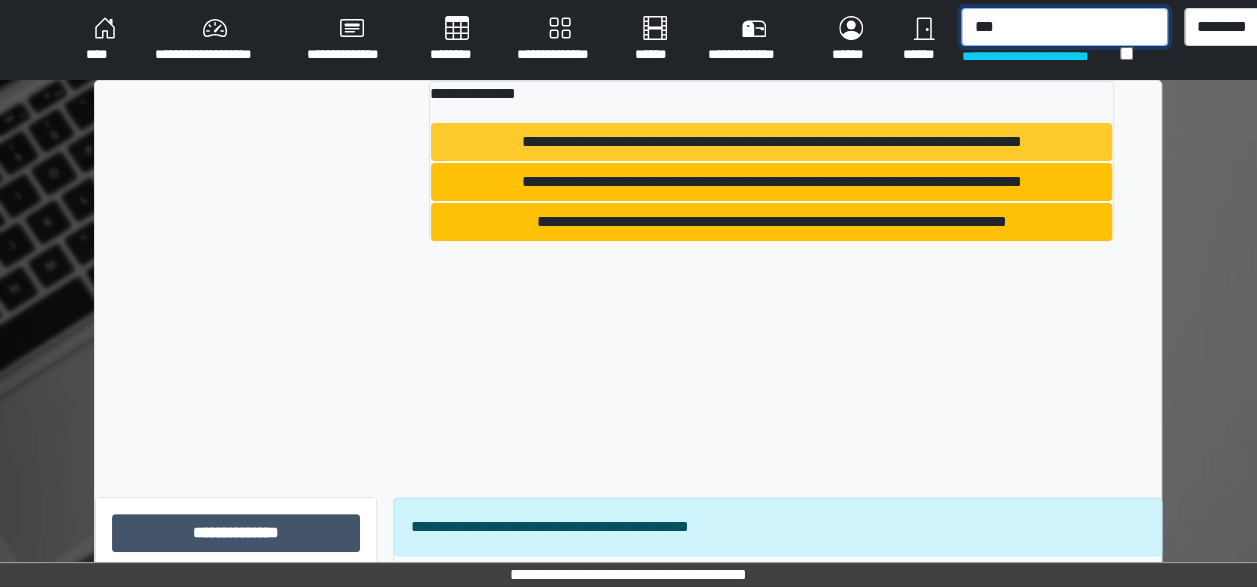 type on "***" 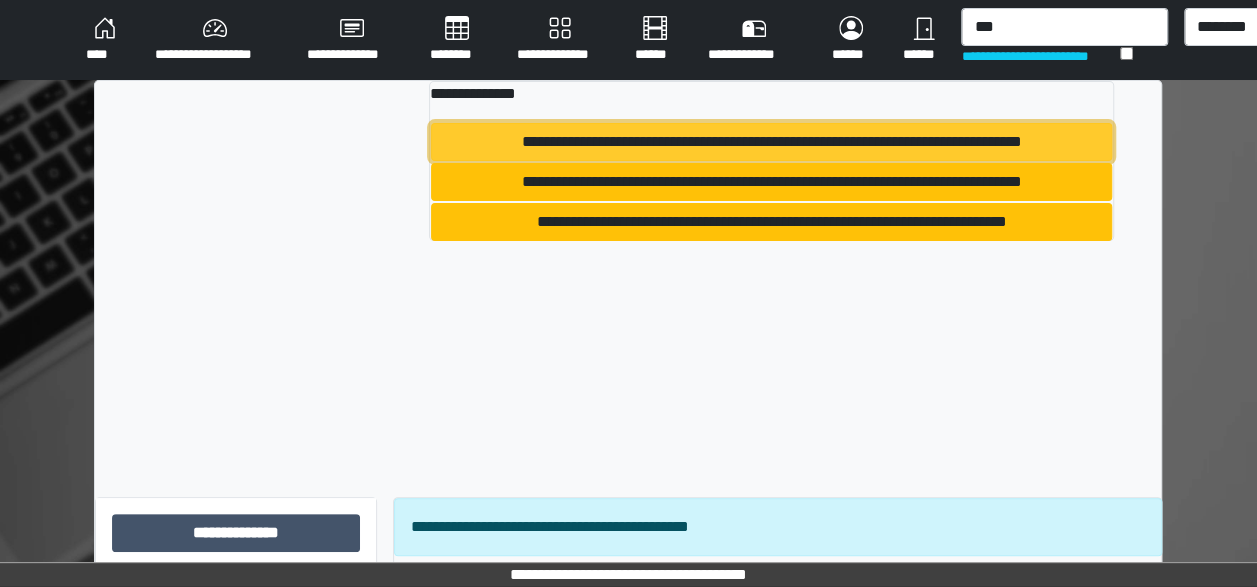 click on "**********" at bounding box center [771, 142] 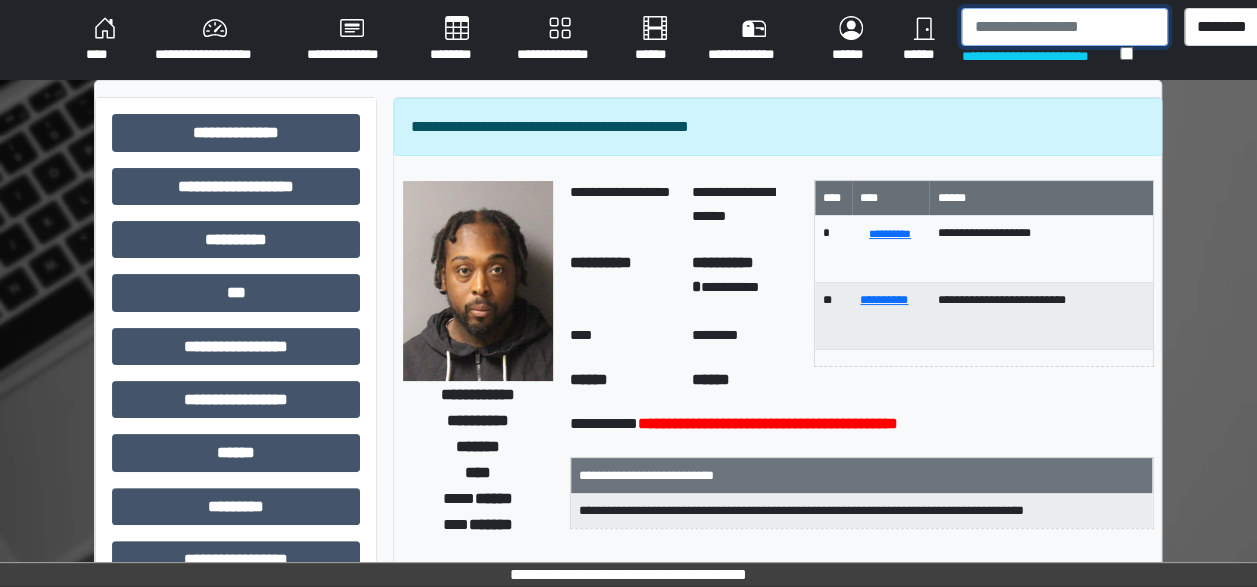 click at bounding box center [1064, 27] 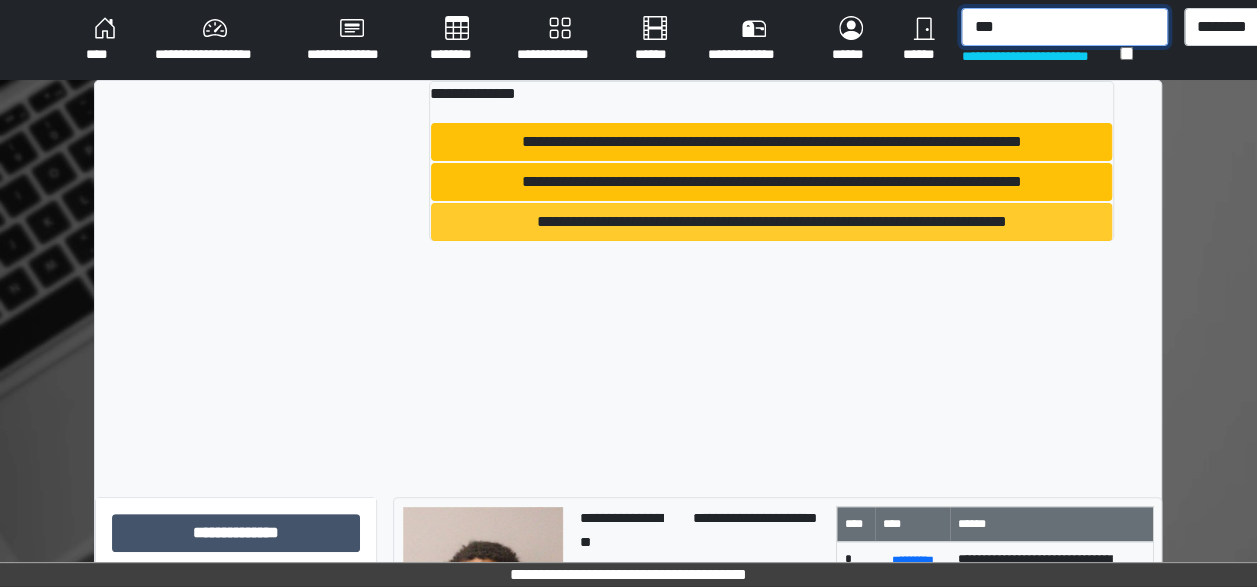 type on "***" 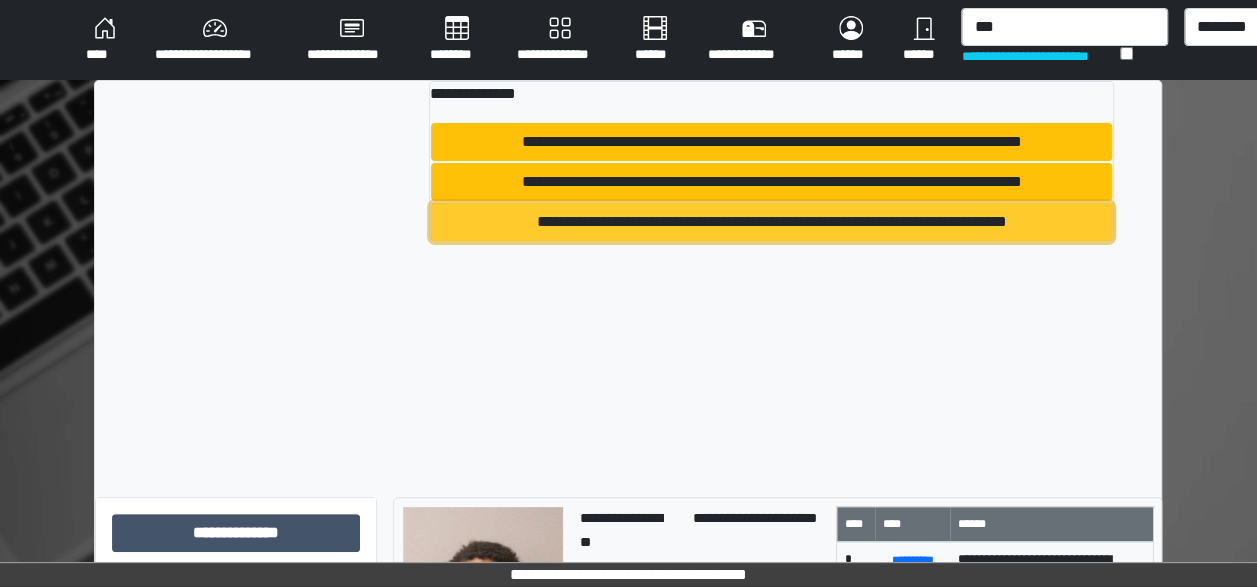 click on "**********" at bounding box center (771, 222) 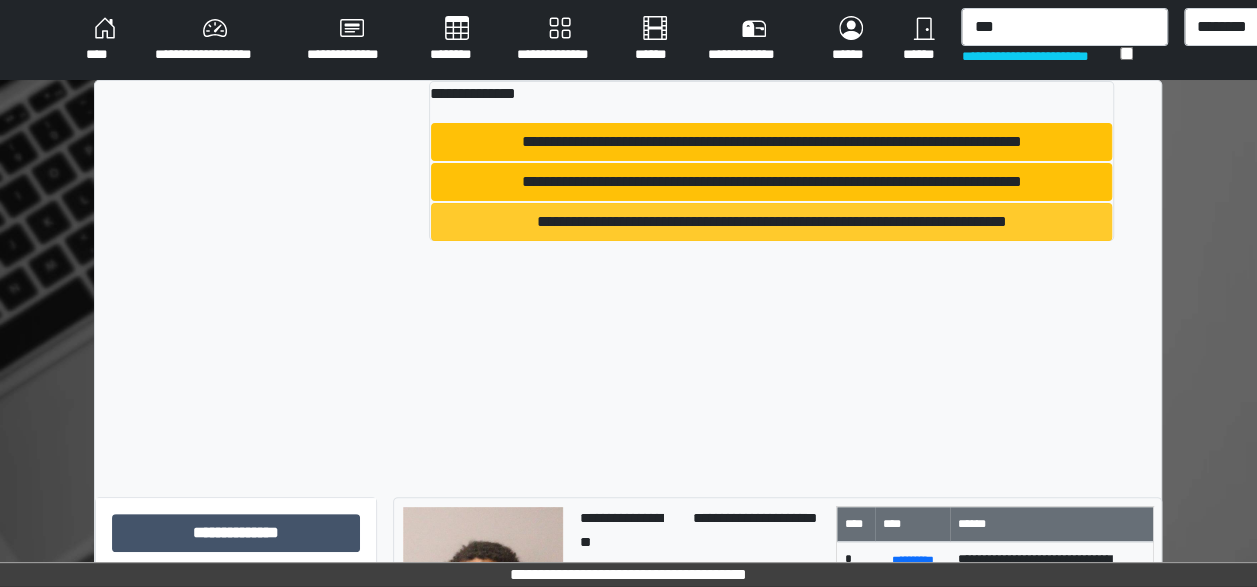 type 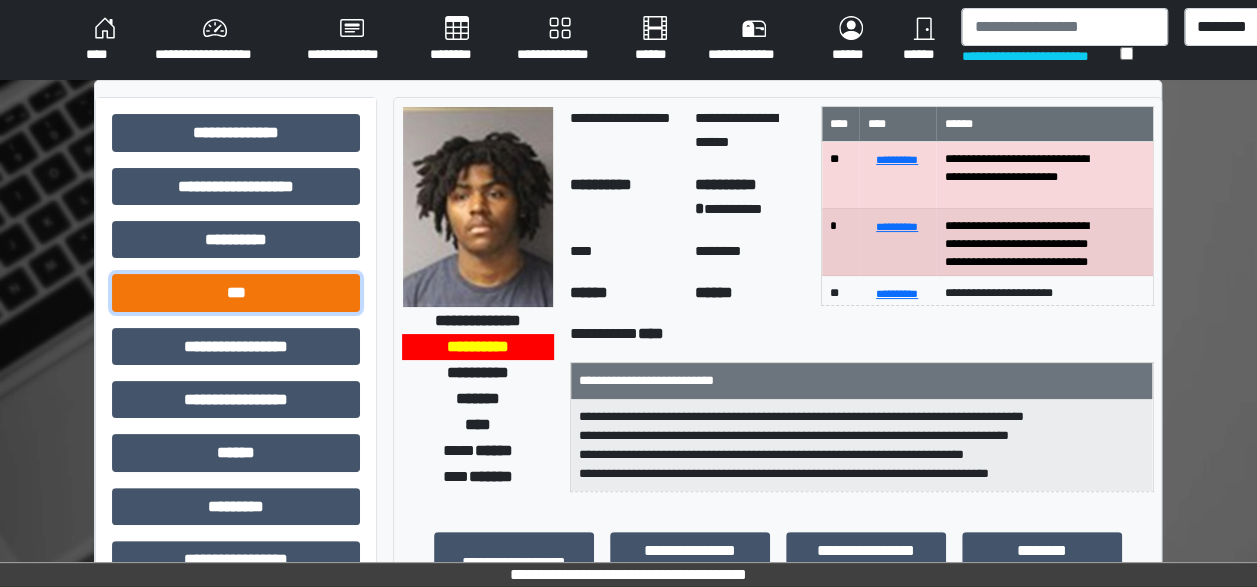 click on "***" at bounding box center [236, 292] 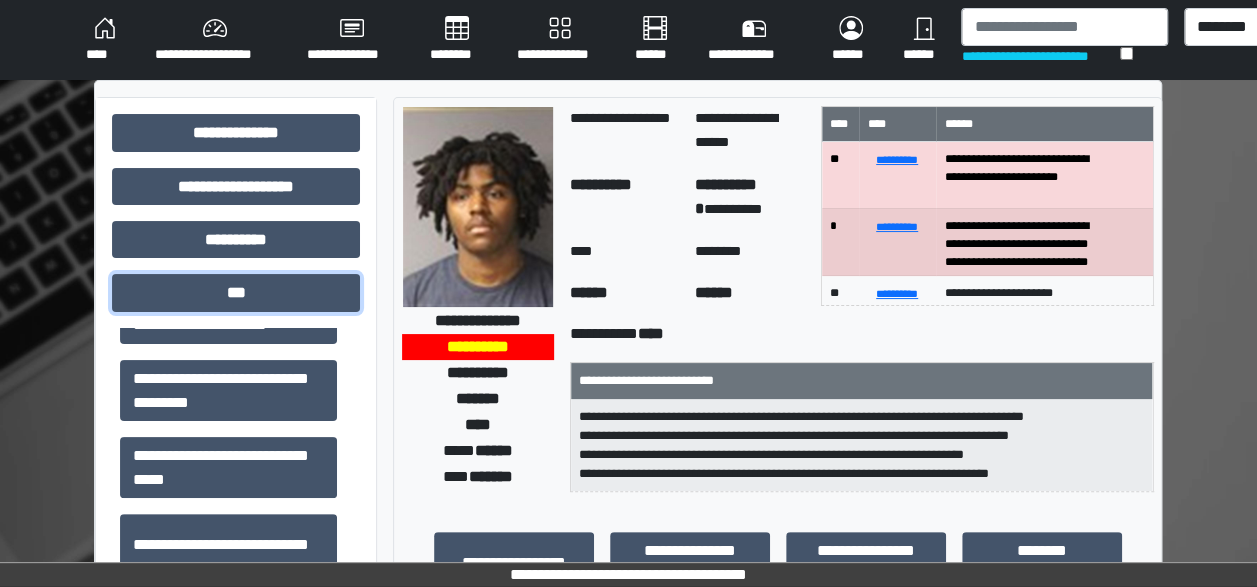 scroll, scrollTop: 409, scrollLeft: 0, axis: vertical 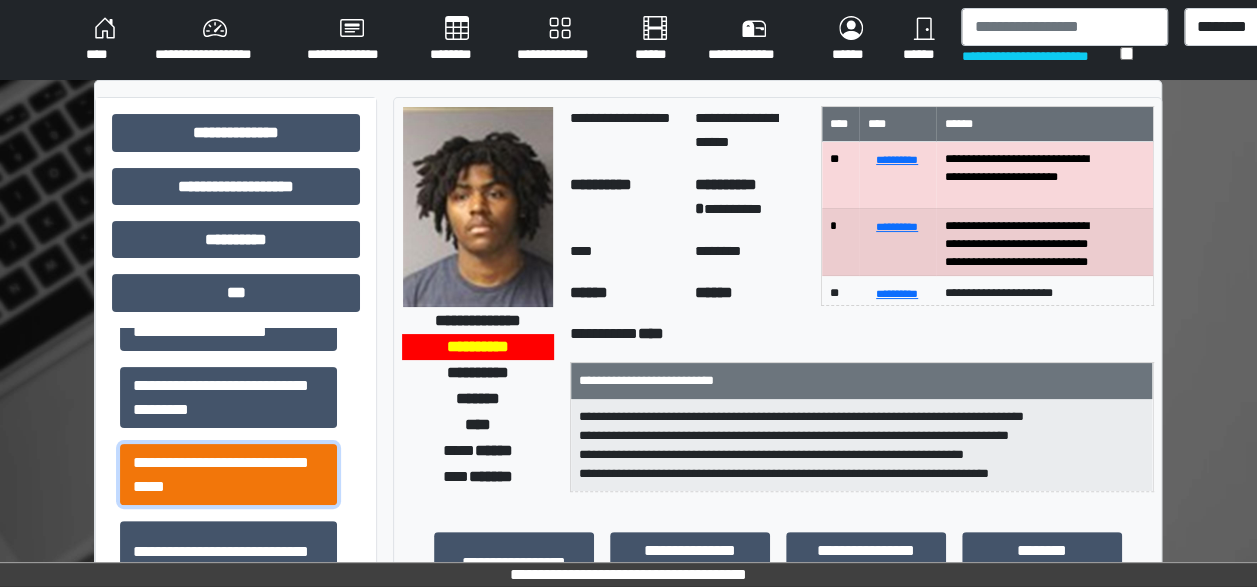 click on "**********" at bounding box center (228, 474) 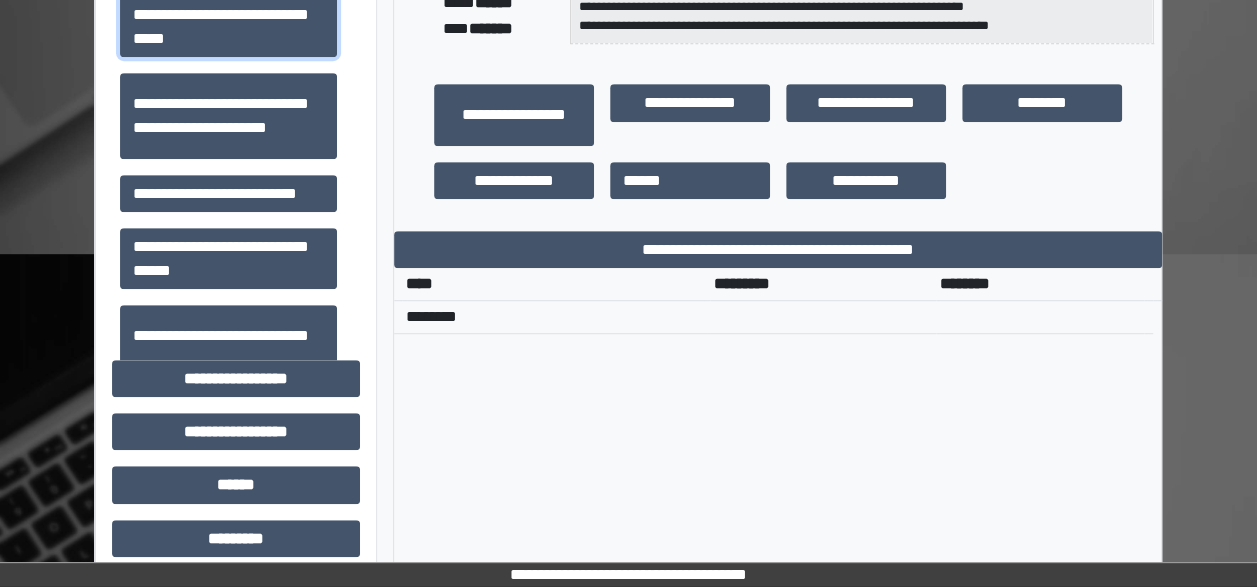 scroll, scrollTop: 452, scrollLeft: 0, axis: vertical 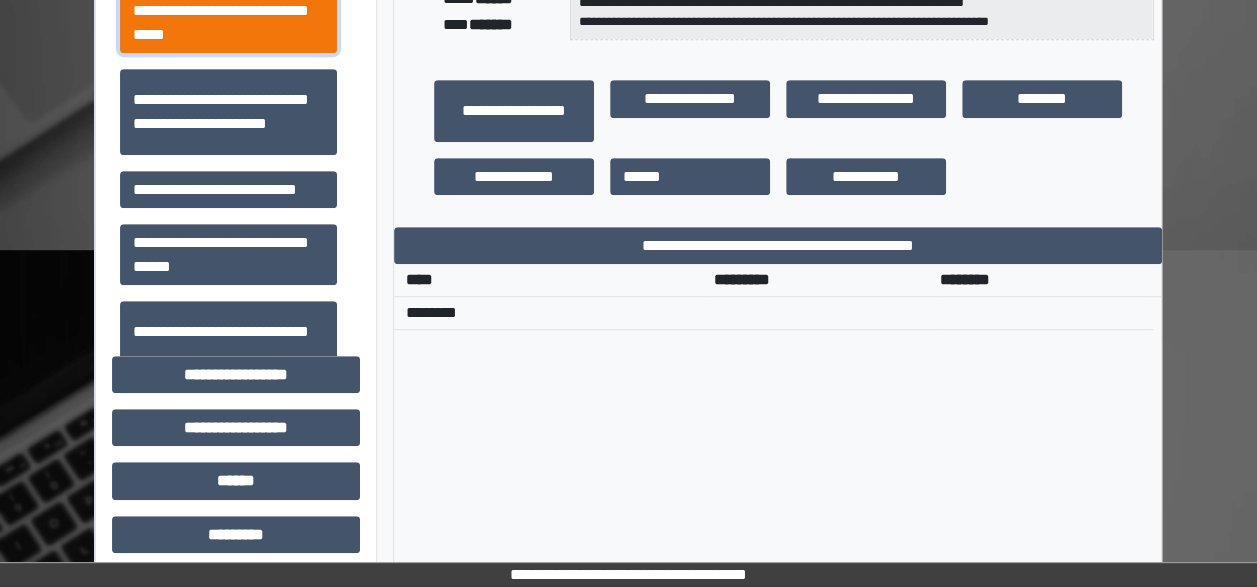 click on "**********" at bounding box center [228, 22] 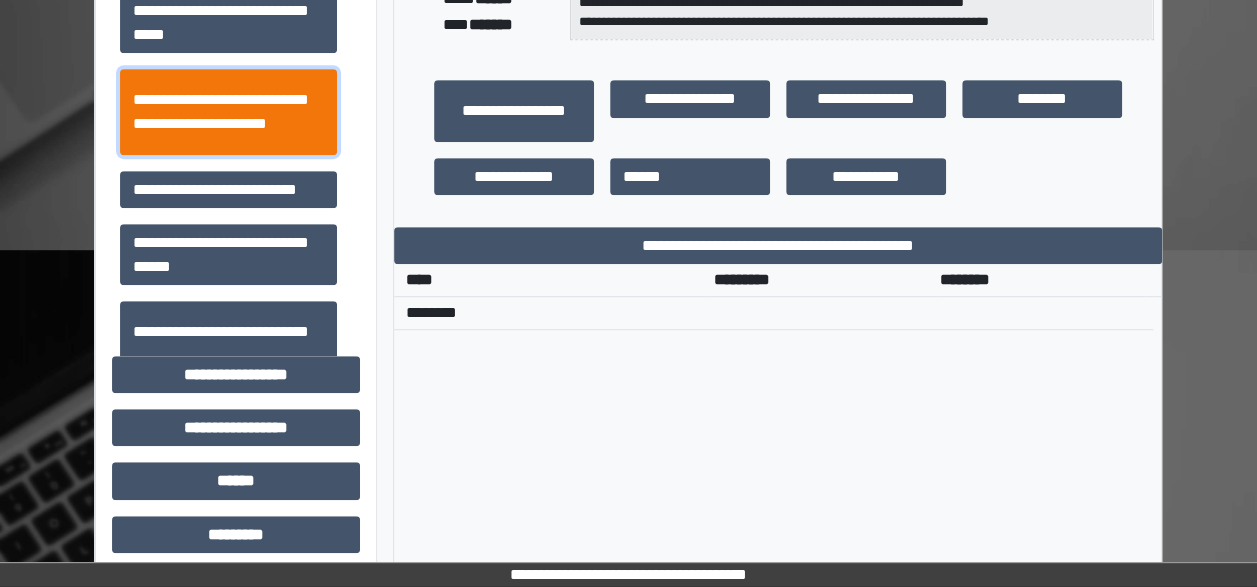 click on "**********" at bounding box center (228, 111) 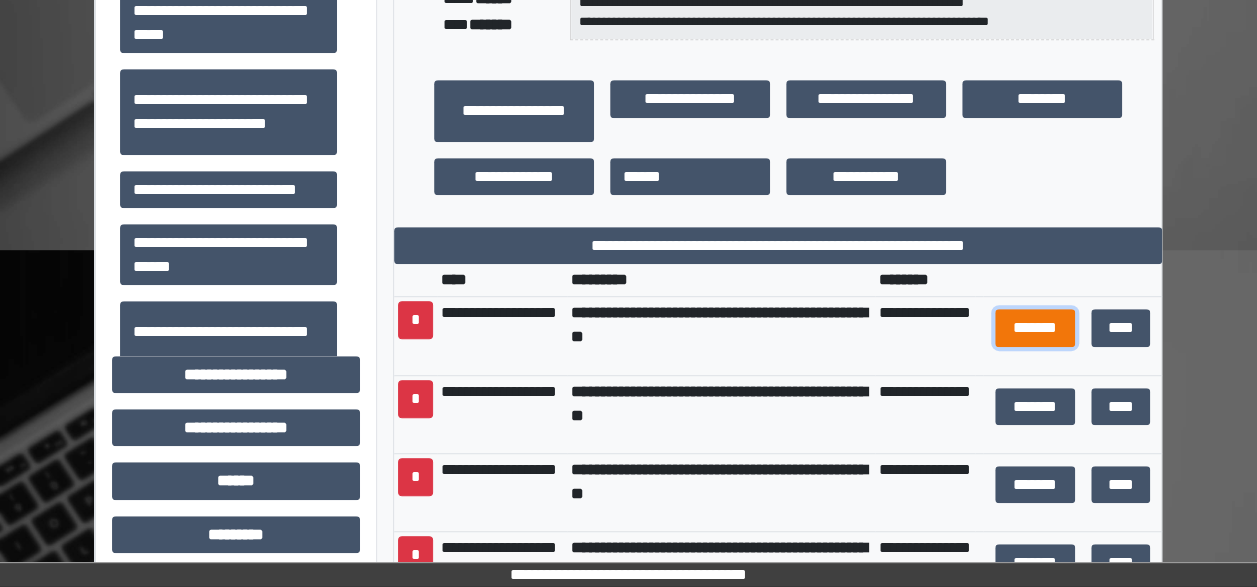 click on "*******" at bounding box center [1035, 327] 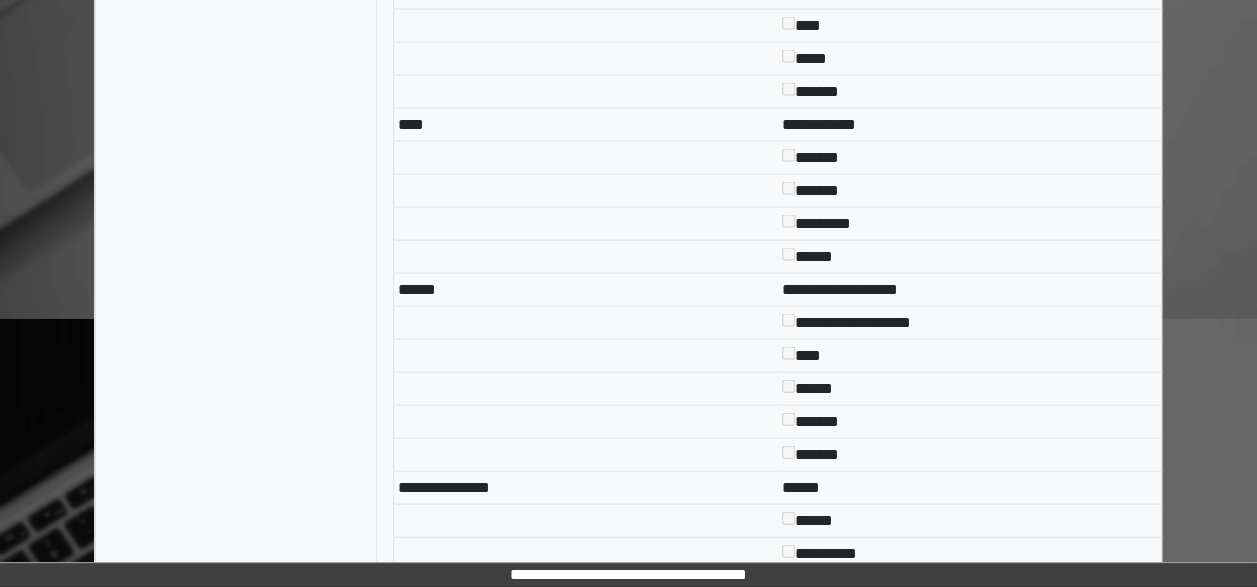 scroll, scrollTop: 0, scrollLeft: 0, axis: both 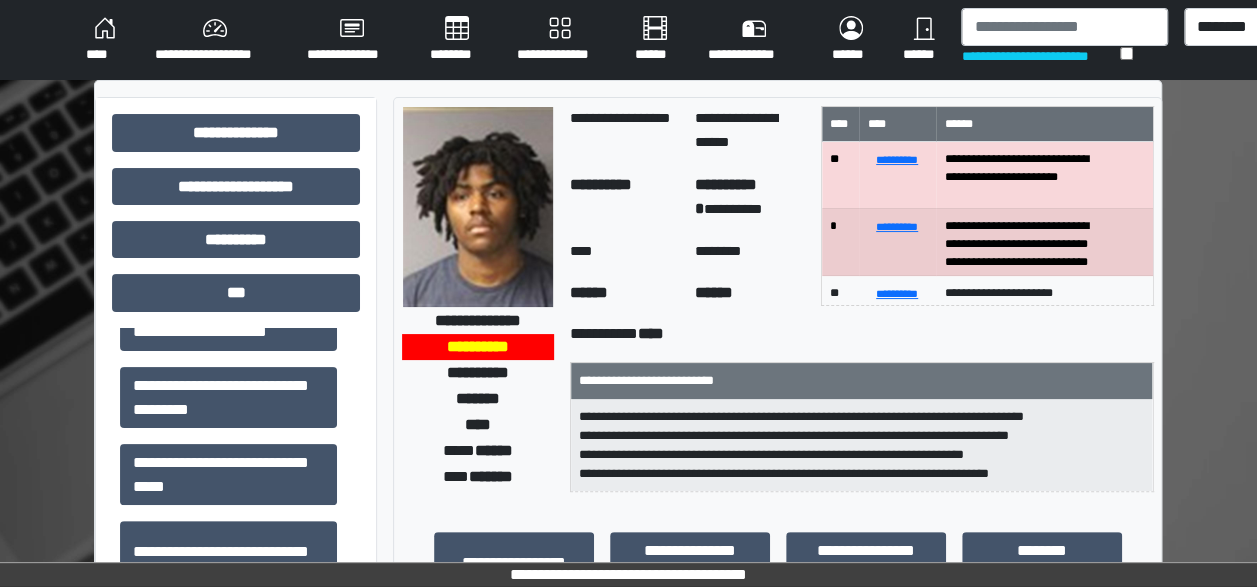 click on "****" at bounding box center [104, 40] 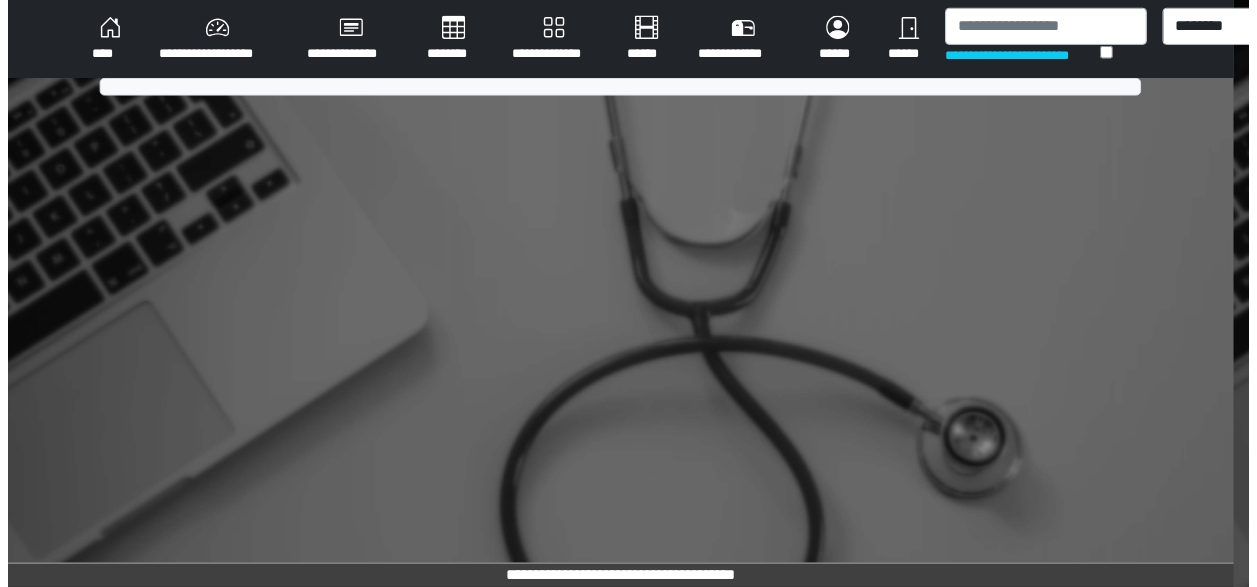 scroll, scrollTop: 0, scrollLeft: 0, axis: both 